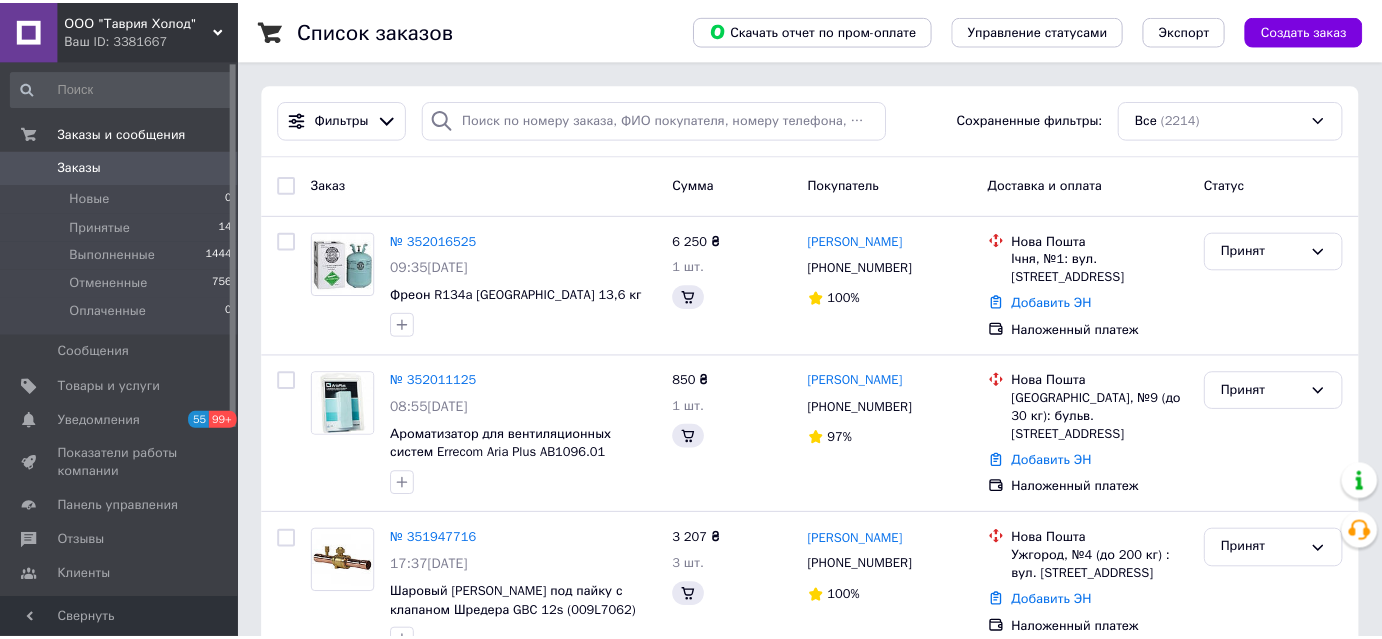 scroll, scrollTop: 0, scrollLeft: 0, axis: both 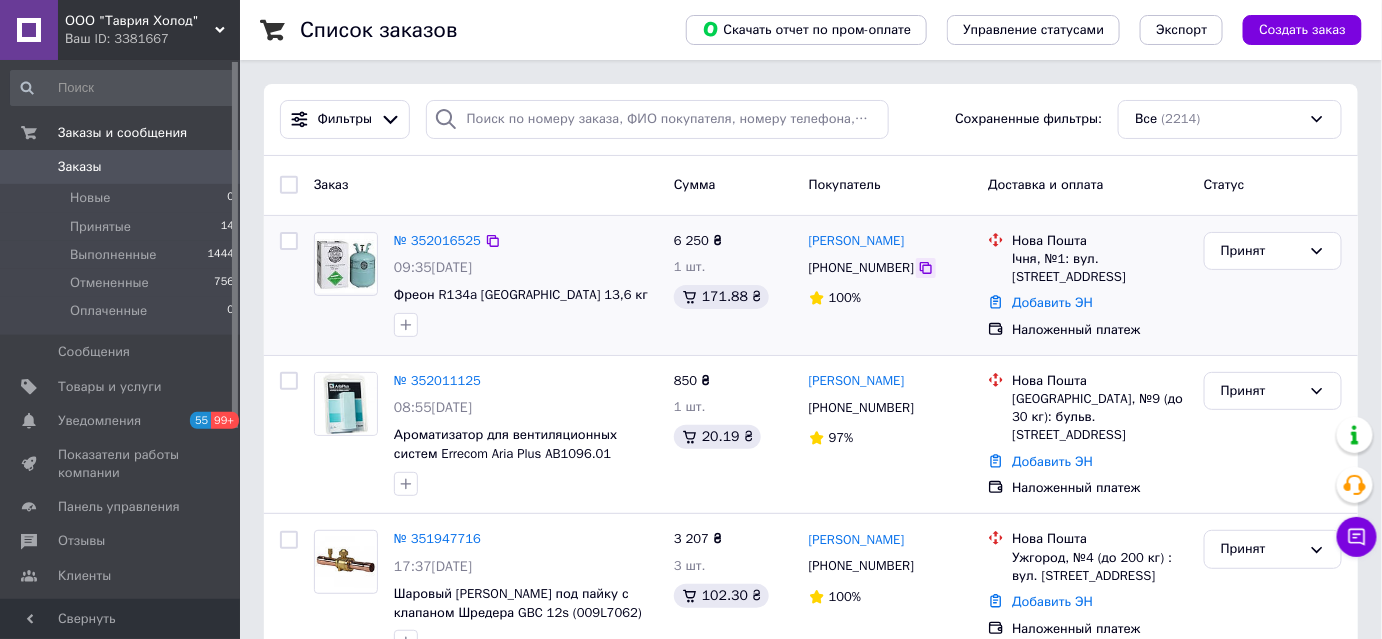 click 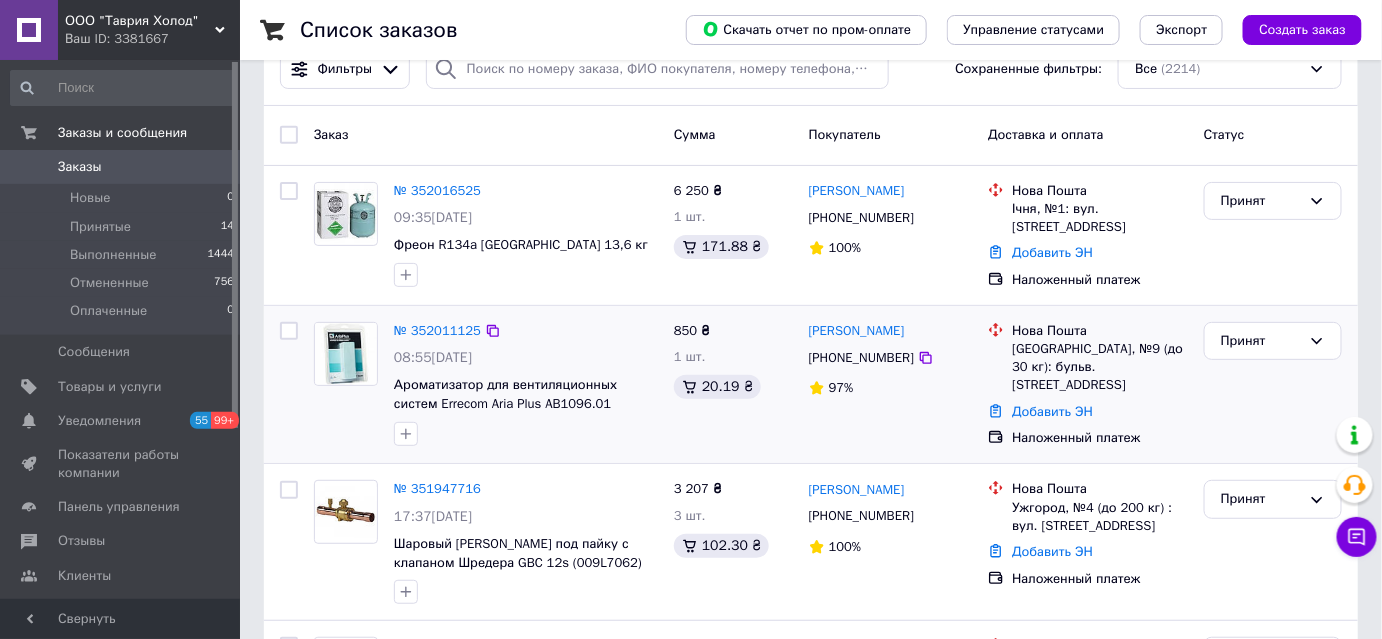 scroll, scrollTop: 51, scrollLeft: 0, axis: vertical 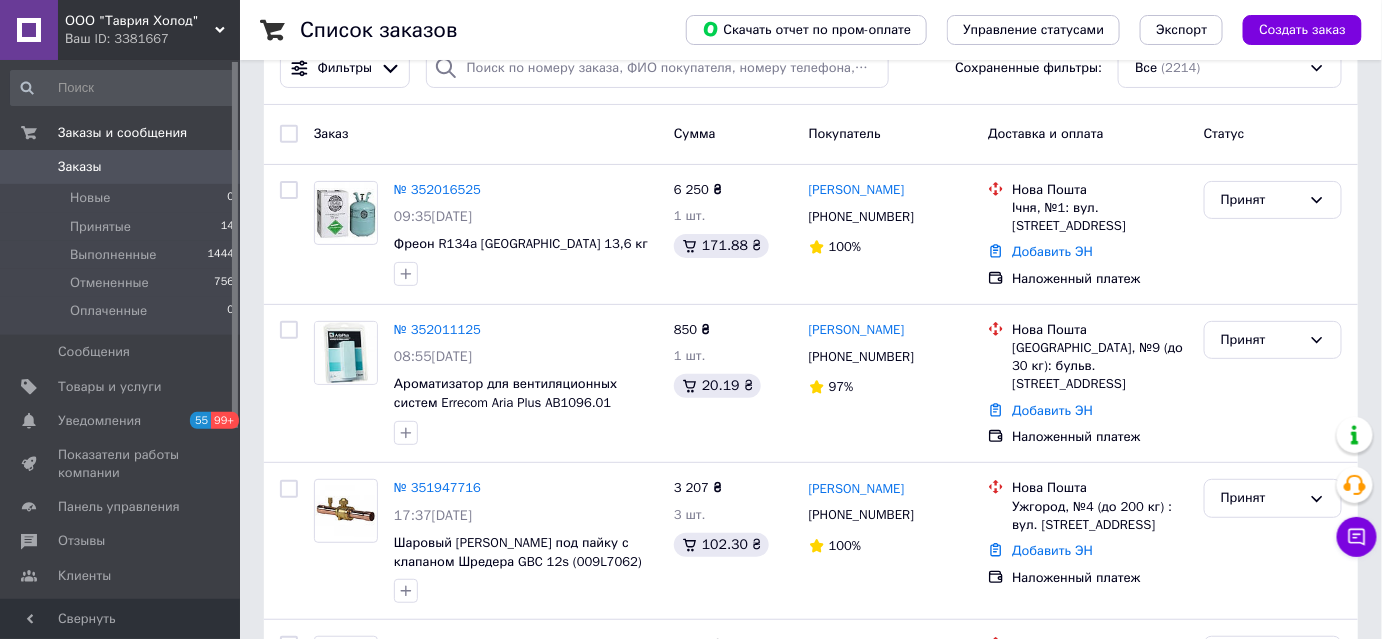 click at bounding box center (29, 167) 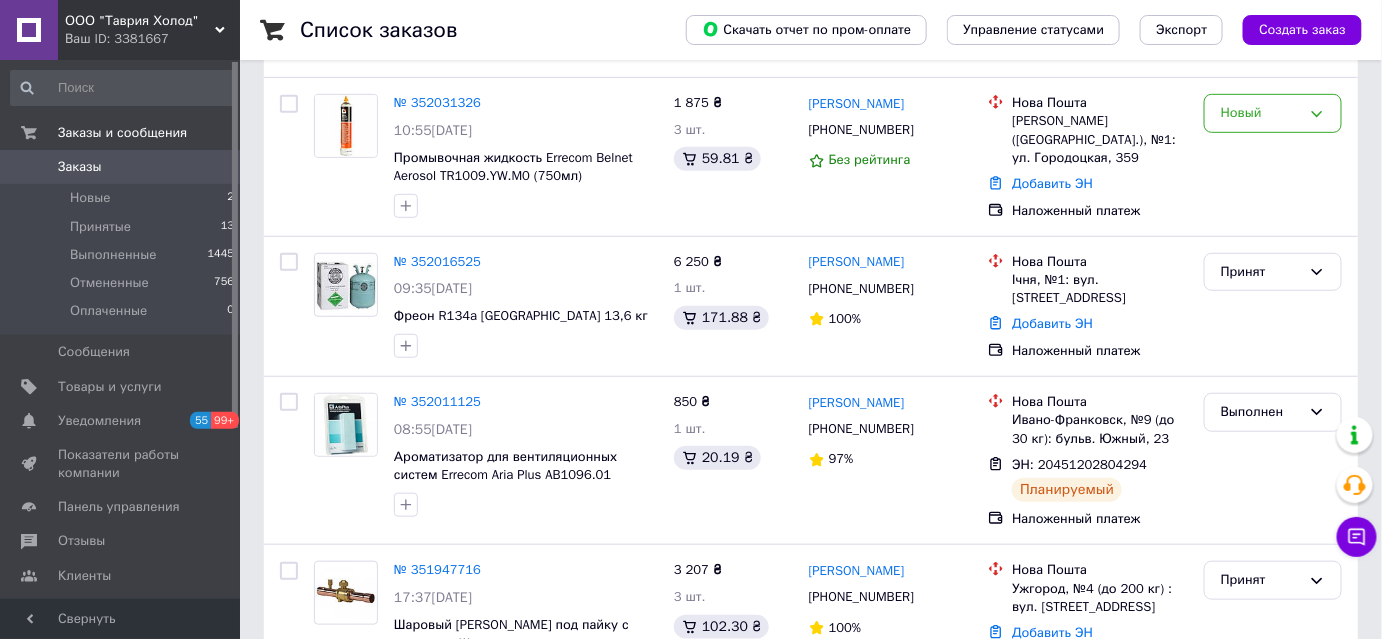 scroll, scrollTop: 316, scrollLeft: 0, axis: vertical 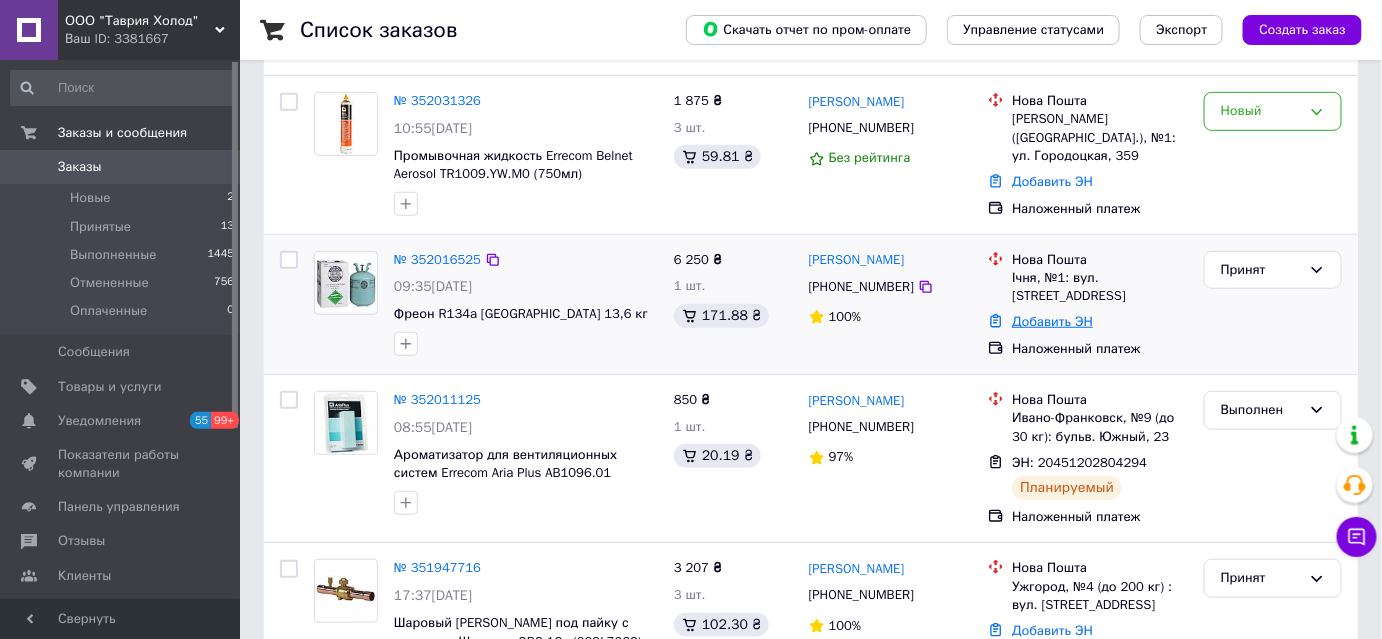 click on "Добавить ЭН" at bounding box center (1052, 321) 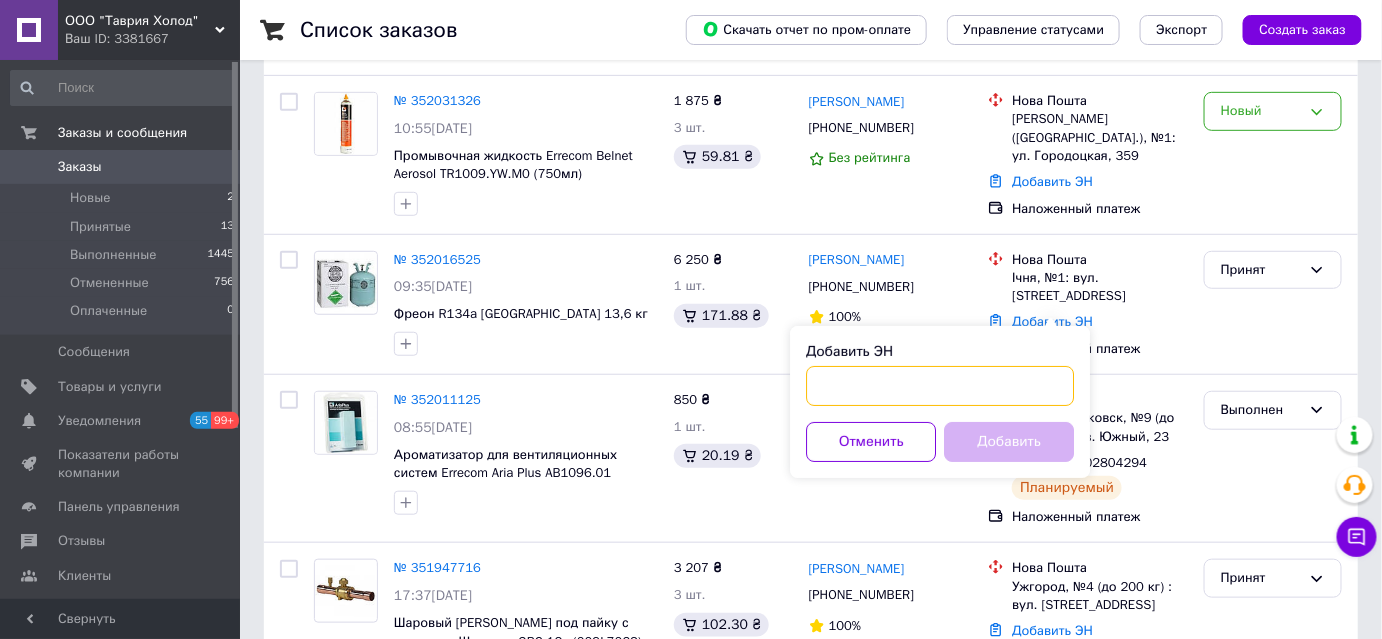 click on "Добавить ЭН" at bounding box center [940, 386] 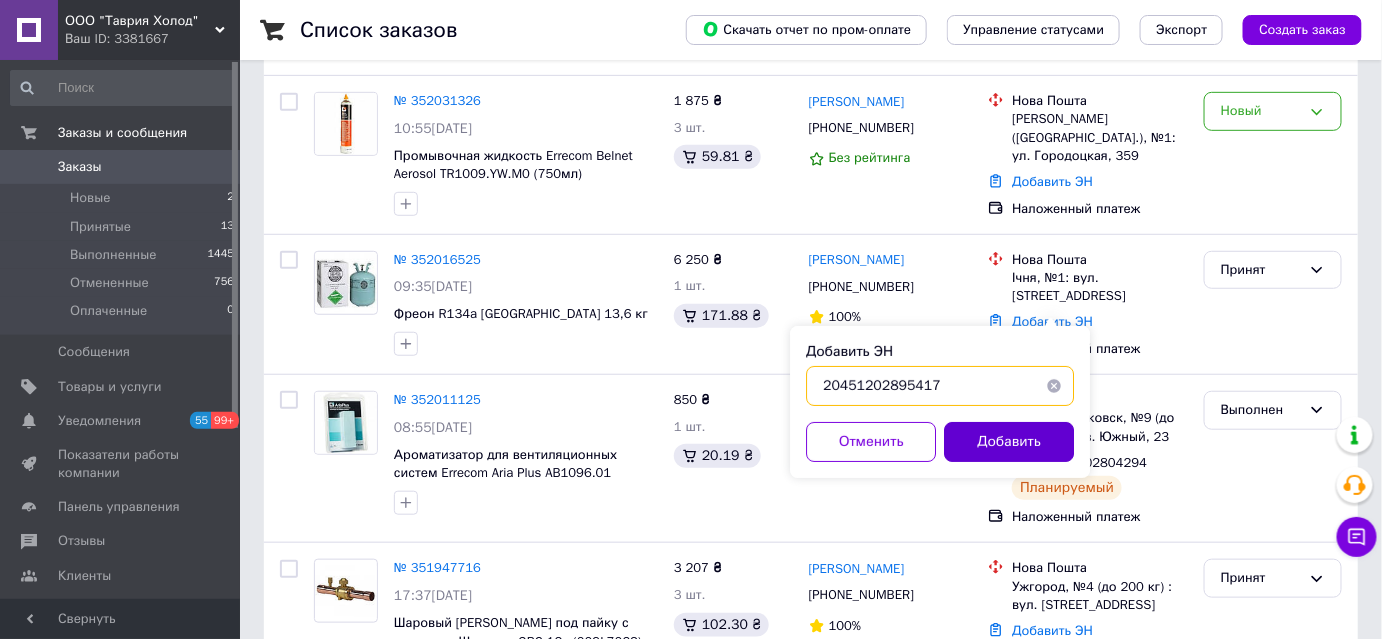 type on "20451202895417" 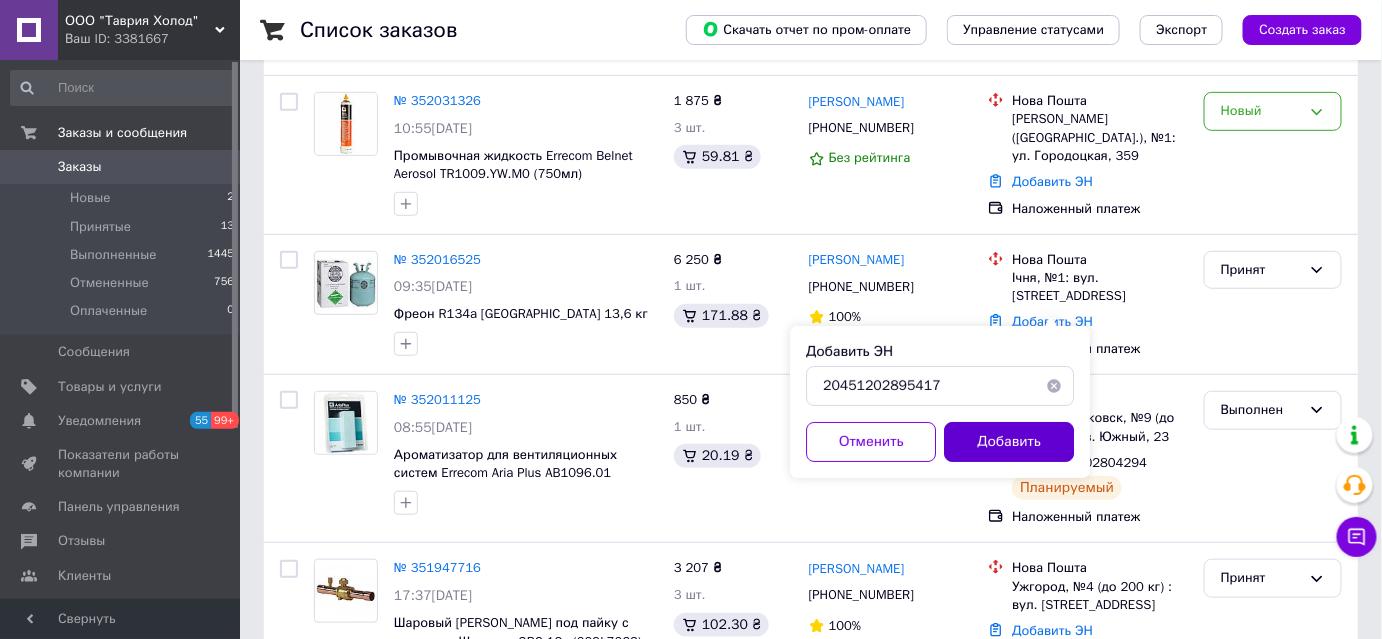 click on "Добавить" at bounding box center [1009, 442] 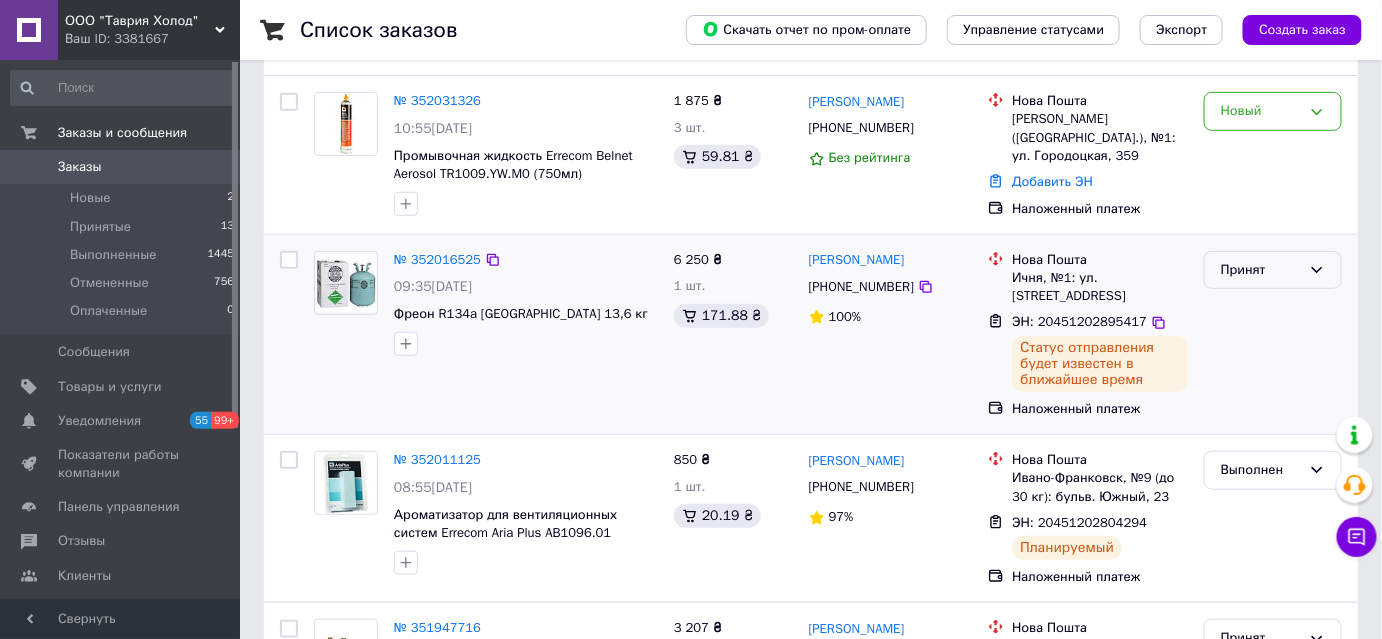 click 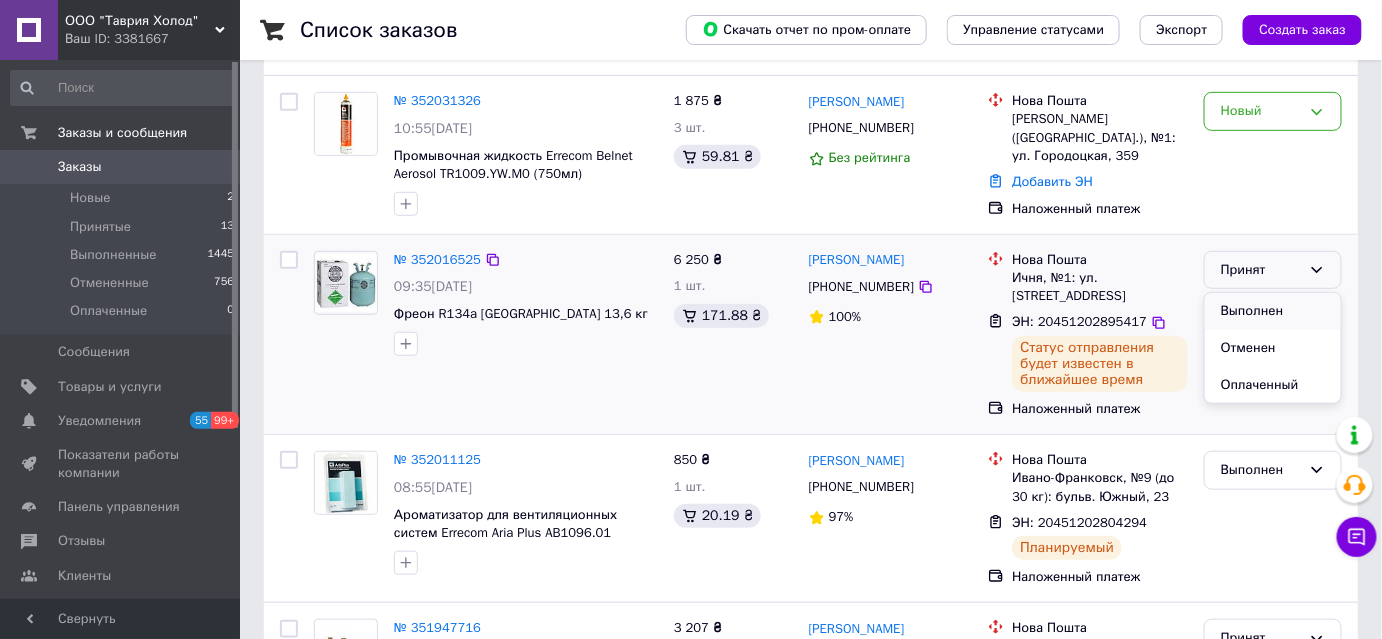 click on "Выполнен" at bounding box center [1273, 311] 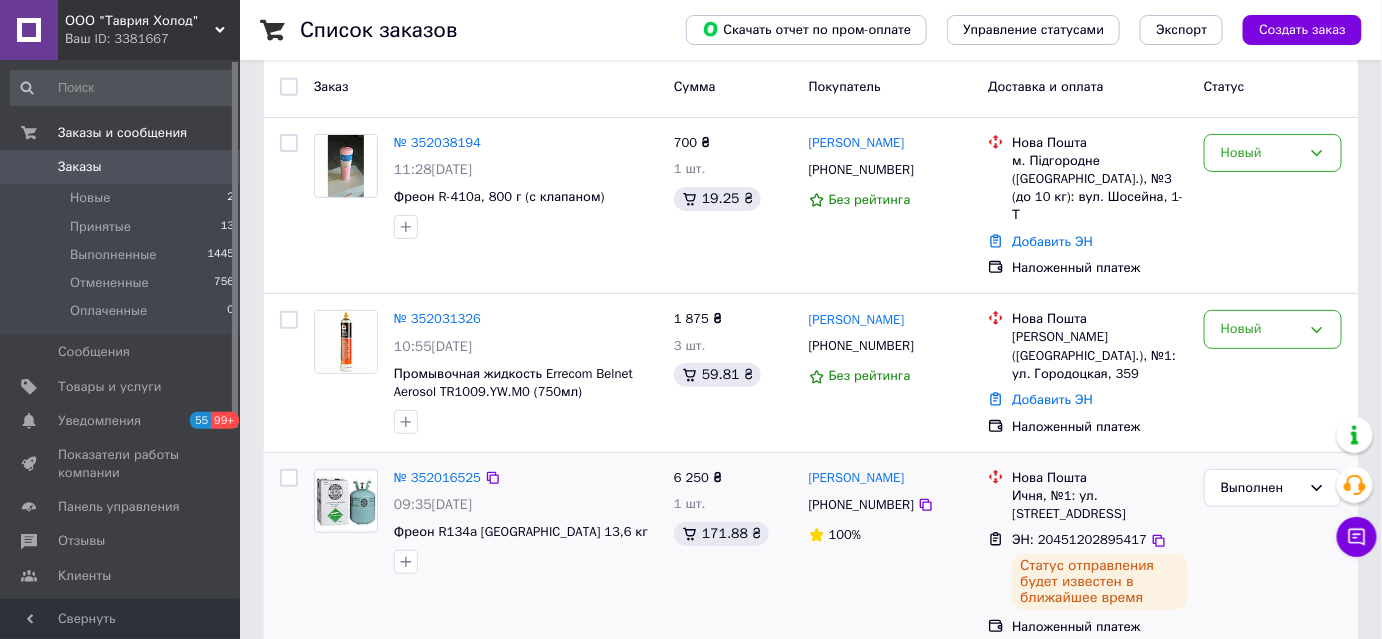 scroll, scrollTop: 98, scrollLeft: 0, axis: vertical 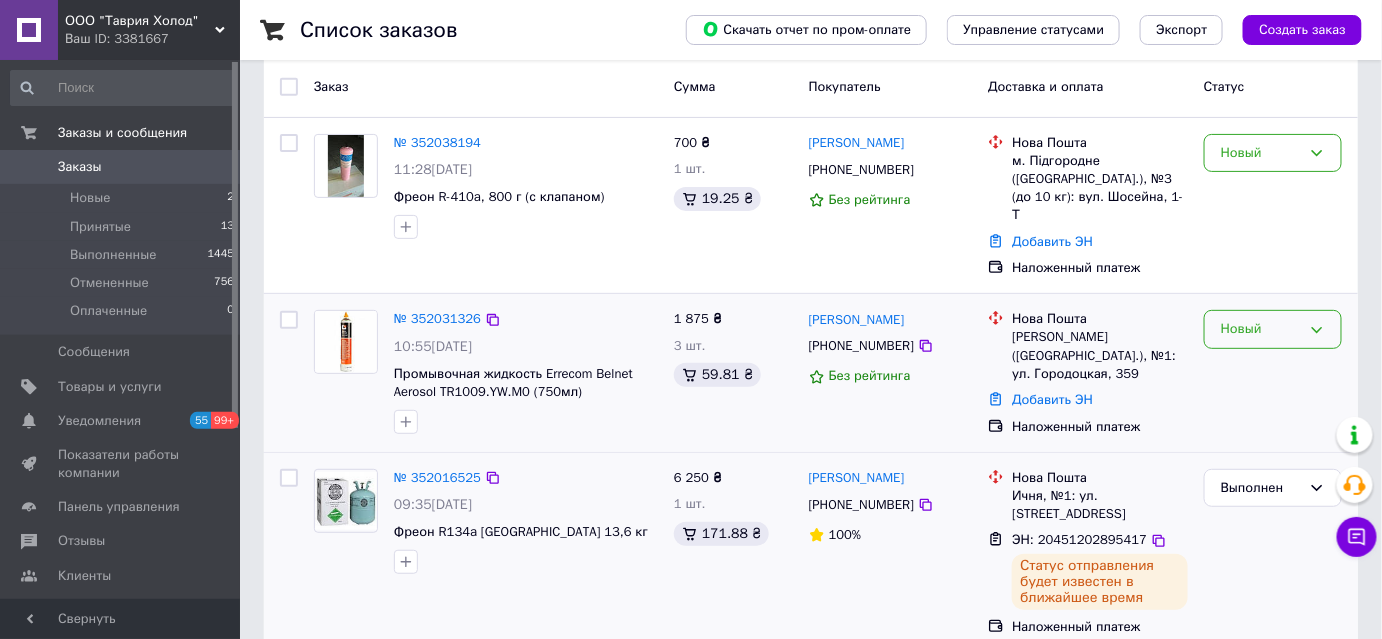 click on "Новый" at bounding box center (1273, 329) 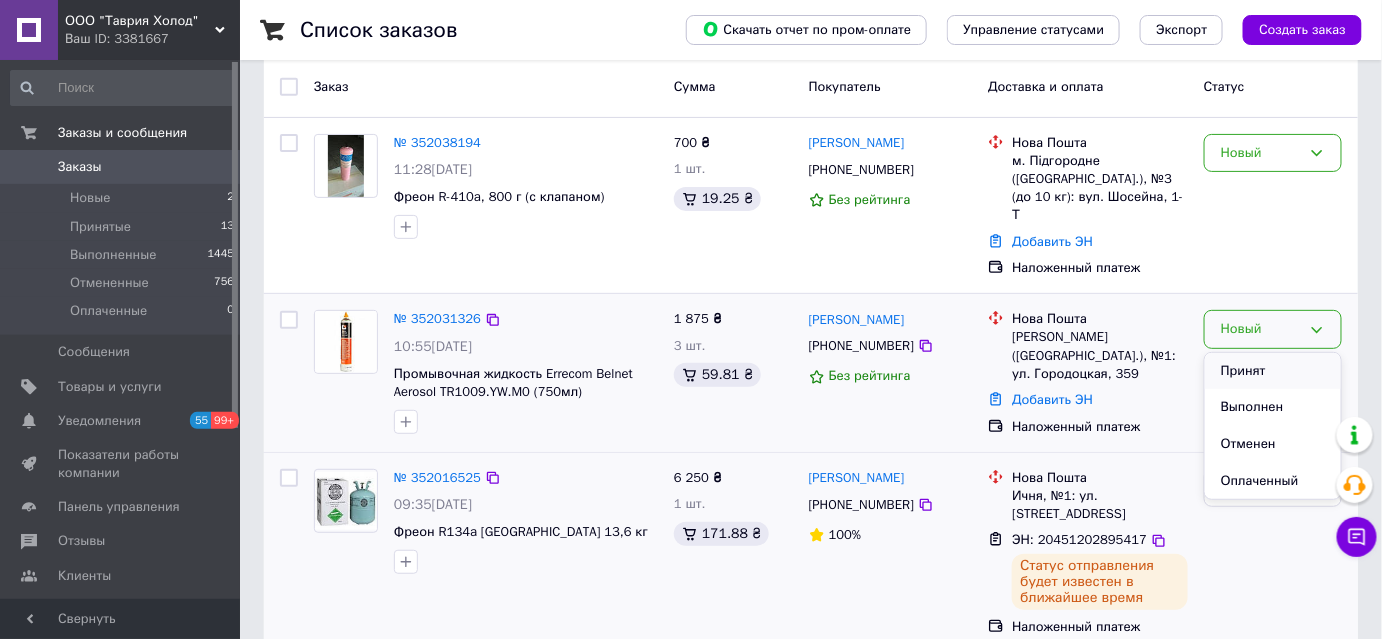 click on "Принят" at bounding box center (1273, 371) 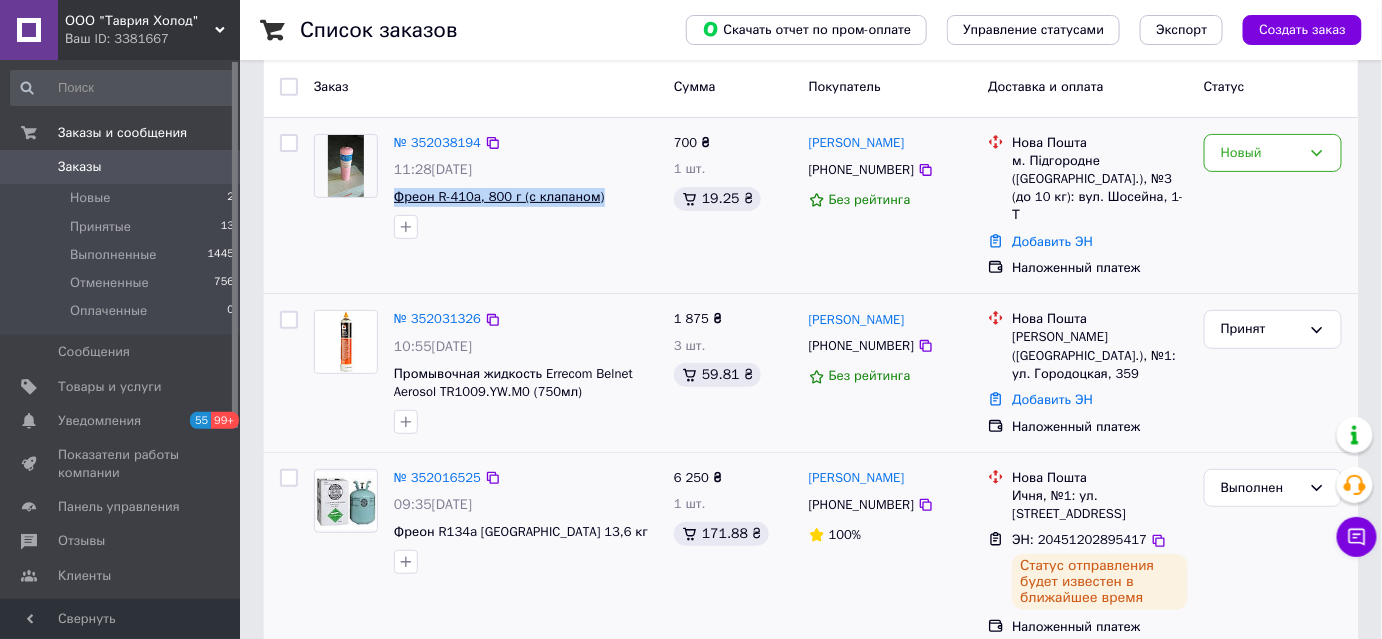 drag, startPoint x: 608, startPoint y: 199, endPoint x: 394, endPoint y: 196, distance: 214.02103 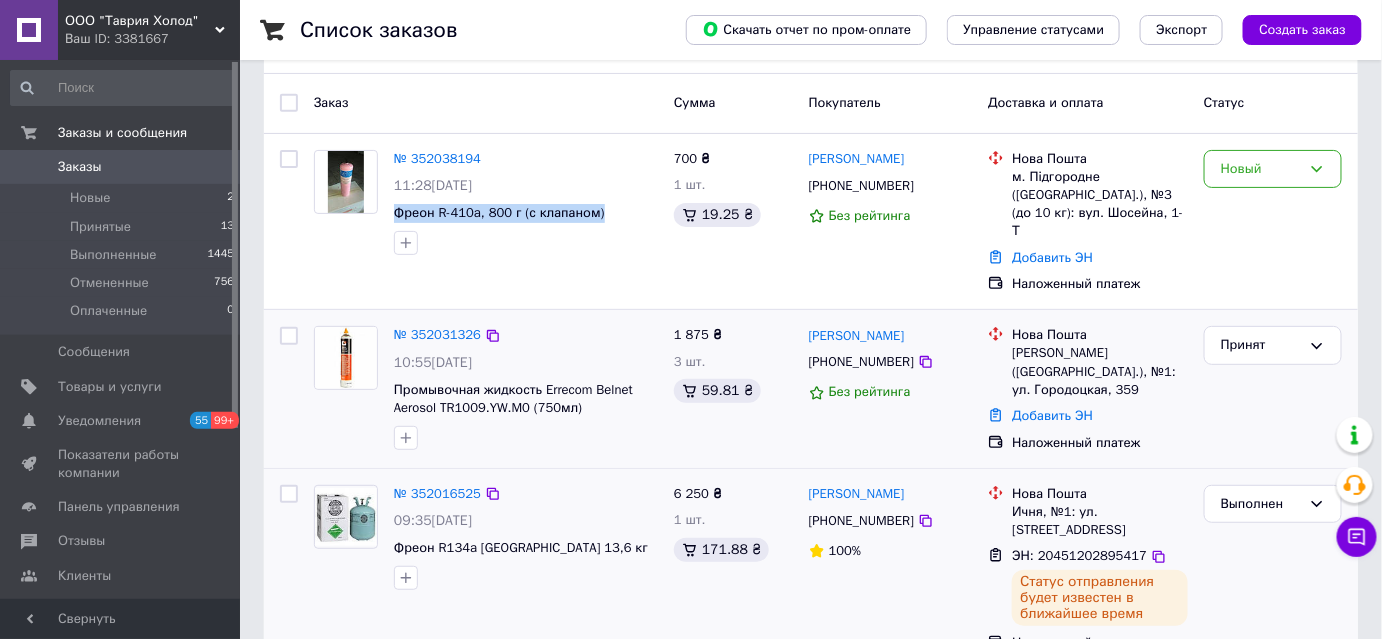 scroll, scrollTop: 79, scrollLeft: 0, axis: vertical 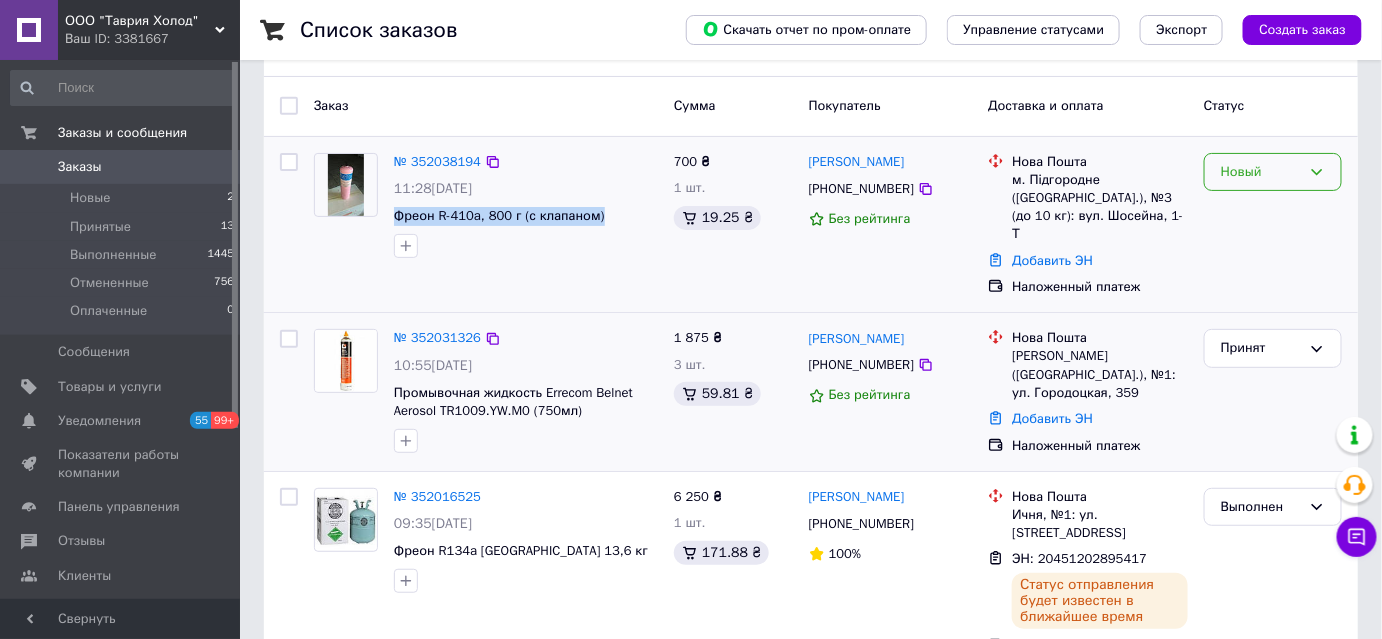 click on "Новый" at bounding box center [1273, 172] 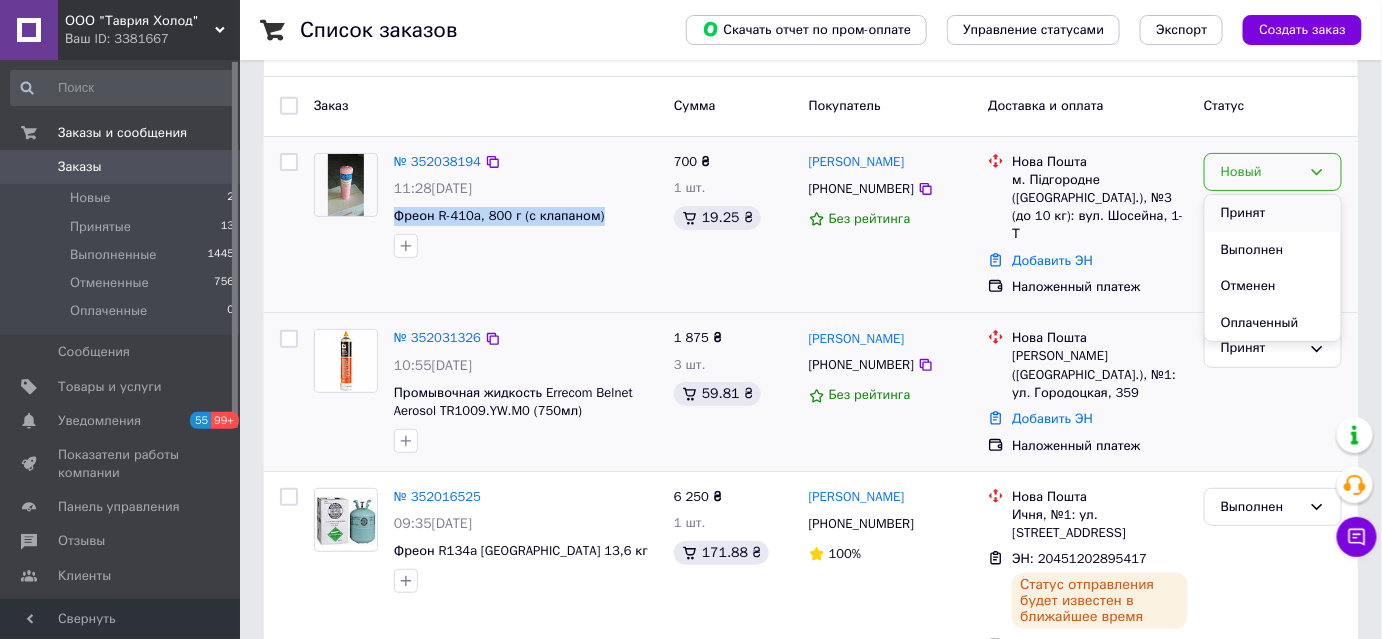 click on "Принят" at bounding box center (1273, 213) 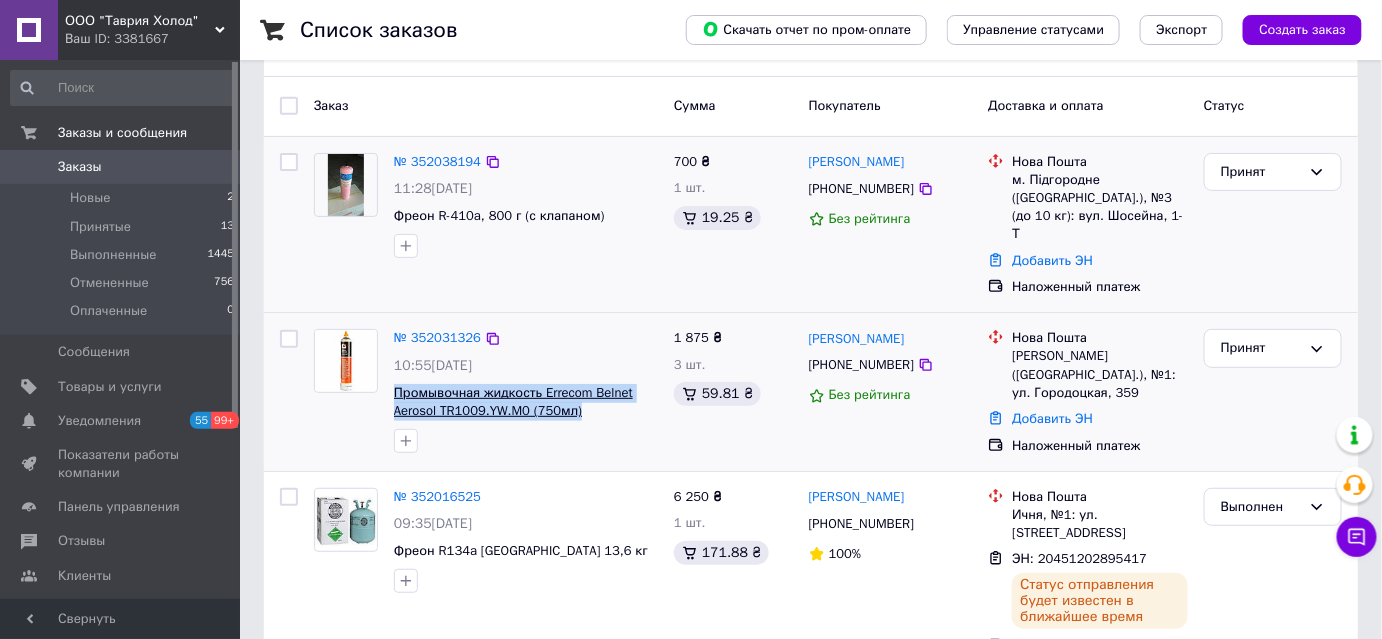 drag, startPoint x: 596, startPoint y: 396, endPoint x: 393, endPoint y: 383, distance: 203.41583 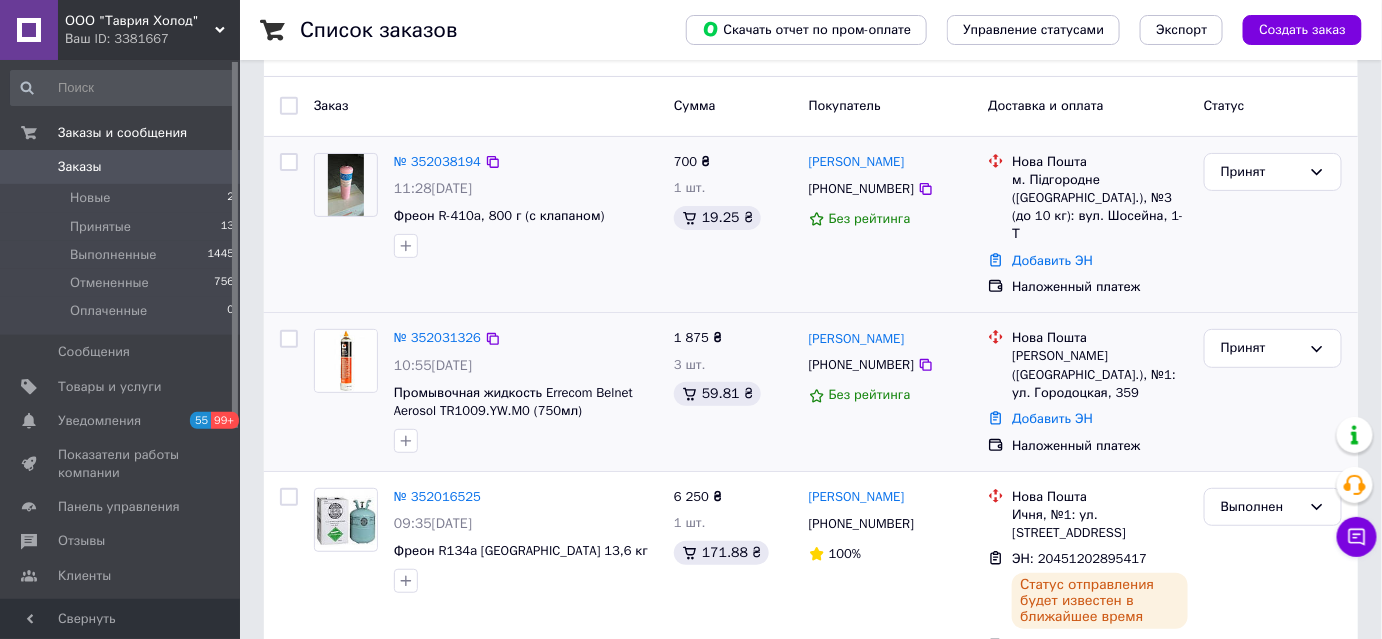 click on "Андрій Ярох +380664600645 Без рейтинга" at bounding box center [891, 392] 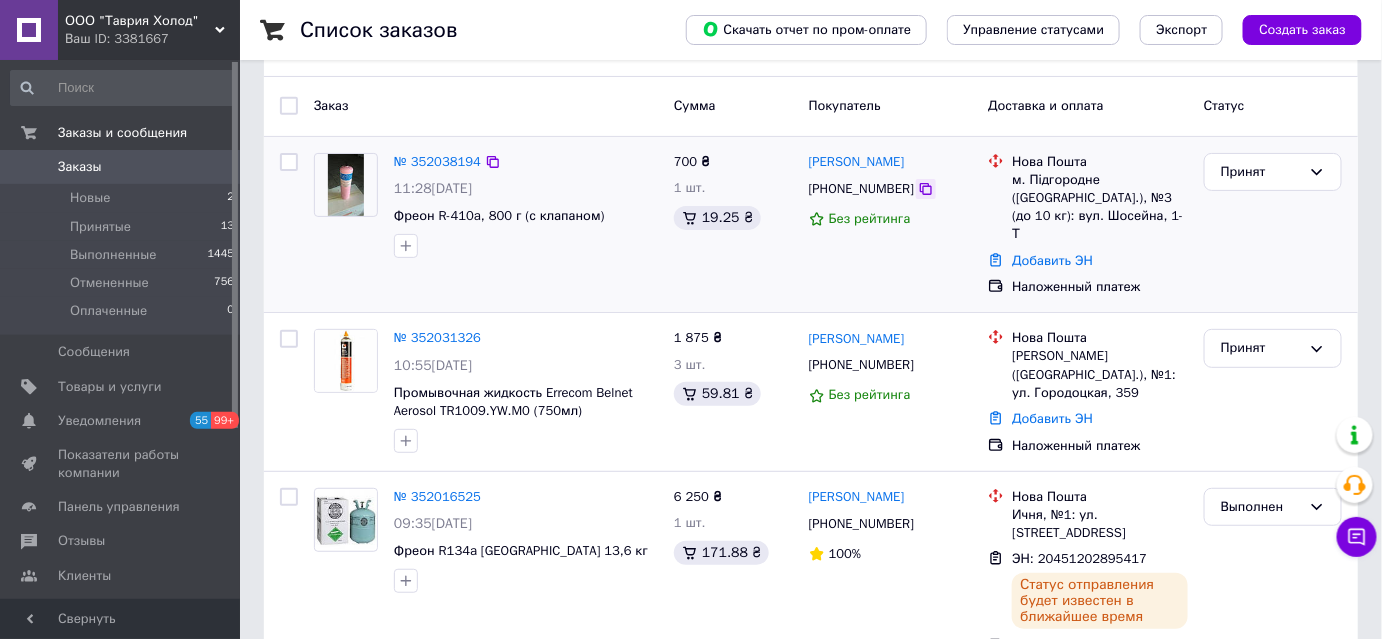 click at bounding box center [926, 189] 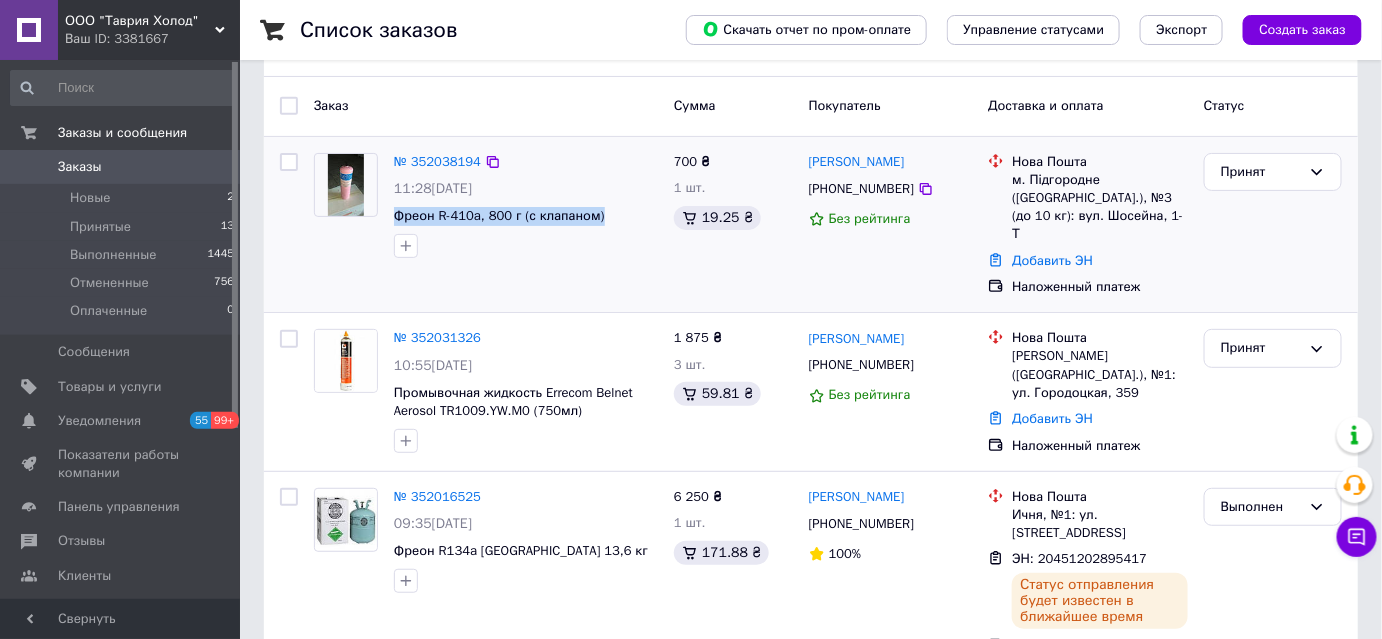 drag, startPoint x: 613, startPoint y: 217, endPoint x: 388, endPoint y: 224, distance: 225.10886 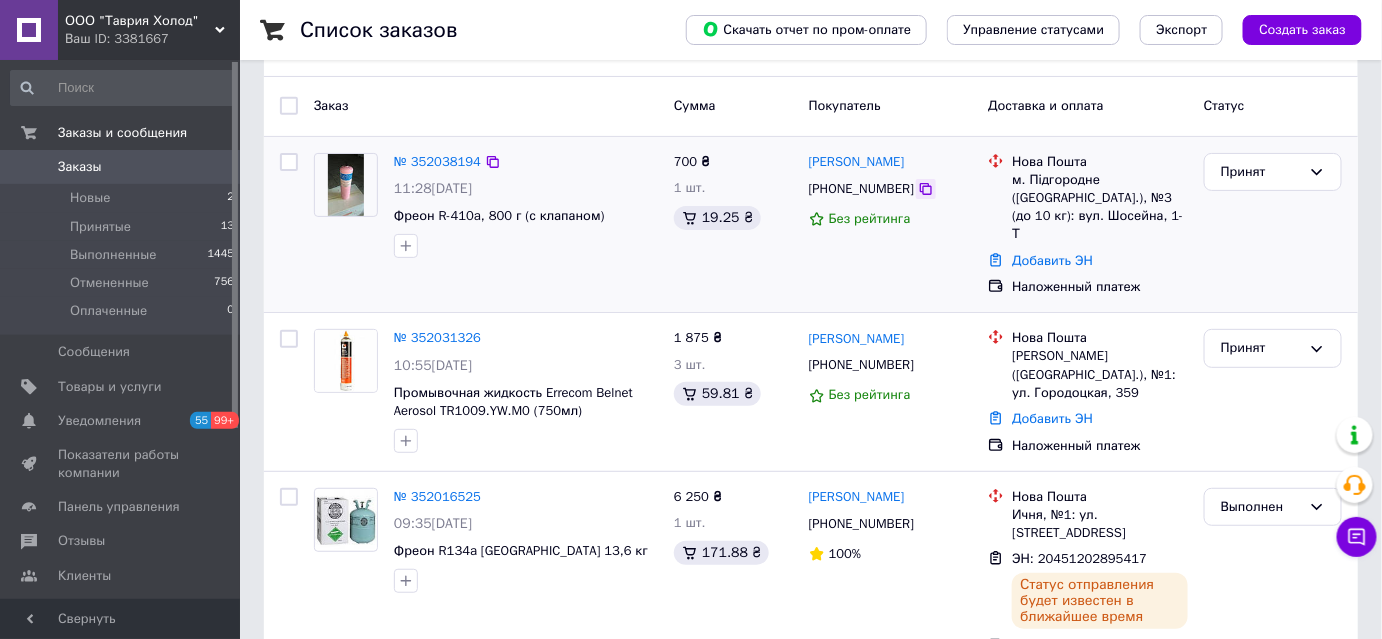 click 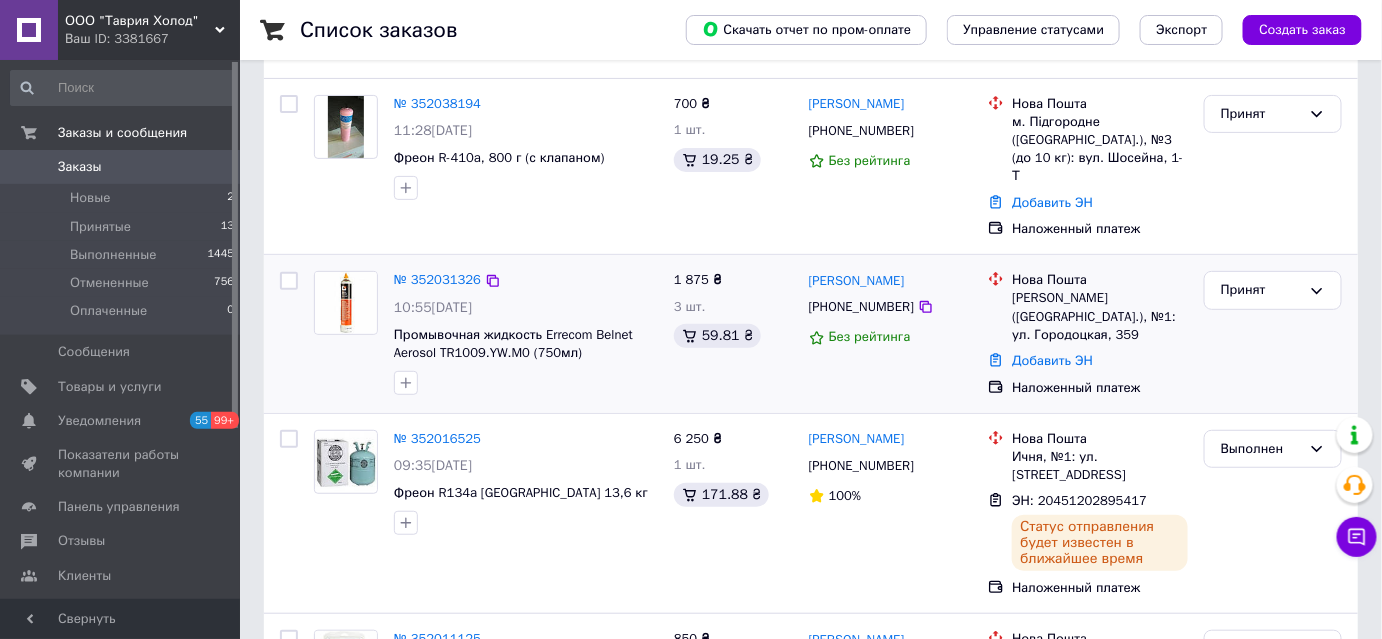 scroll, scrollTop: 138, scrollLeft: 0, axis: vertical 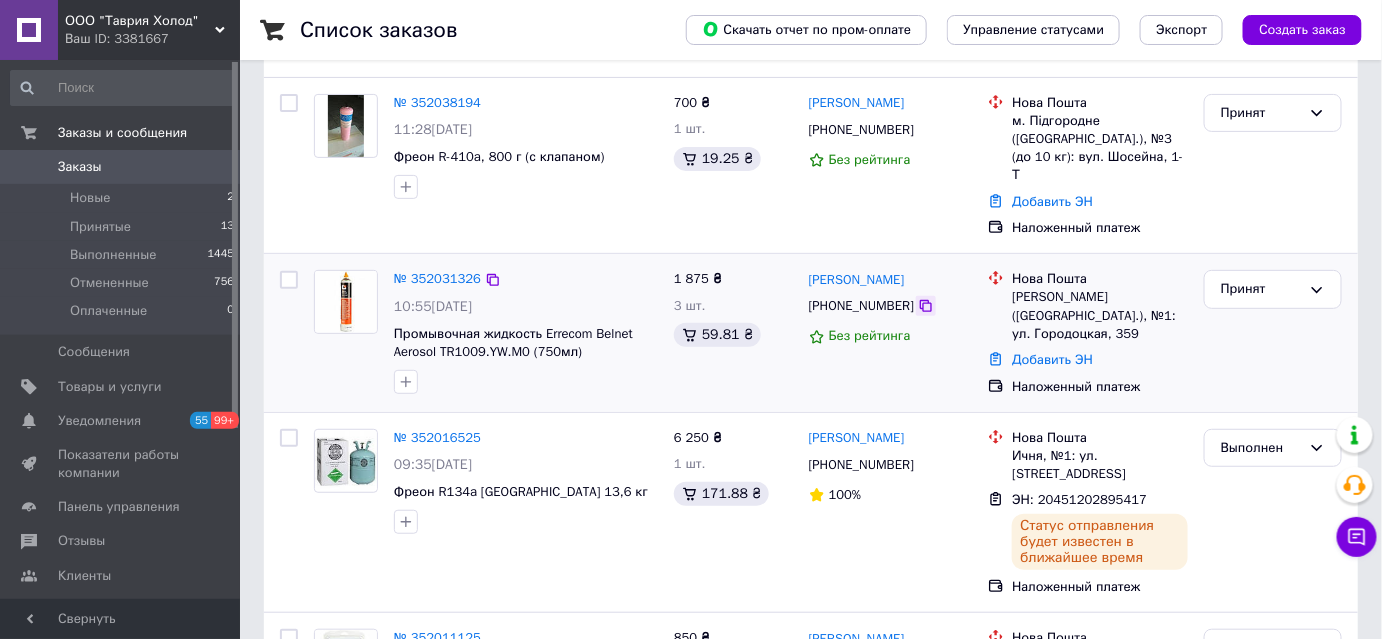 click 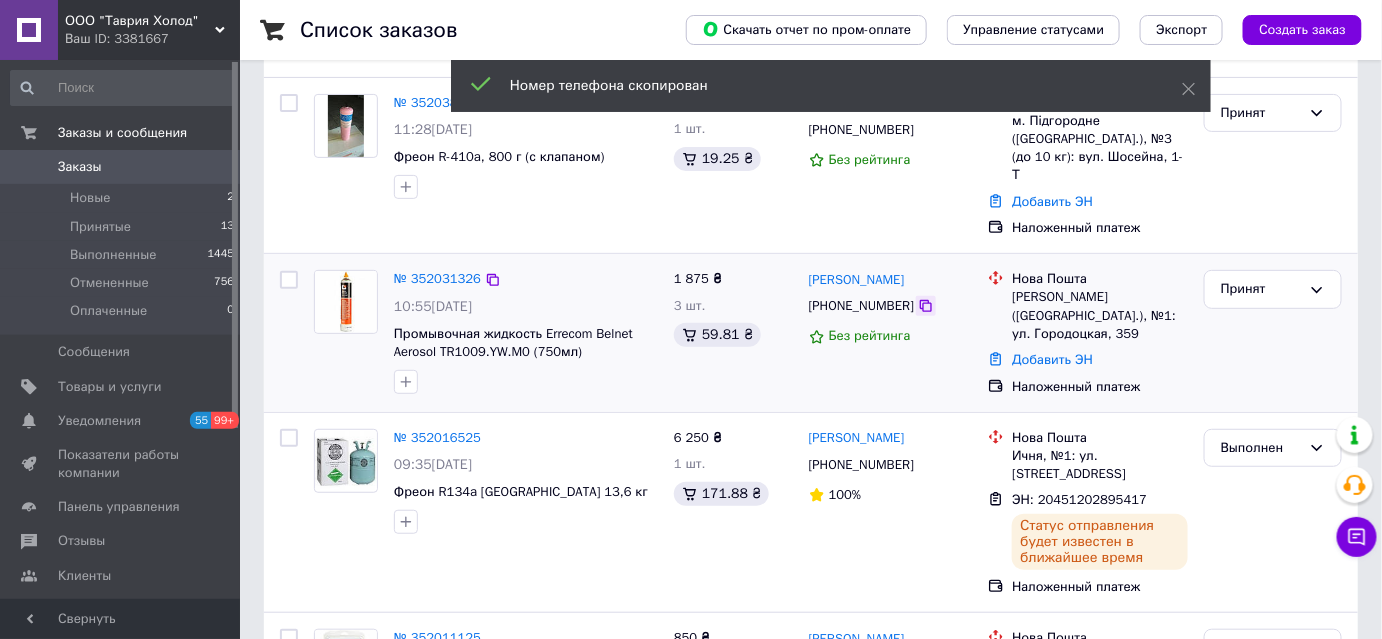scroll, scrollTop: 0, scrollLeft: 0, axis: both 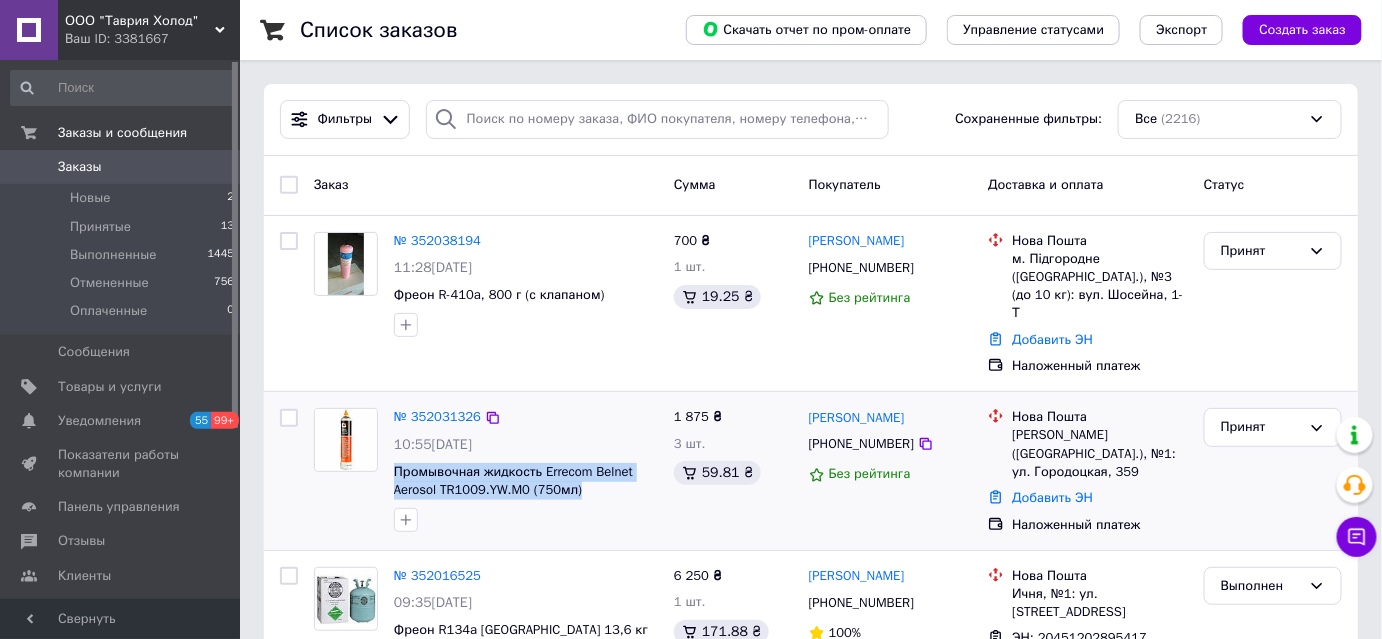 drag, startPoint x: 596, startPoint y: 474, endPoint x: 392, endPoint y: 465, distance: 204.19843 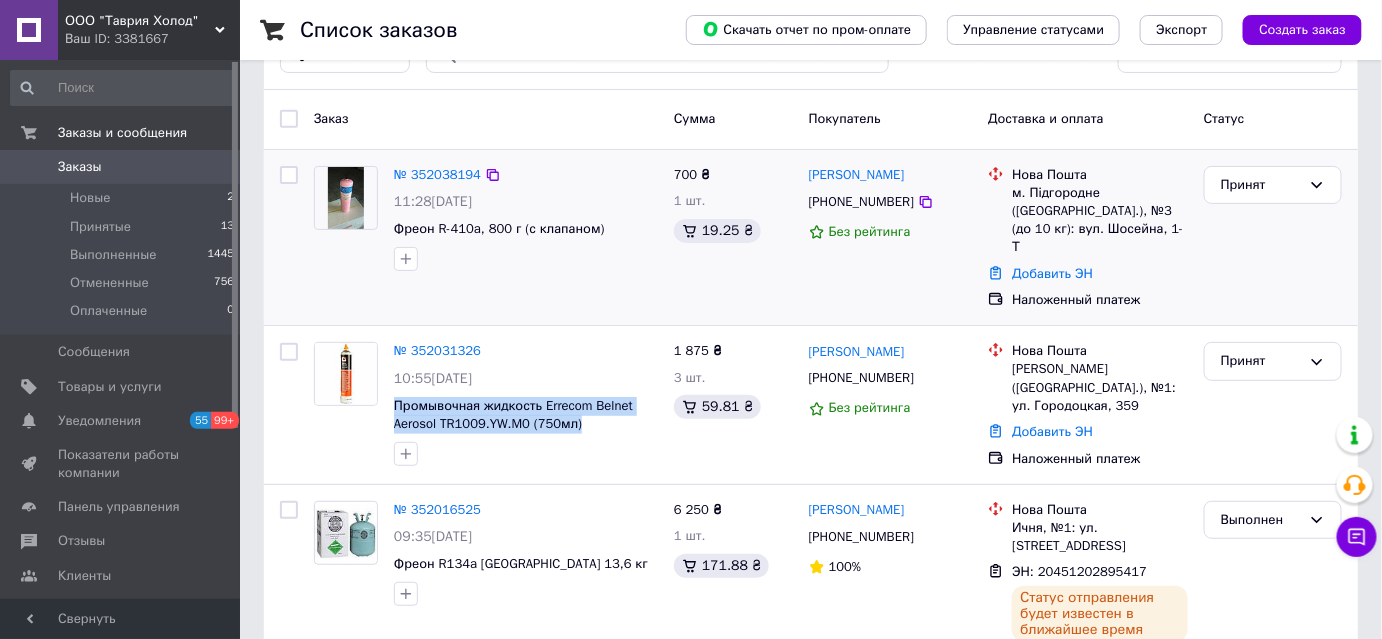 scroll, scrollTop: 67, scrollLeft: 0, axis: vertical 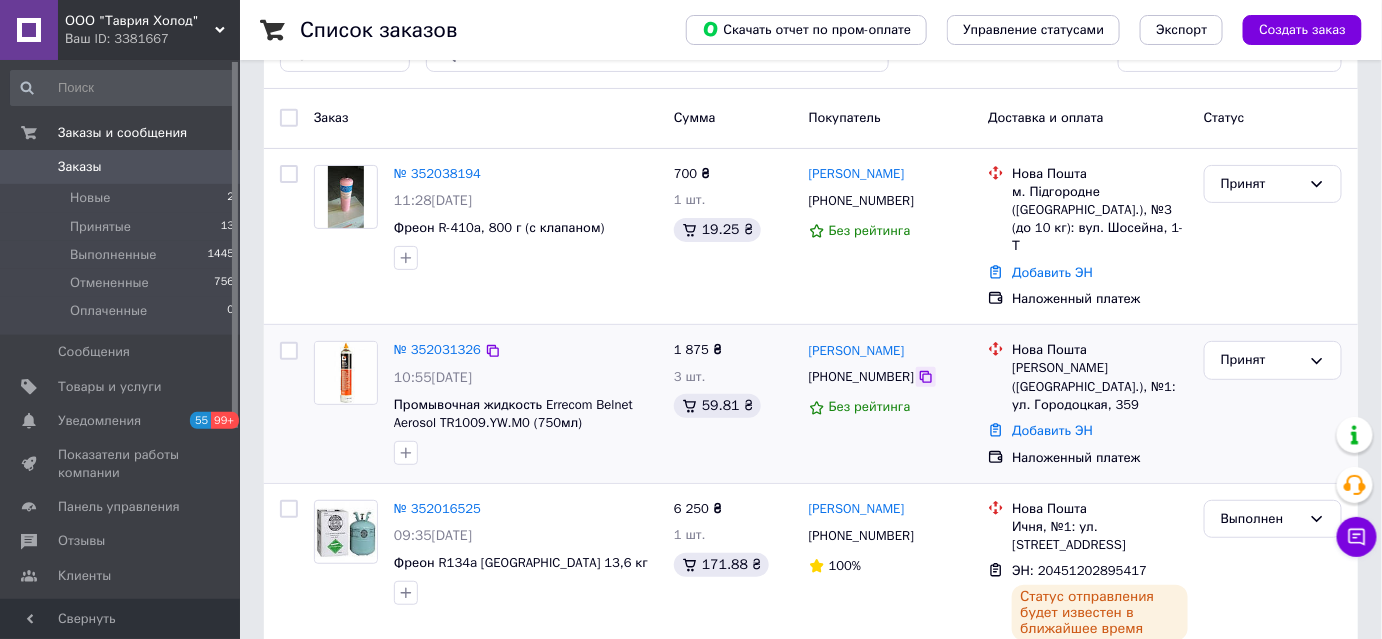 click 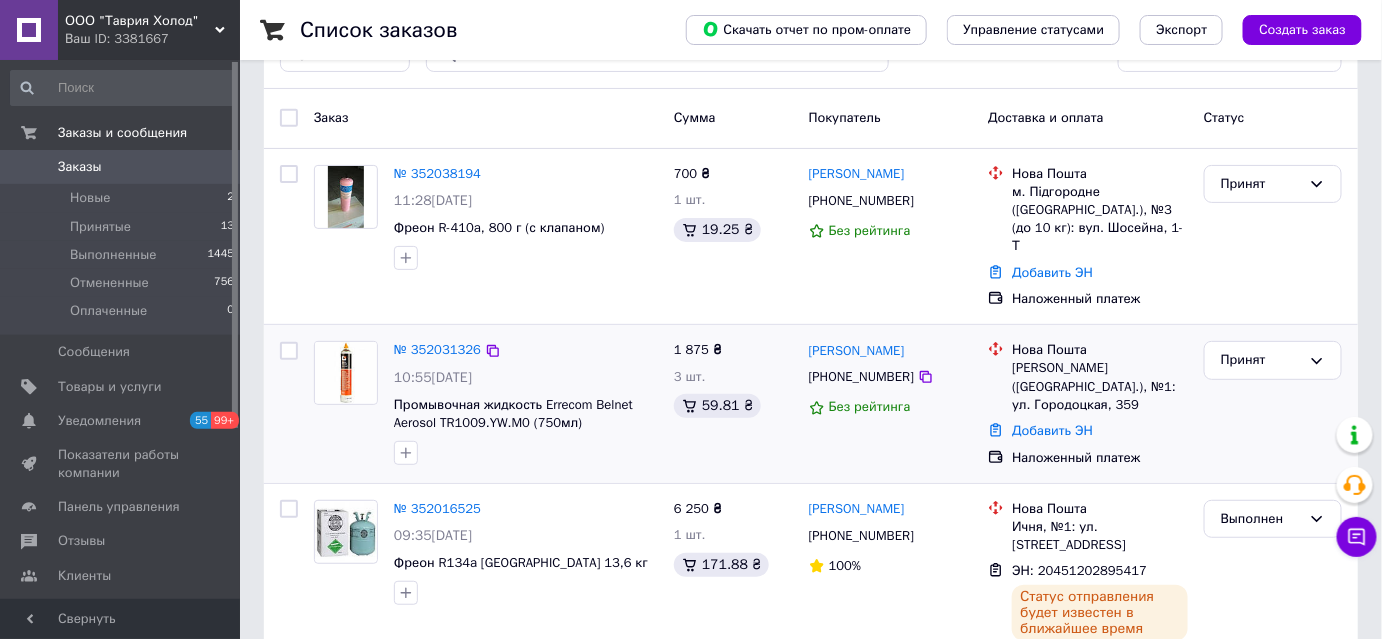 scroll, scrollTop: 120, scrollLeft: 0, axis: vertical 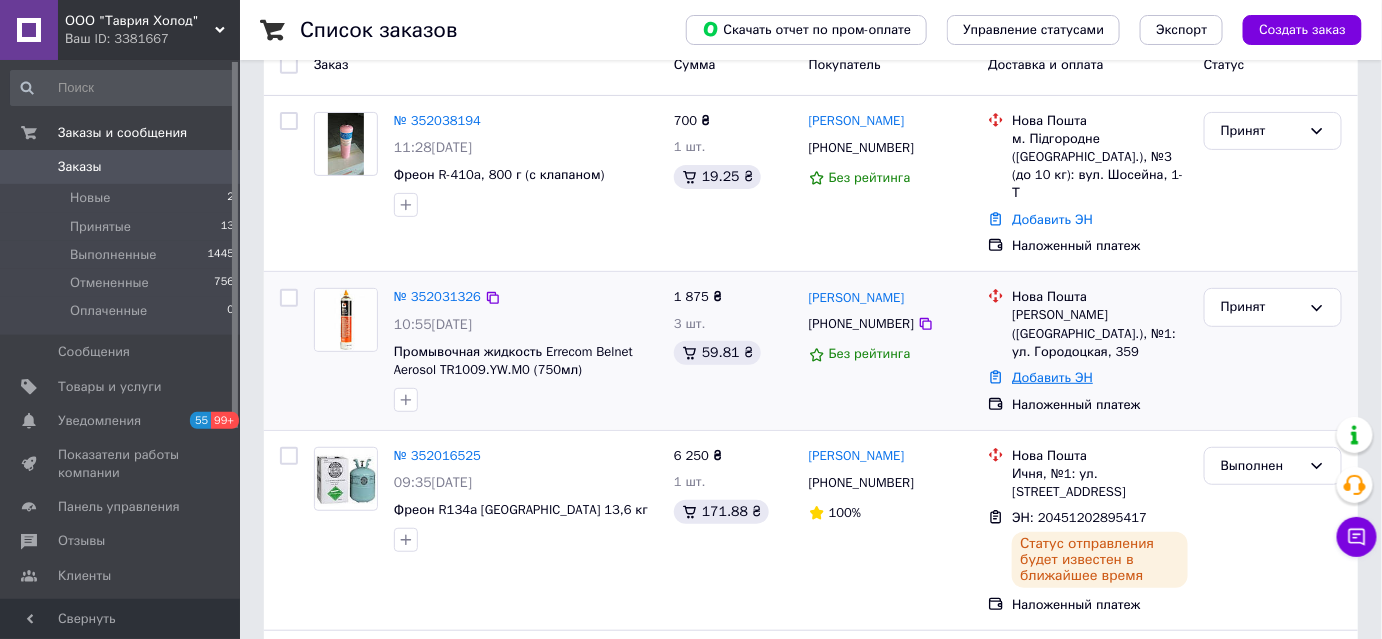 click on "Добавить ЭН" at bounding box center (1052, 377) 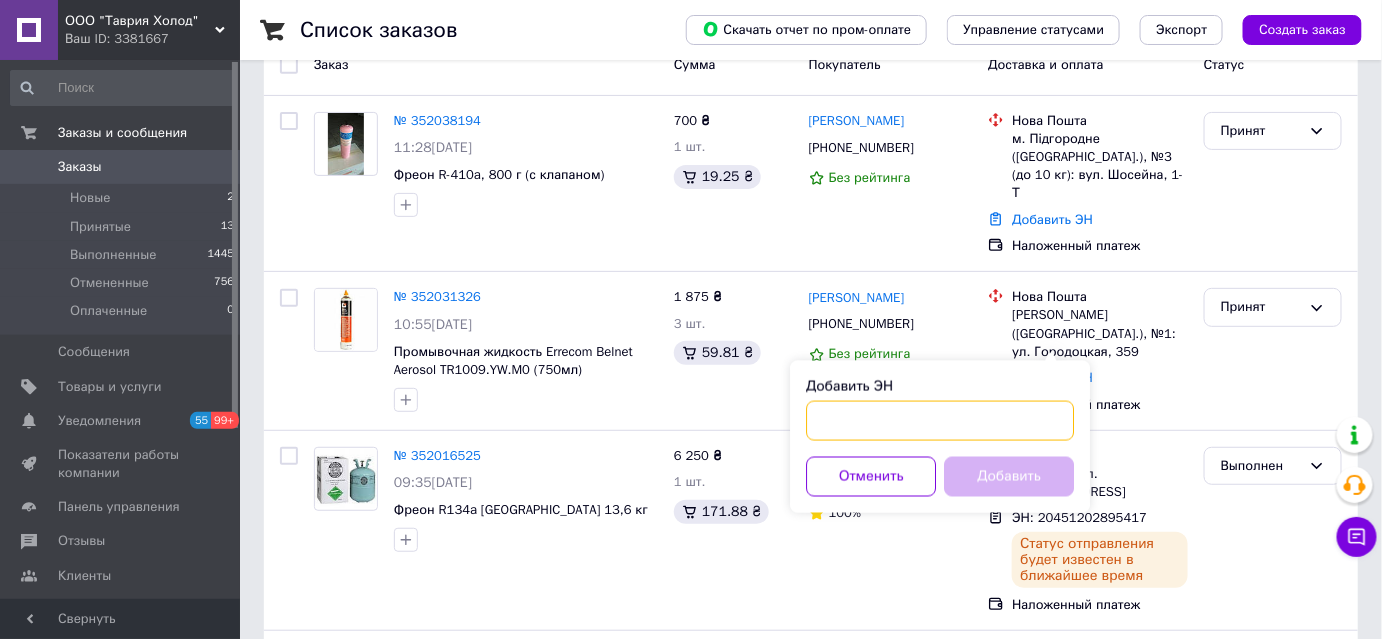 click on "Добавить ЭН" at bounding box center (940, 421) 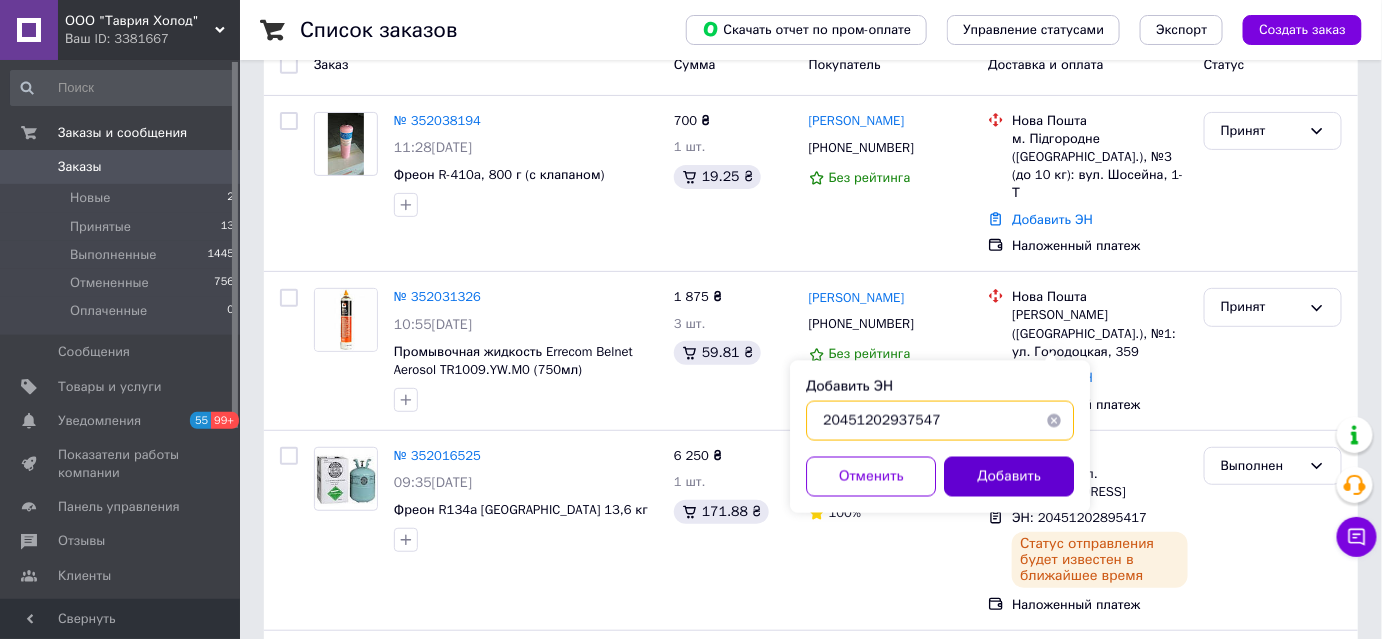 type on "20451202937547" 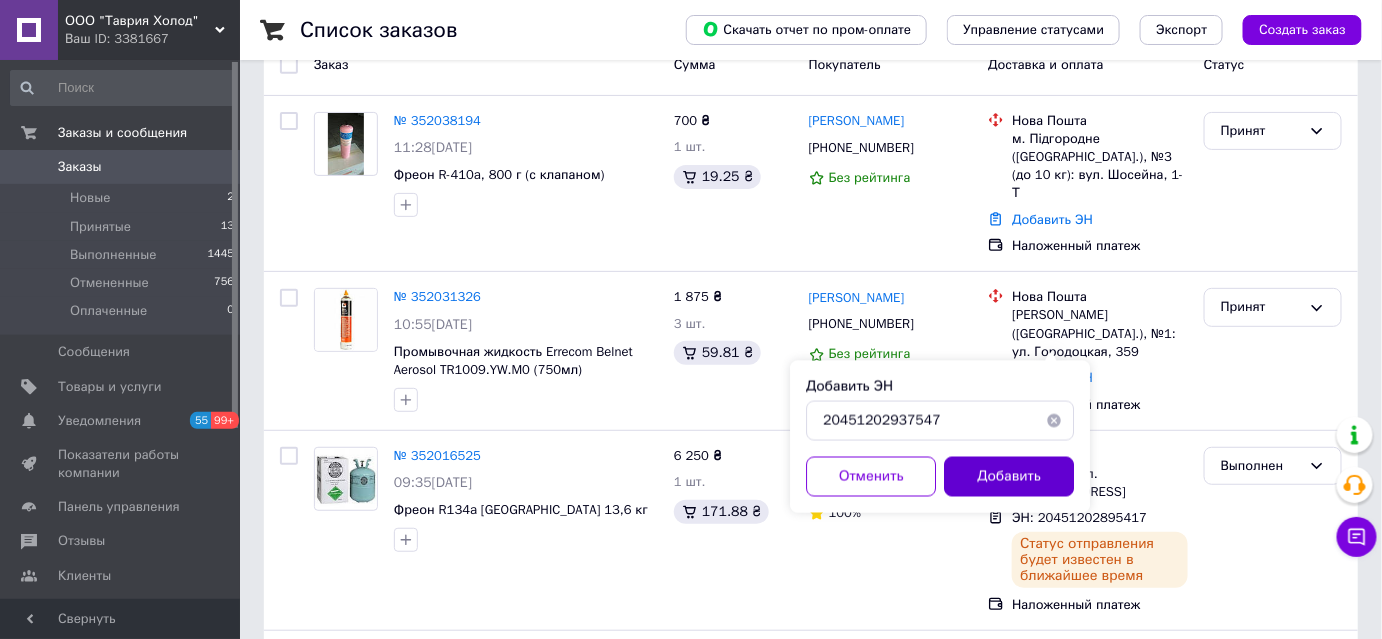 click on "Добавить" at bounding box center [1009, 477] 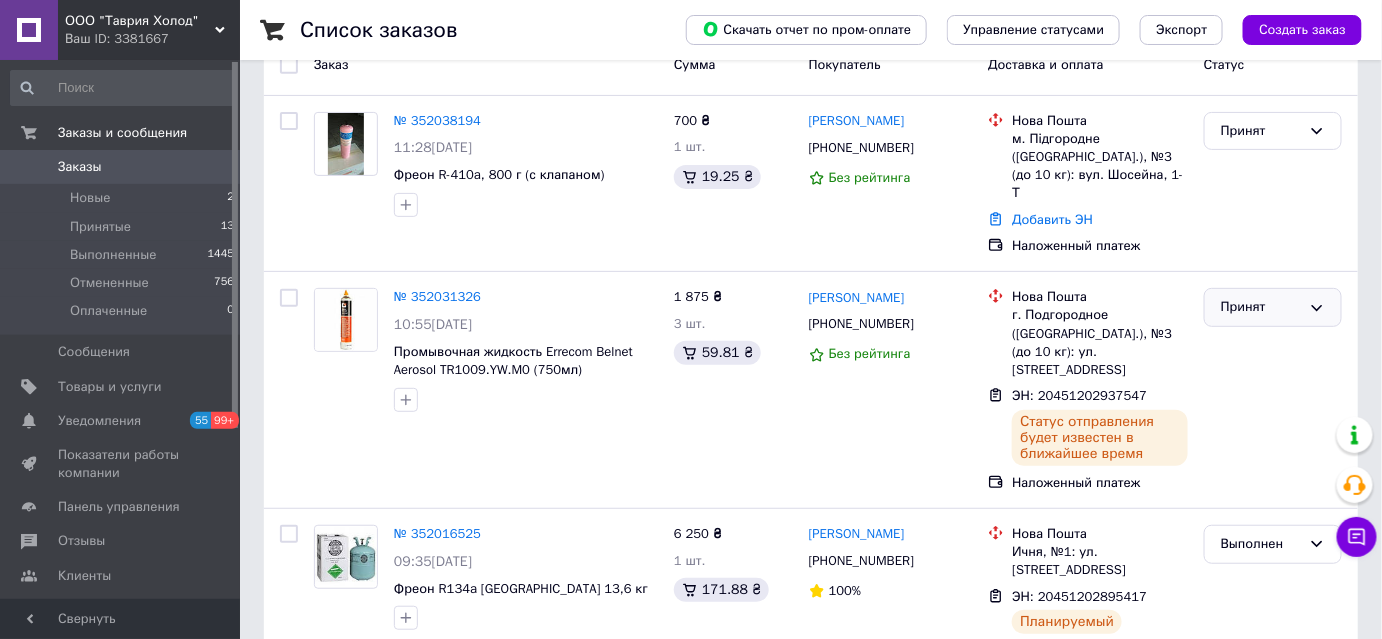 click 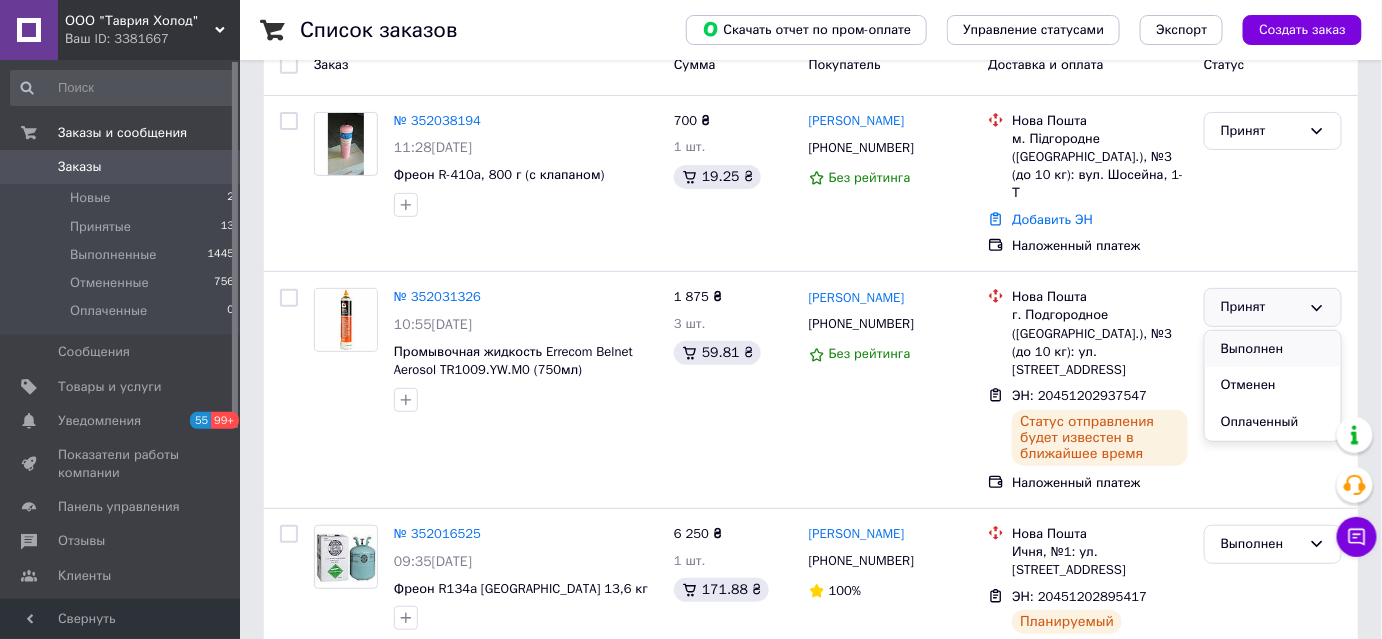 click on "Выполнен" at bounding box center (1273, 349) 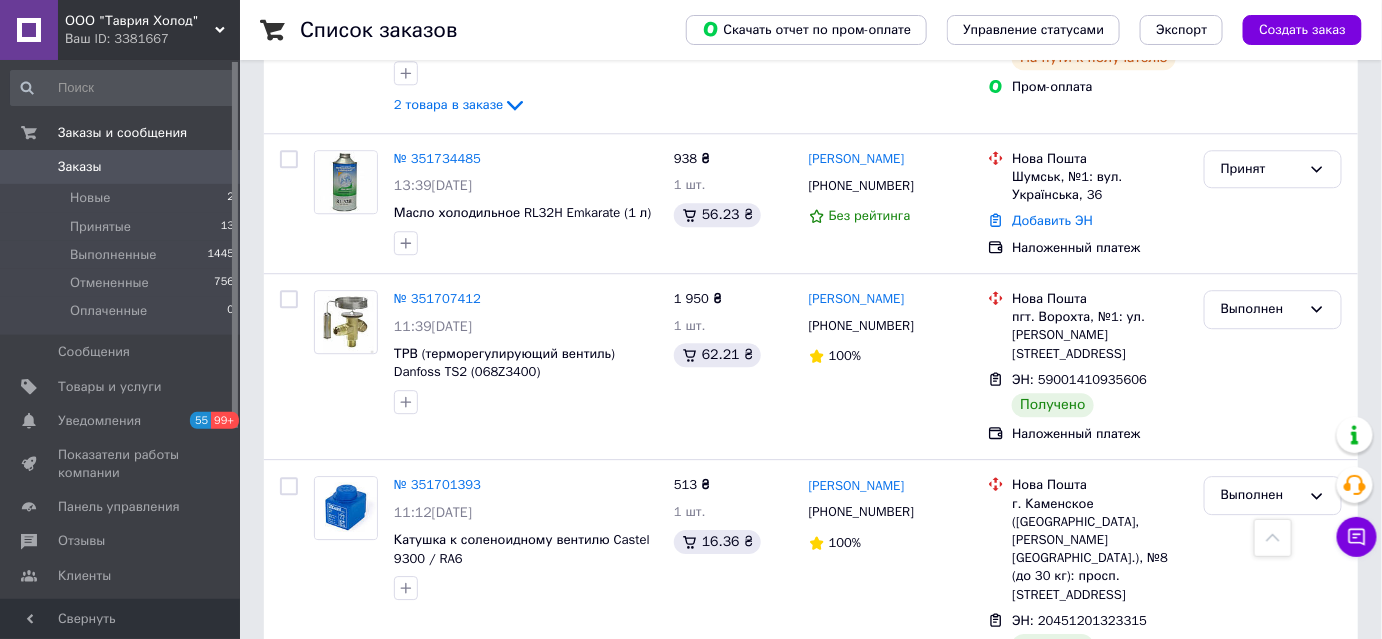 scroll, scrollTop: 1700, scrollLeft: 0, axis: vertical 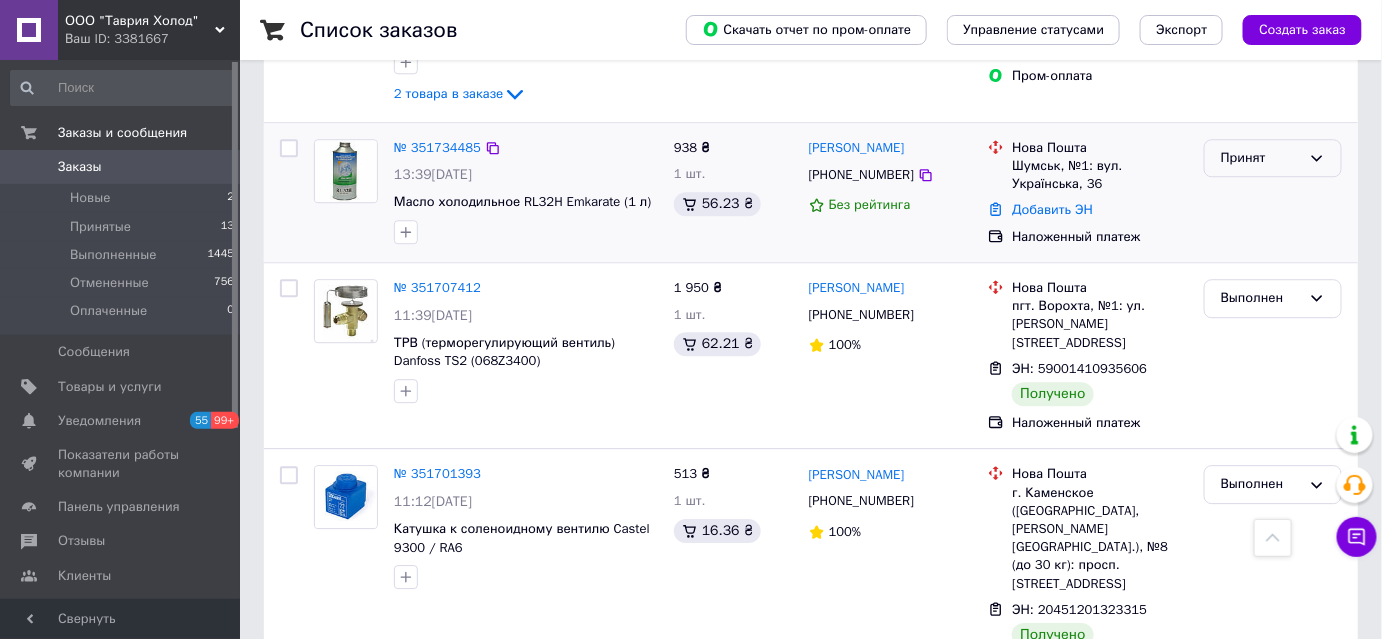 click on "Принят" at bounding box center [1273, 158] 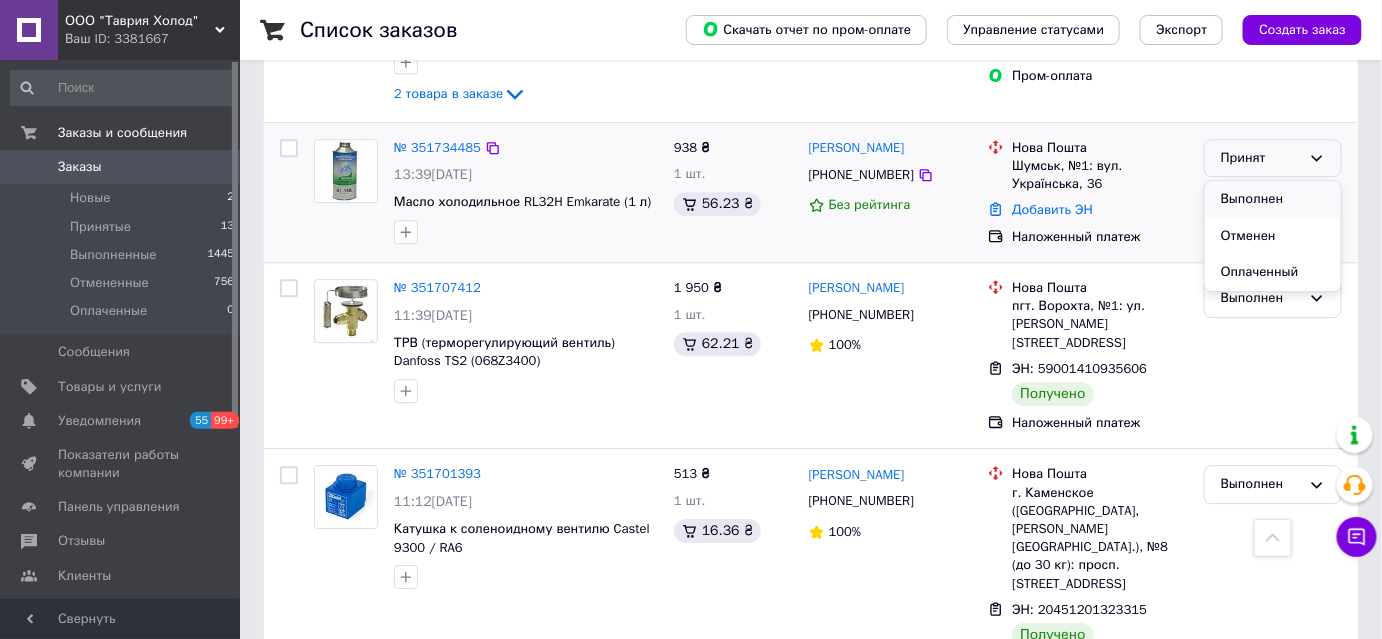 click on "Выполнен" at bounding box center (1273, 199) 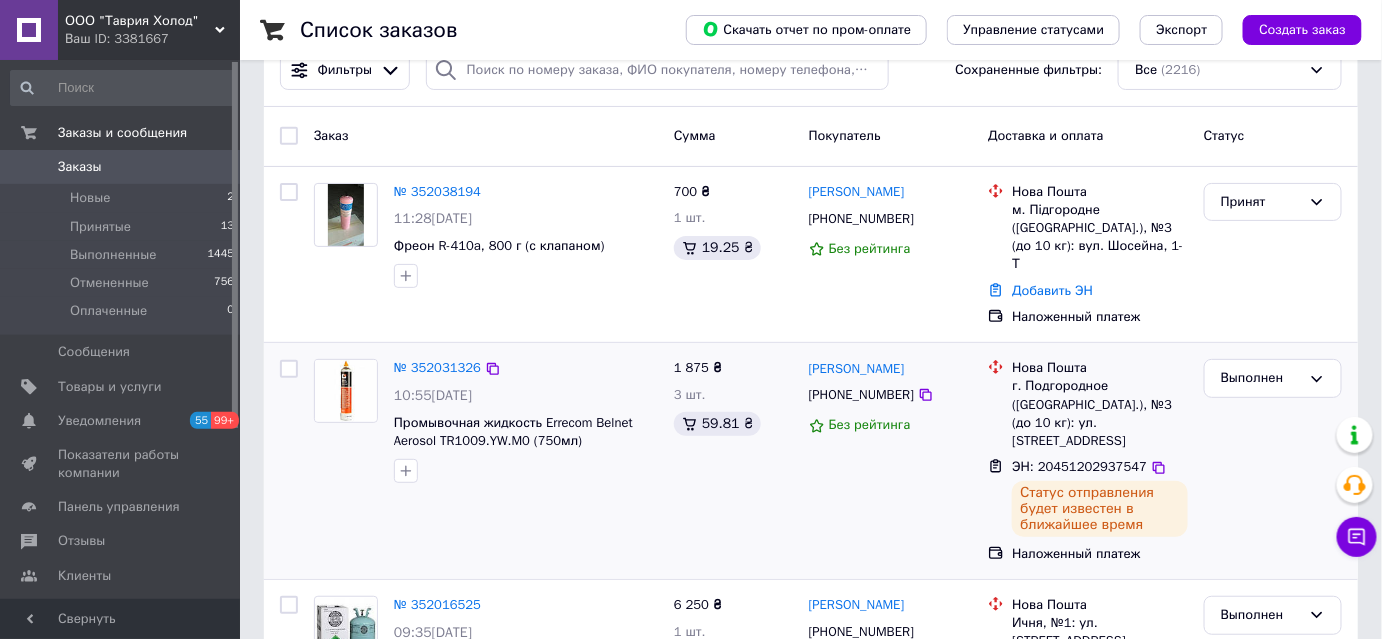 scroll, scrollTop: 42, scrollLeft: 0, axis: vertical 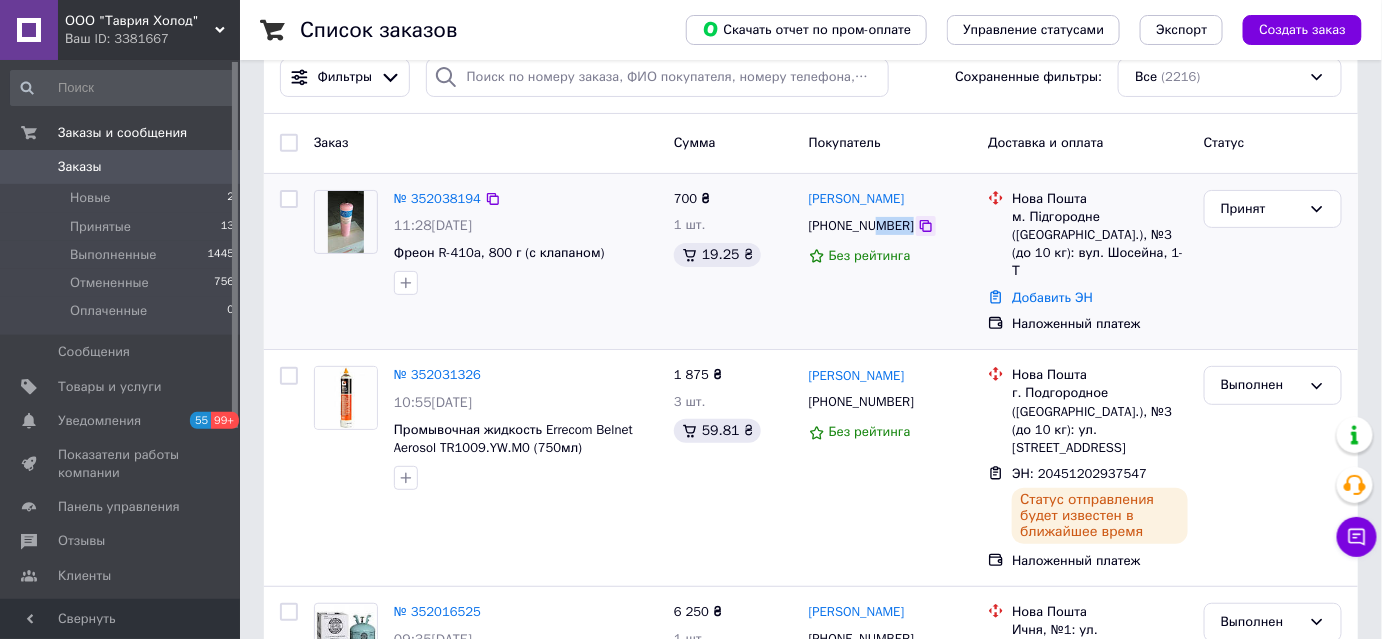 drag, startPoint x: 872, startPoint y: 225, endPoint x: 907, endPoint y: 225, distance: 35 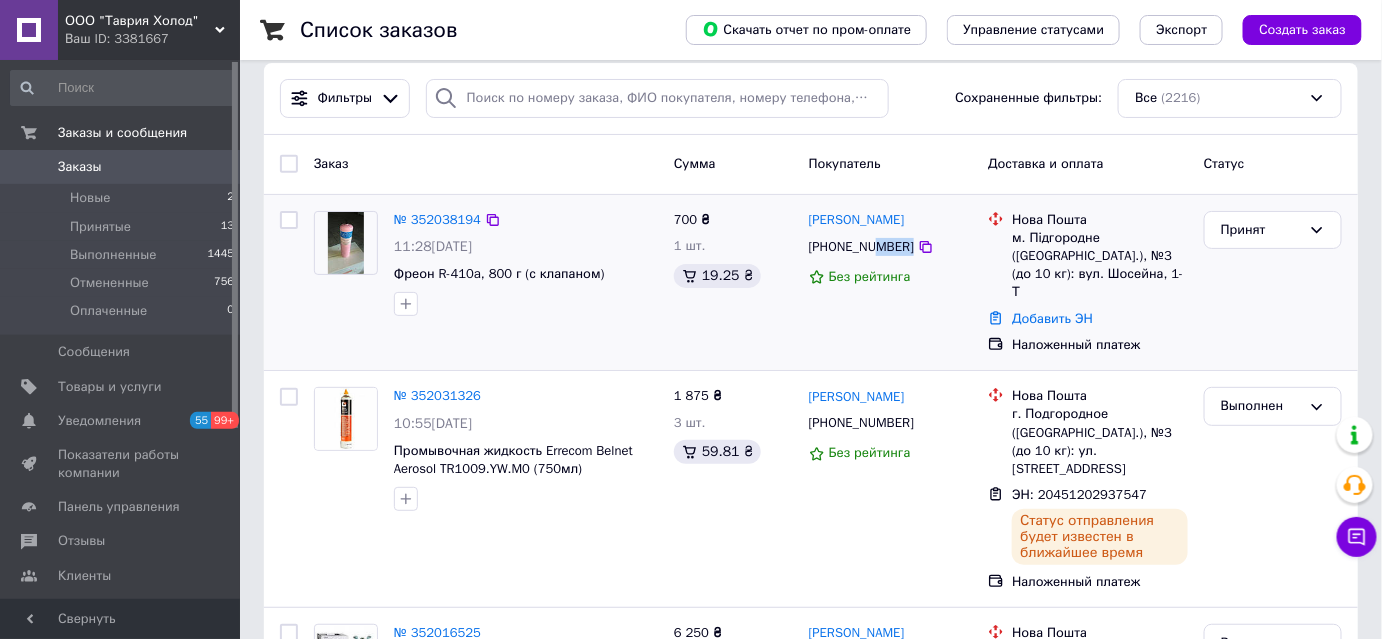 scroll, scrollTop: 0, scrollLeft: 0, axis: both 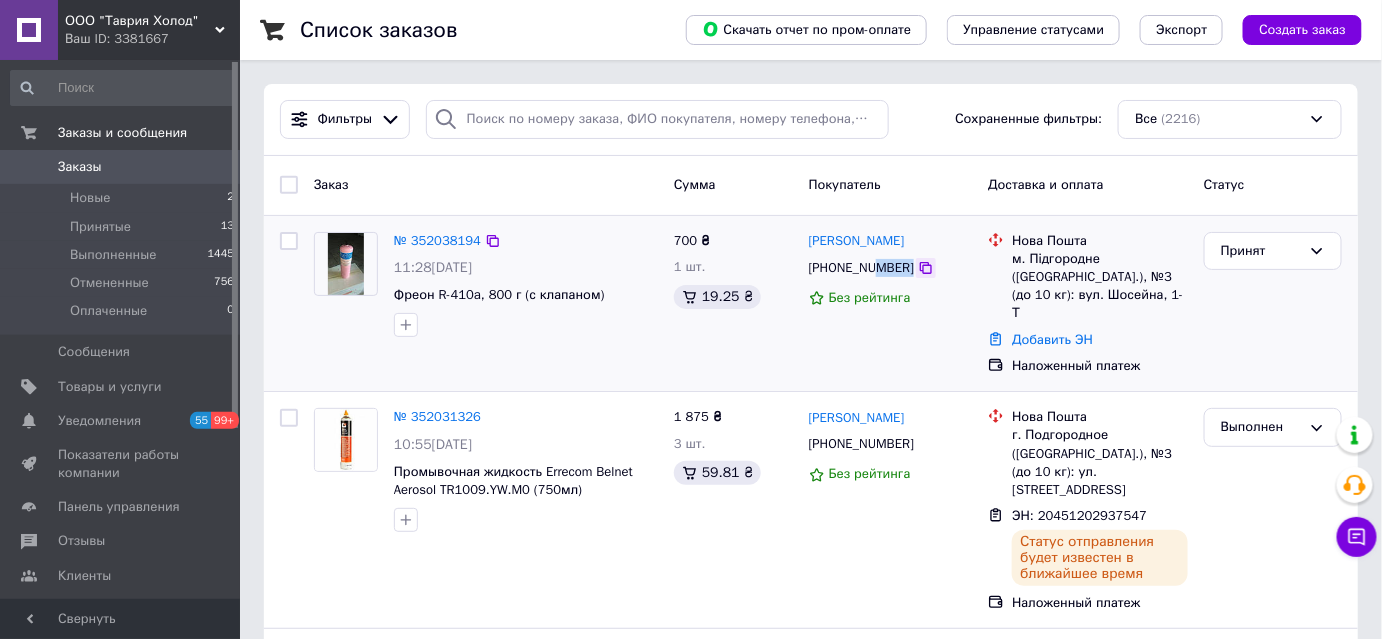 click 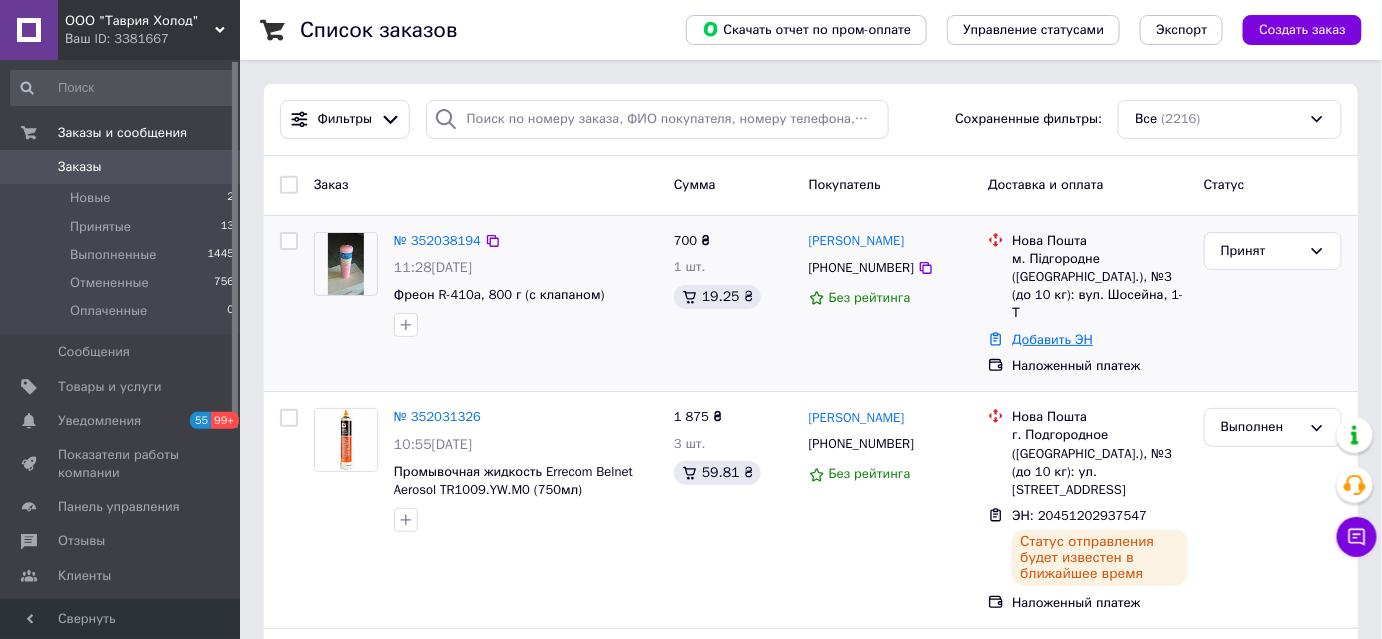 click on "Добавить ЭН" at bounding box center [1052, 339] 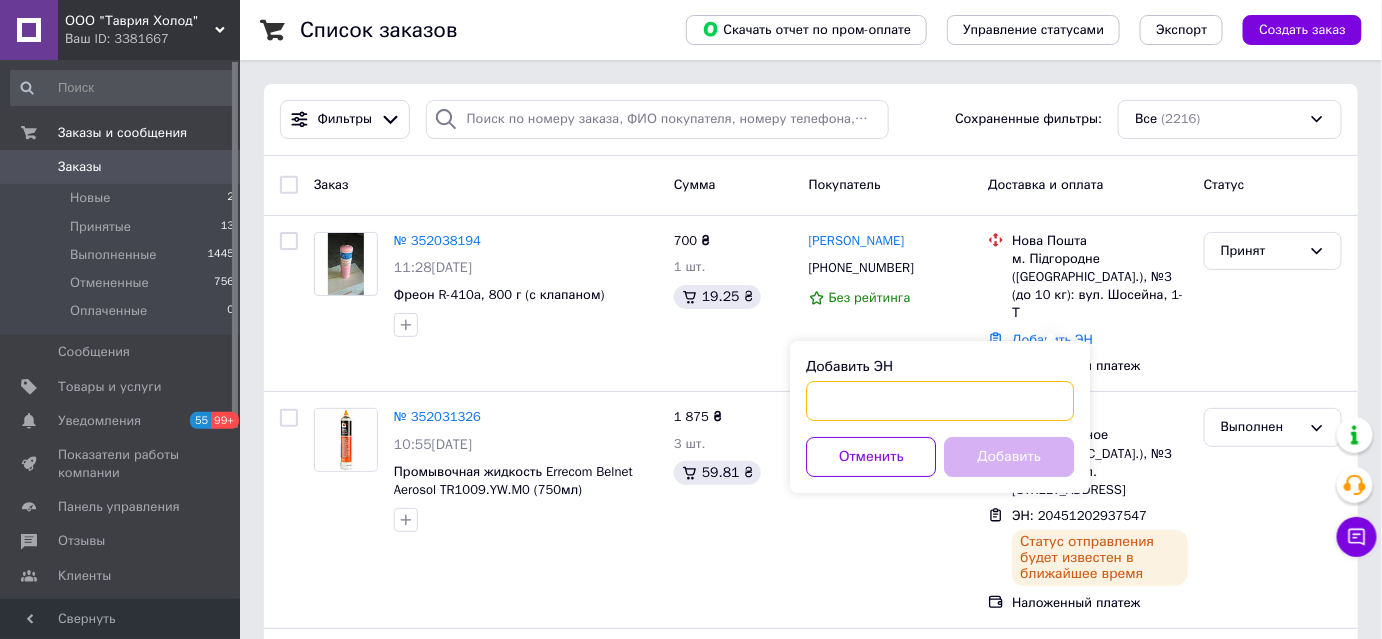 click on "Добавить ЭН" at bounding box center [940, 401] 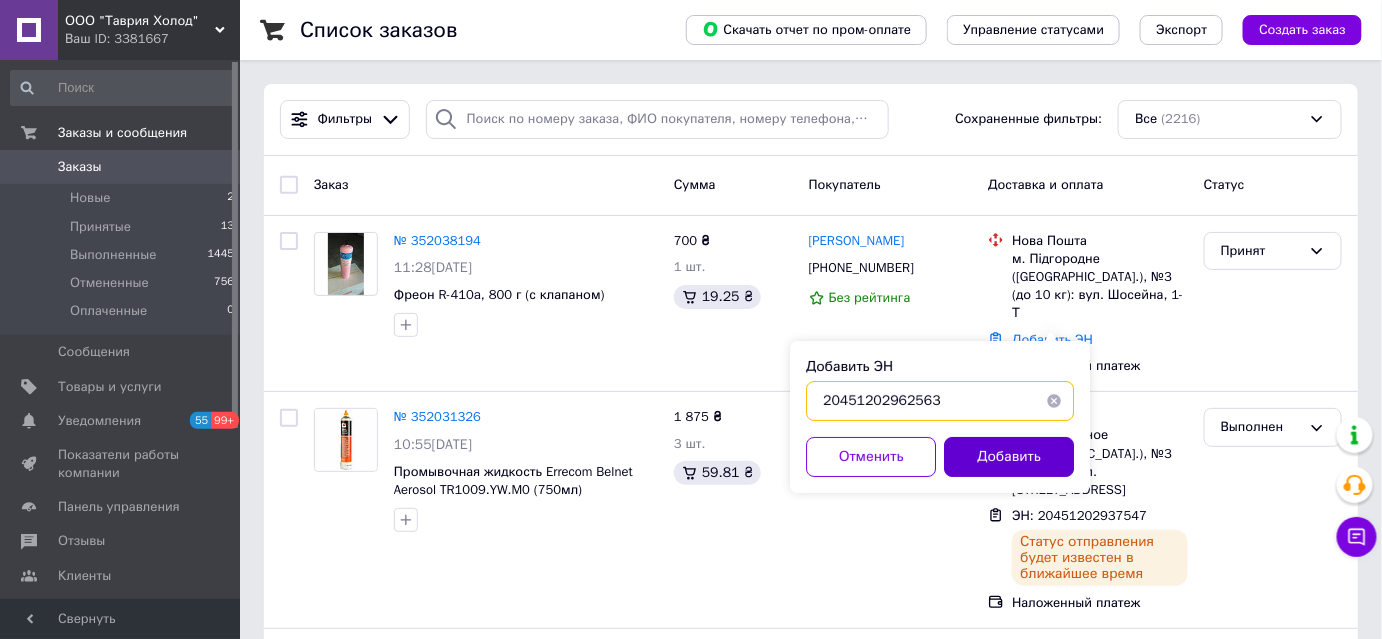 type on "20451202962563" 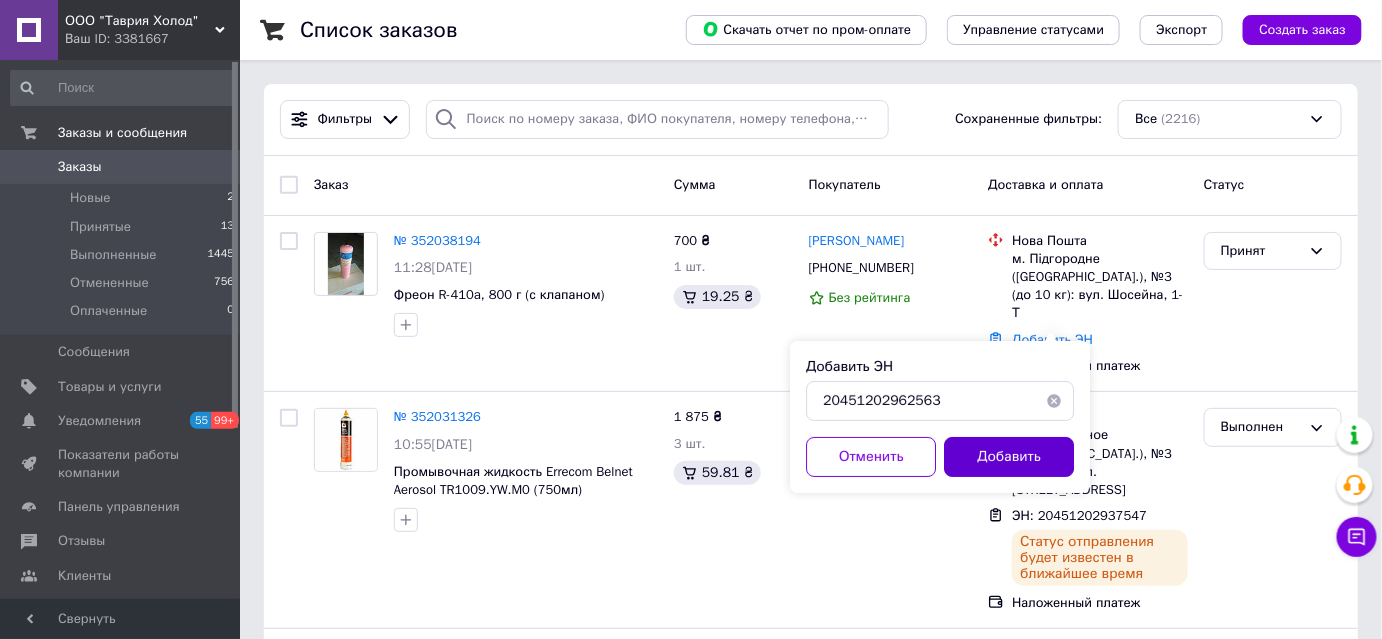 click on "Добавить" at bounding box center (1009, 457) 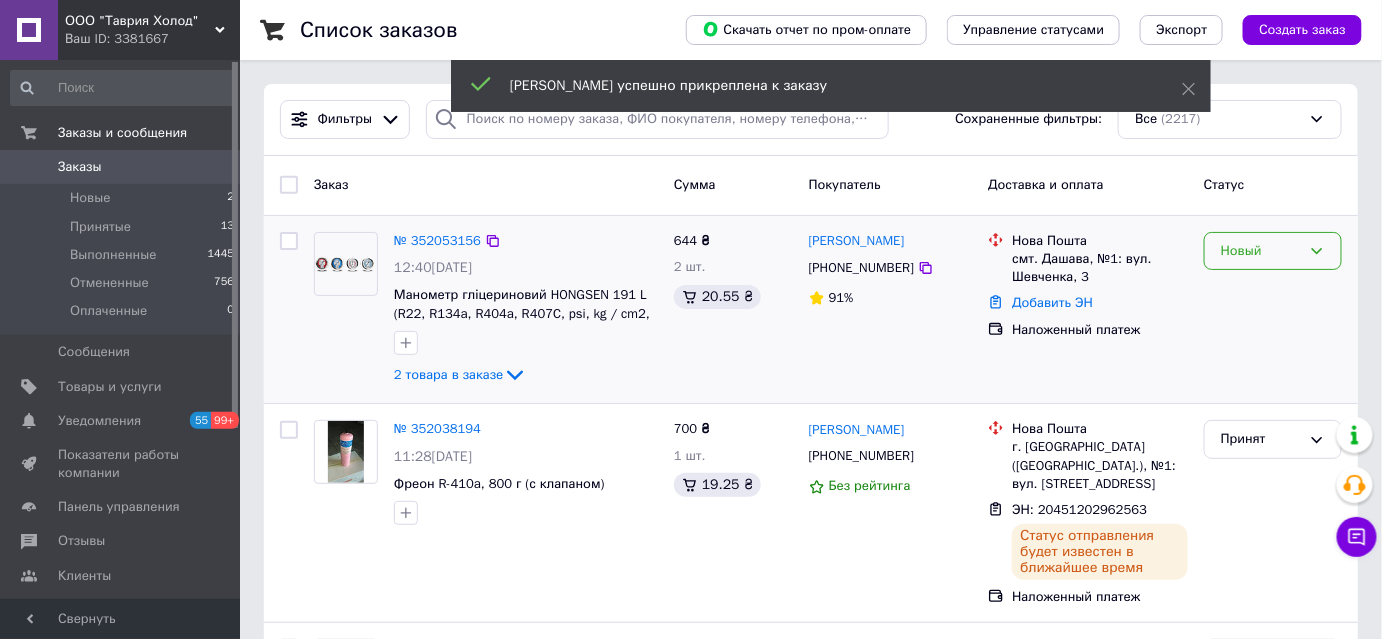 click 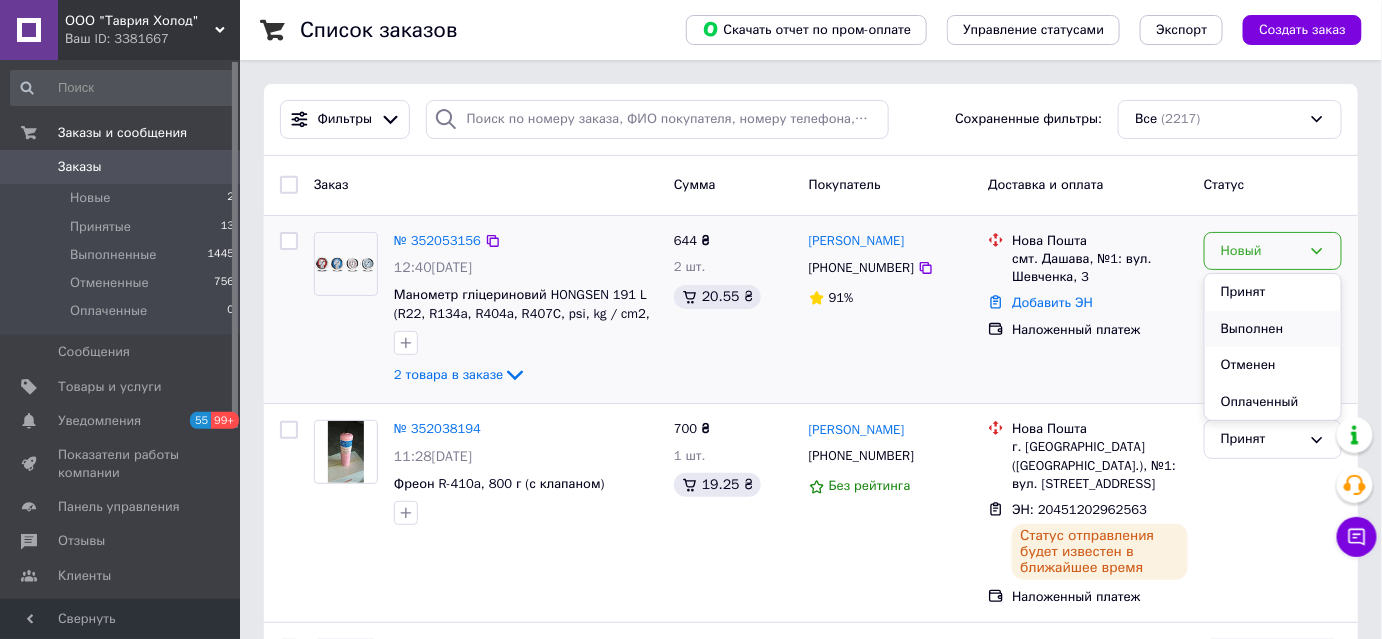 click on "Выполнен" at bounding box center (1273, 329) 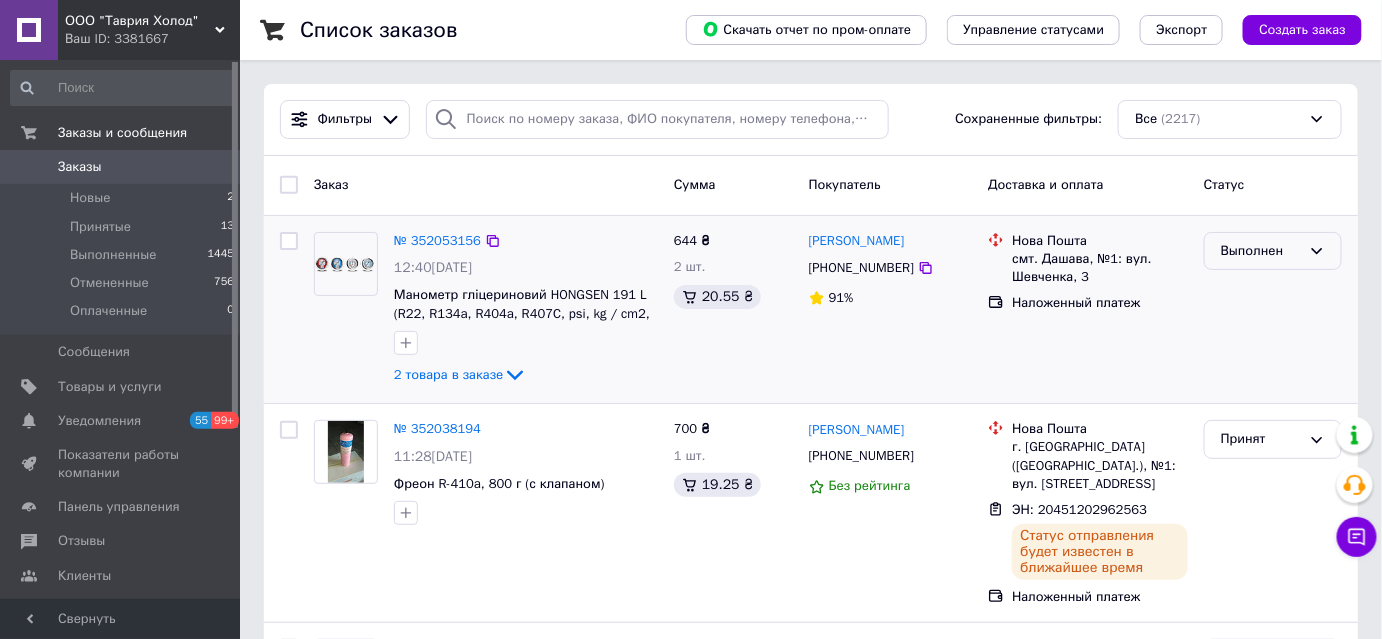 click on "Выполнен" at bounding box center [1273, 251] 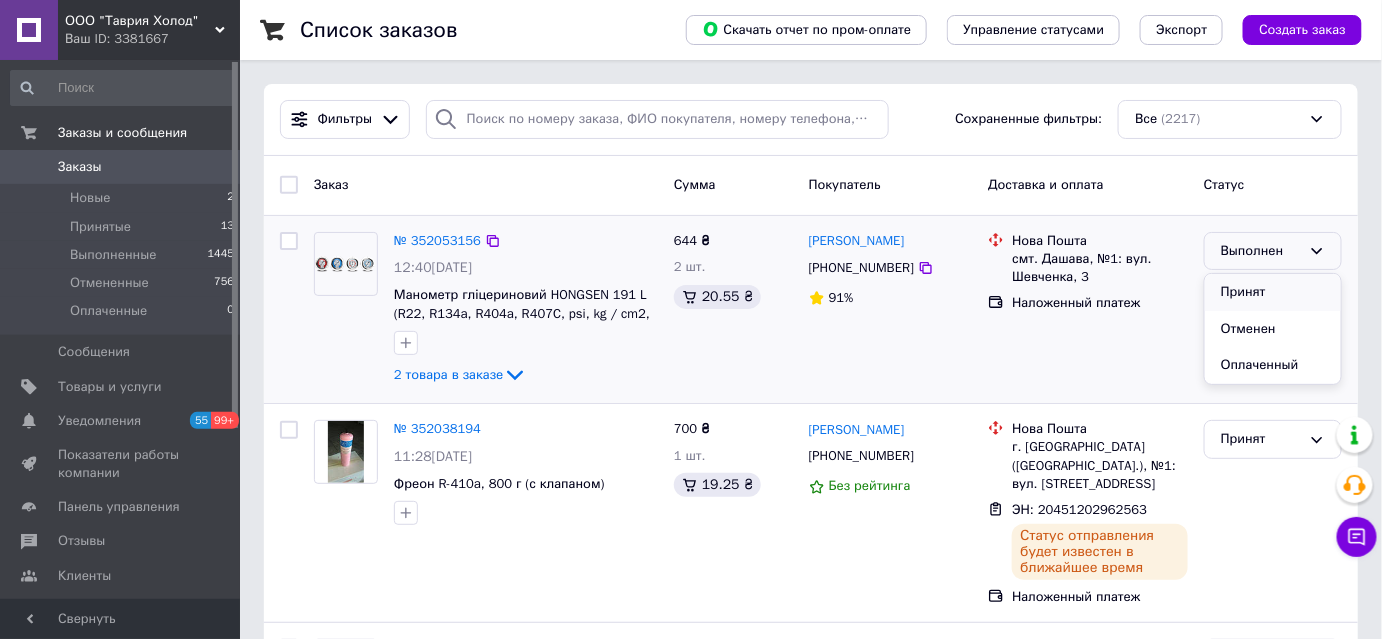 click on "Принят" at bounding box center (1273, 292) 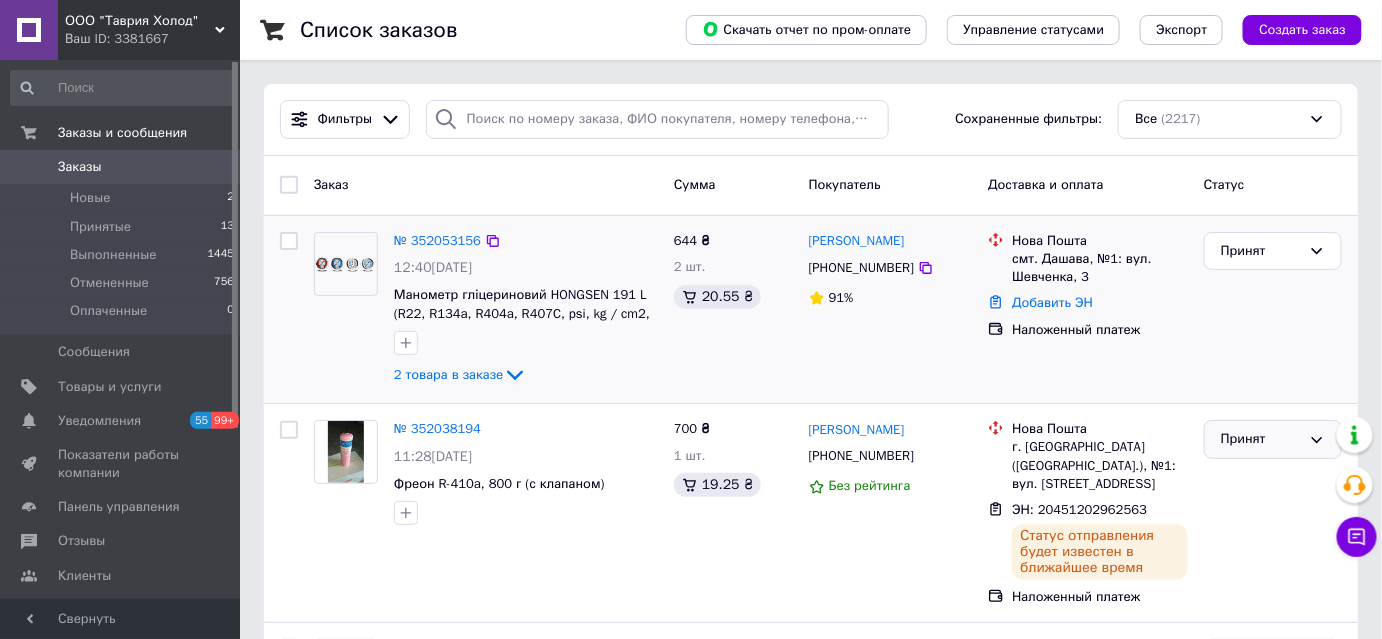 click 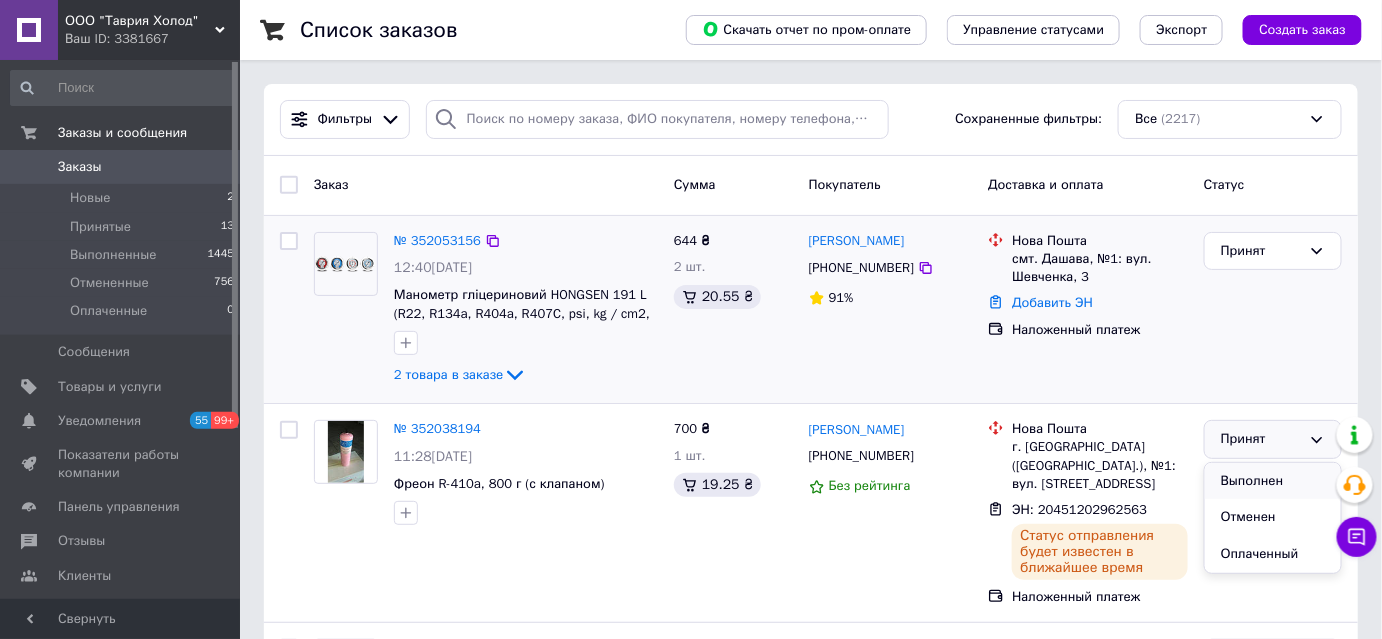 click on "Выполнен" at bounding box center (1273, 481) 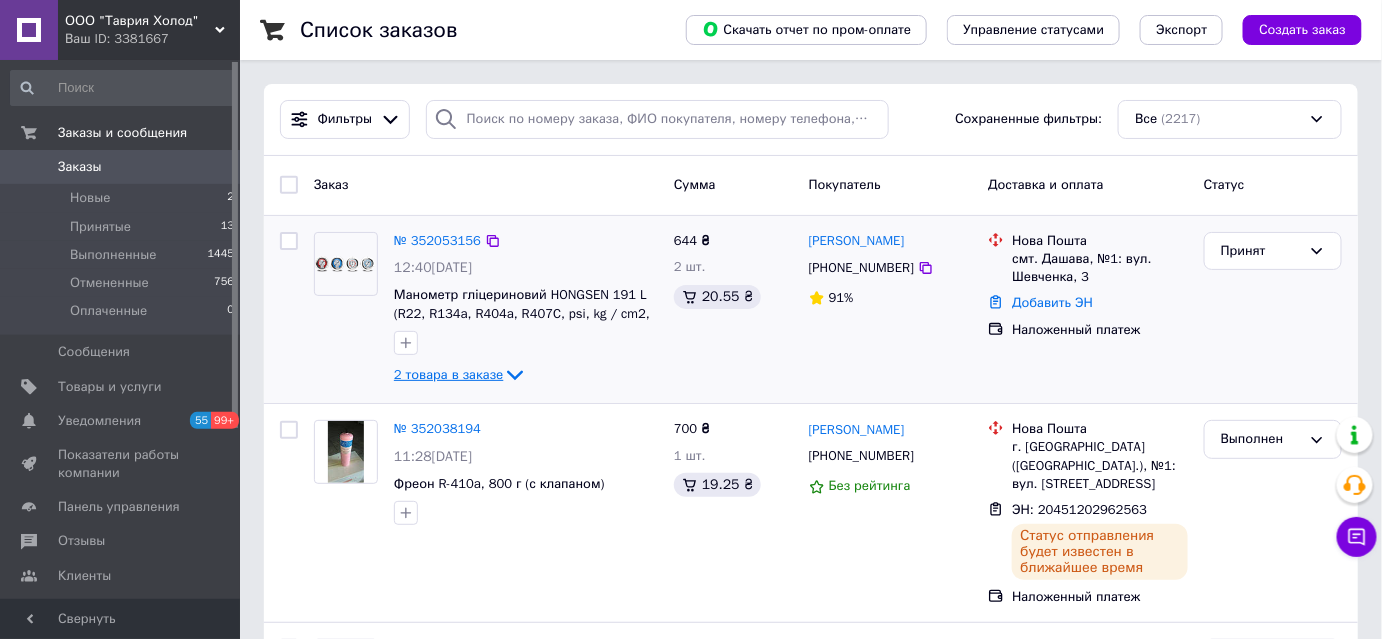 click on "2 товара в заказе" at bounding box center (448, 374) 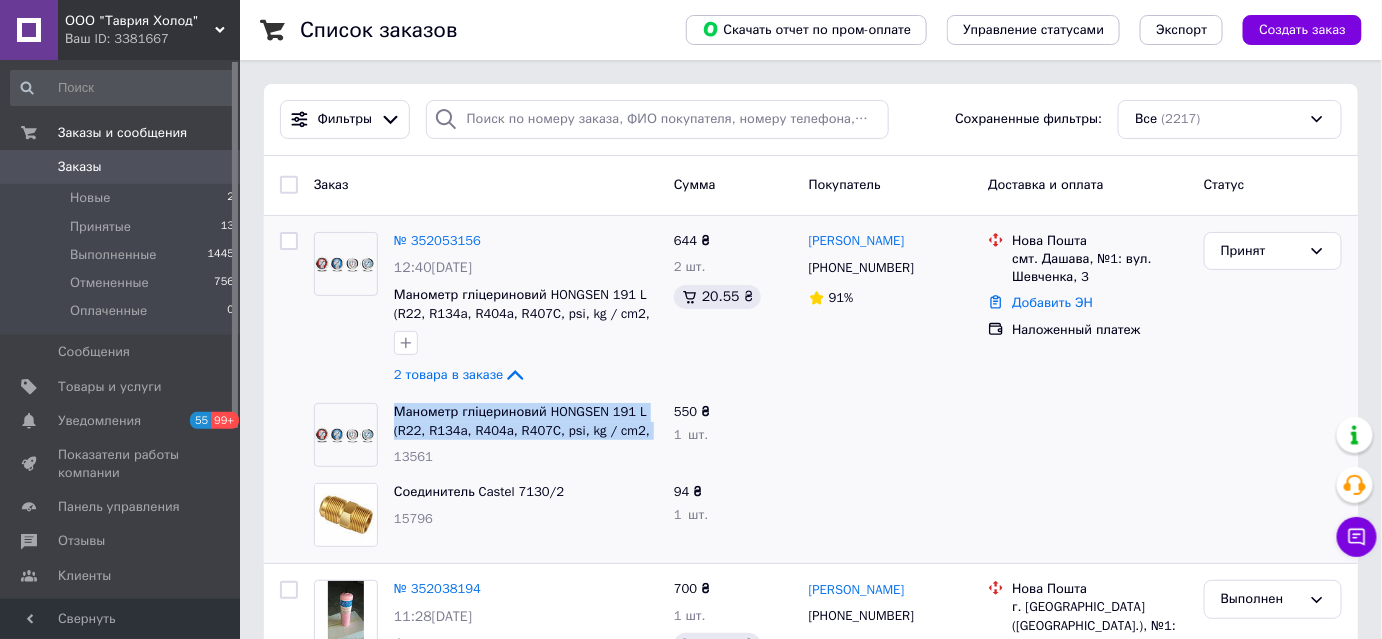 drag, startPoint x: 659, startPoint y: 434, endPoint x: 391, endPoint y: 407, distance: 269.35663 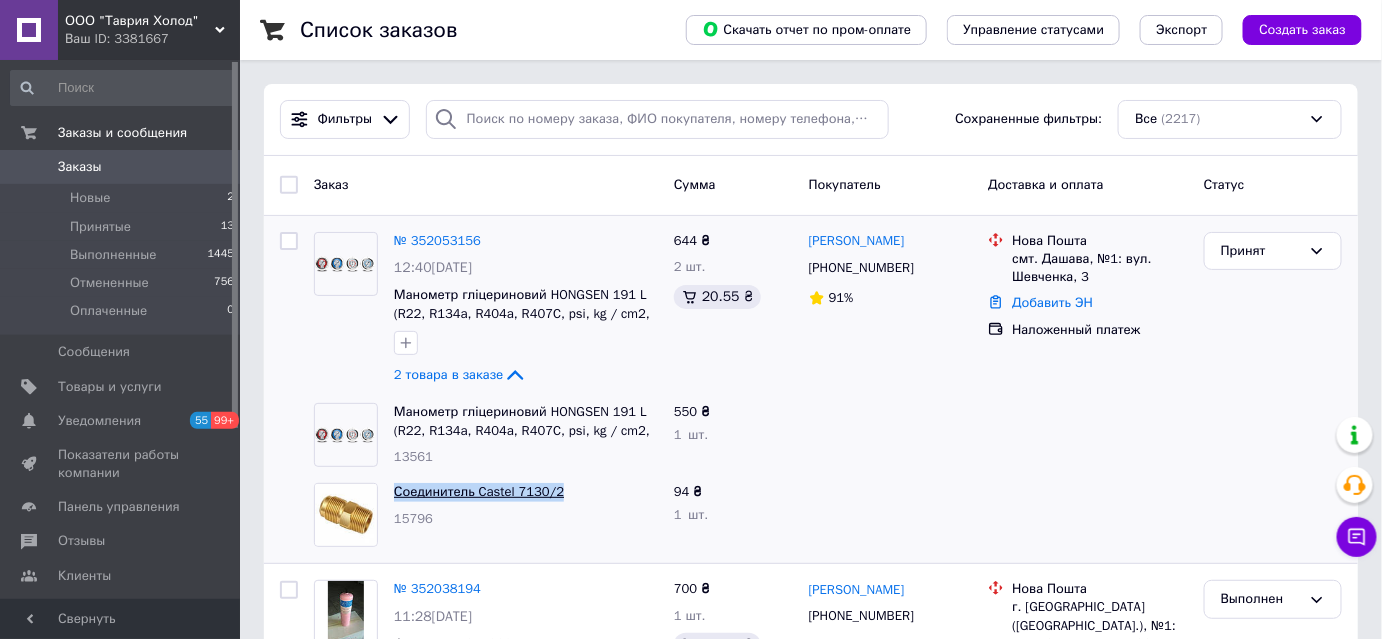 drag, startPoint x: 559, startPoint y: 495, endPoint x: 395, endPoint y: 500, distance: 164.0762 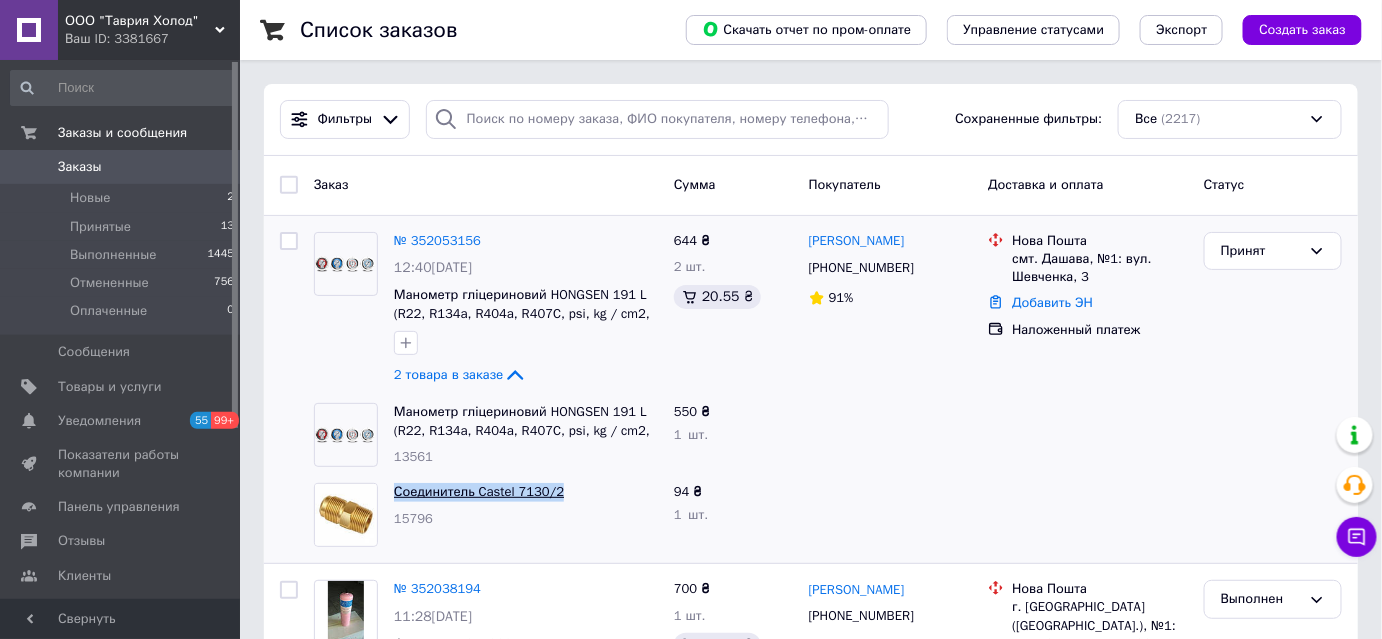 copy on "Соединитель Castel 7130/2" 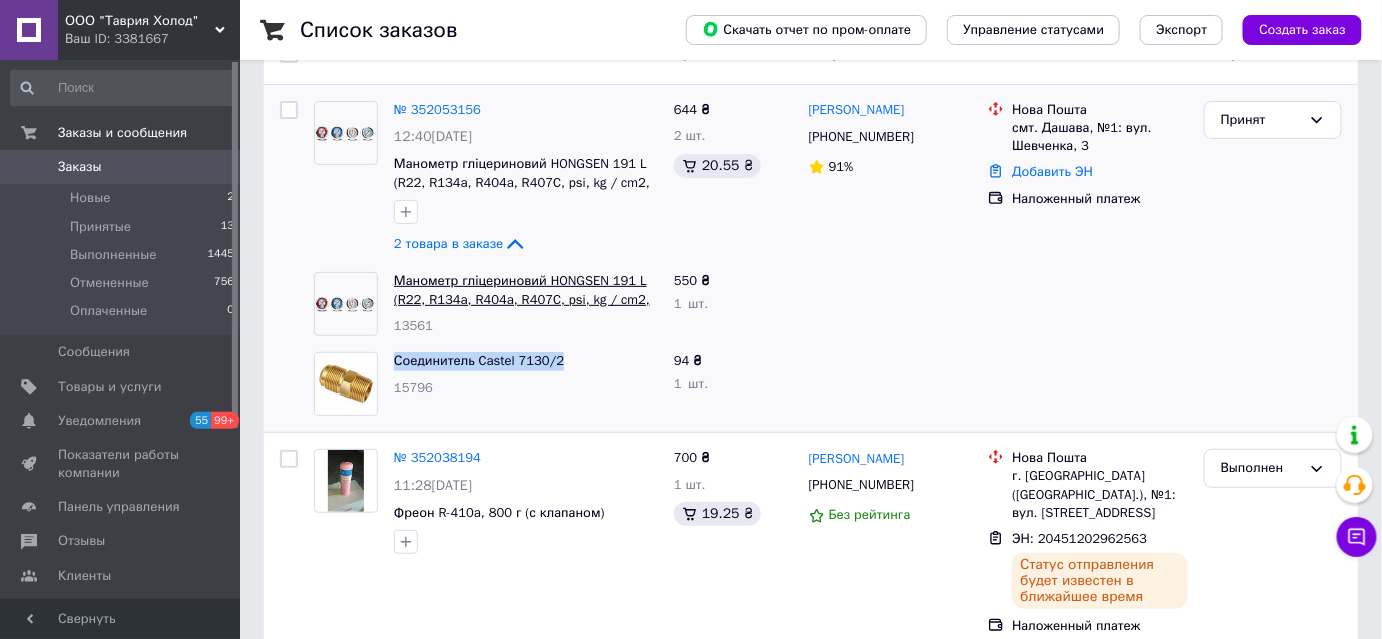 scroll, scrollTop: 202, scrollLeft: 0, axis: vertical 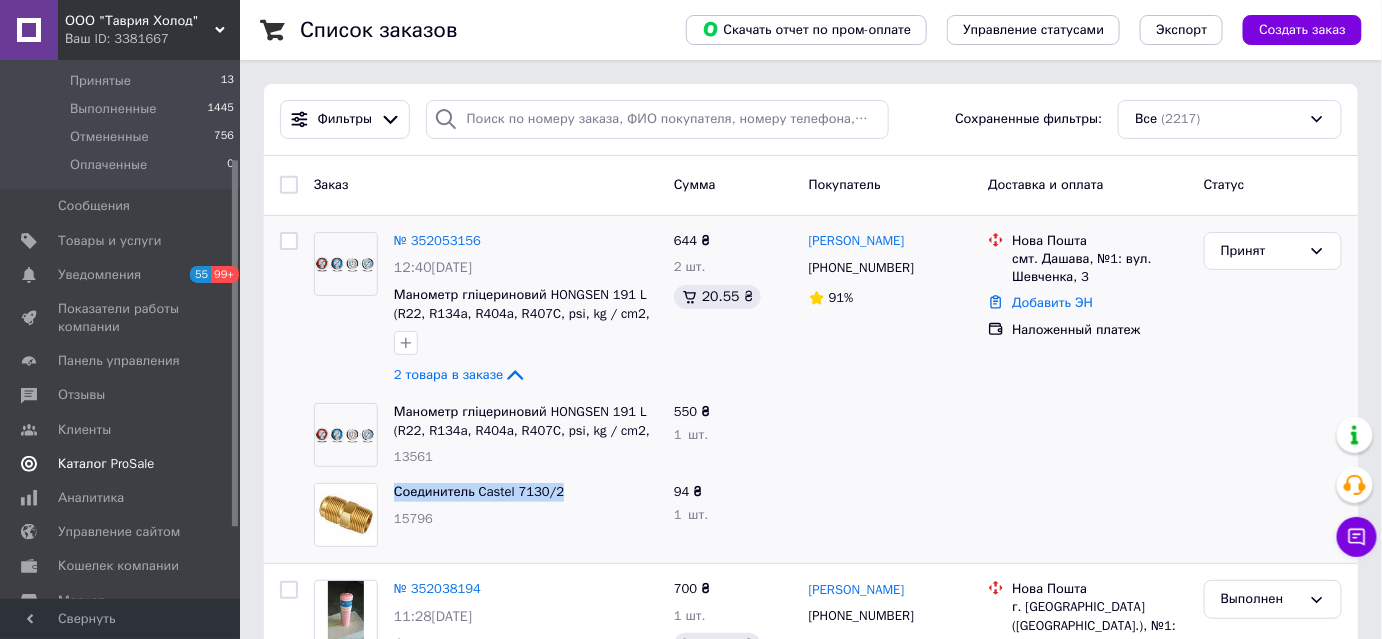 click on "Каталог ProSale" at bounding box center [106, 464] 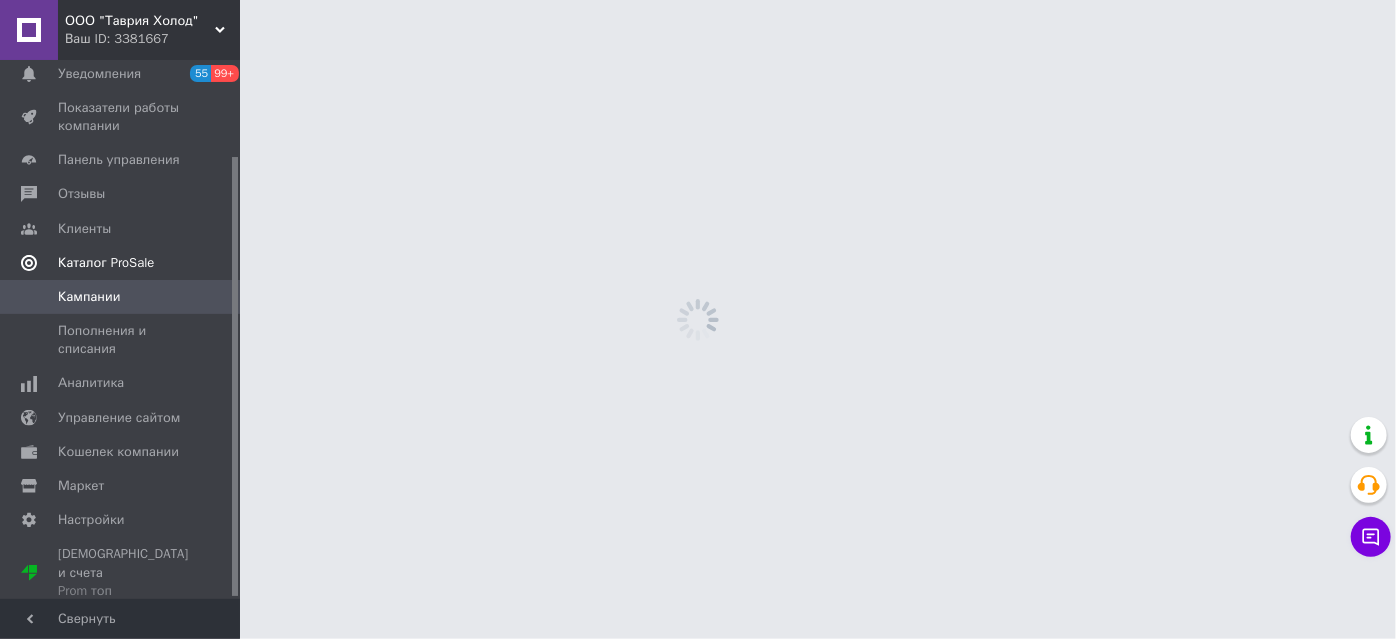 scroll, scrollTop: 117, scrollLeft: 0, axis: vertical 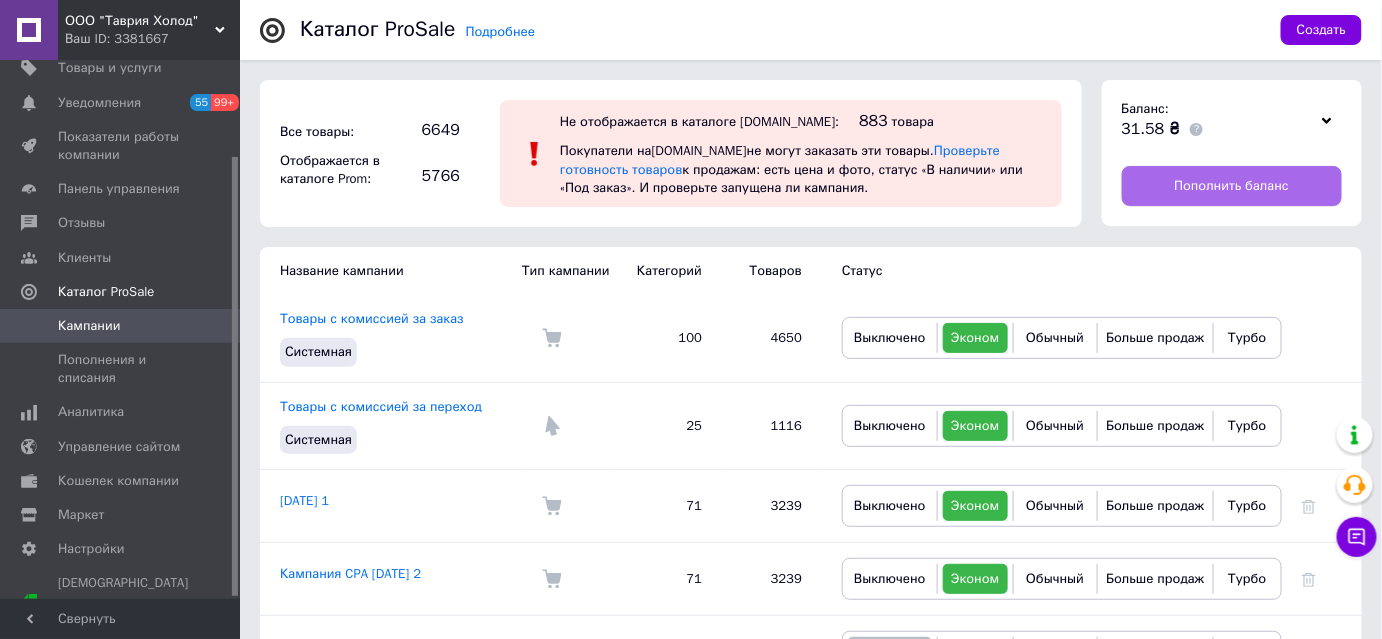 click on "Пополнить баланс" at bounding box center (1231, 186) 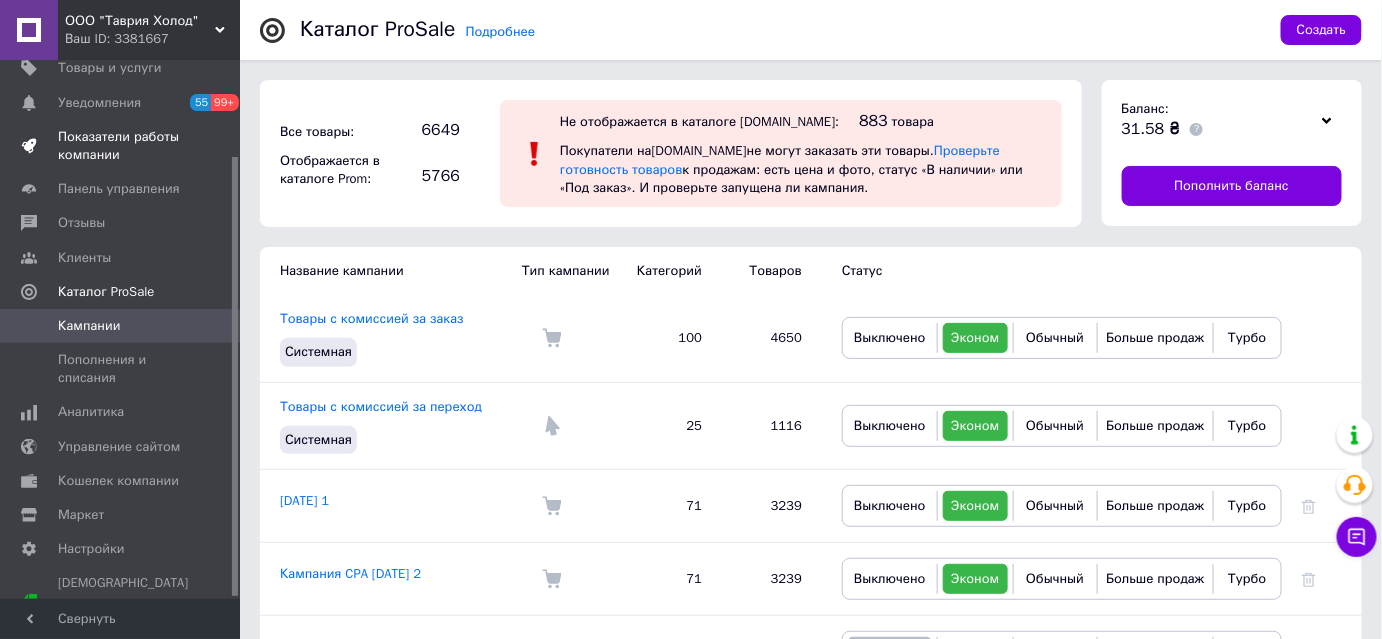 click on "Показатели работы компании" at bounding box center (121, 146) 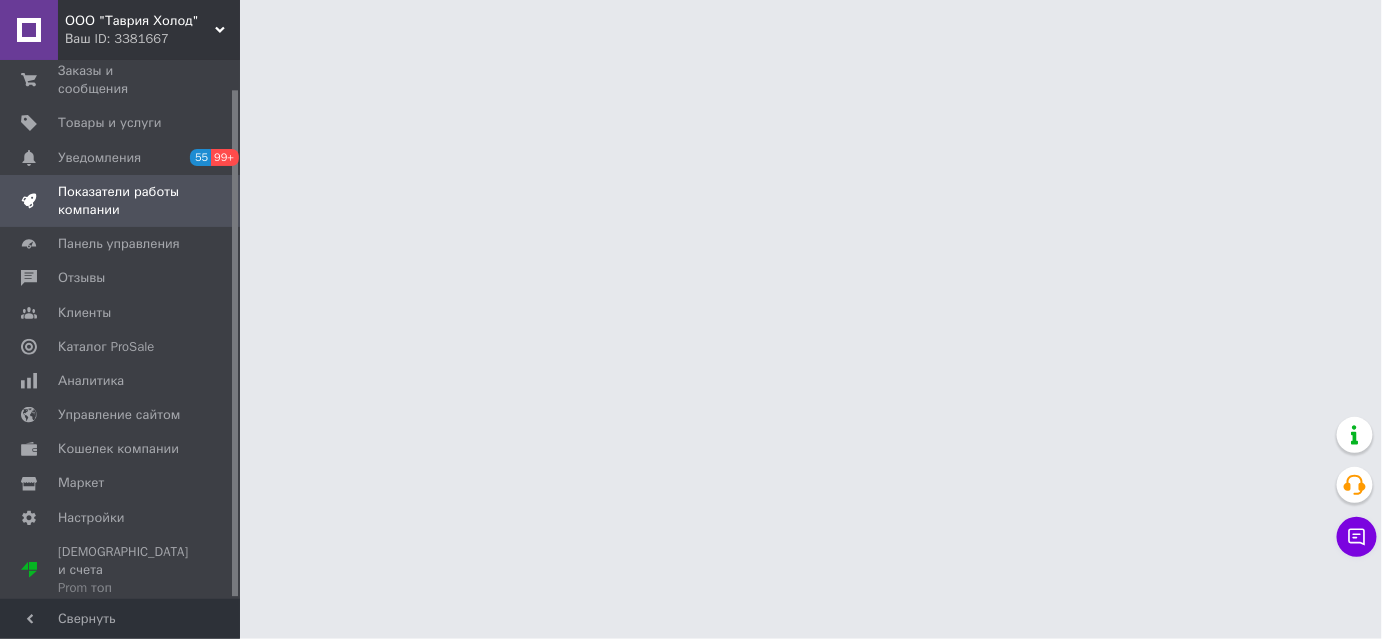 scroll, scrollTop: 31, scrollLeft: 0, axis: vertical 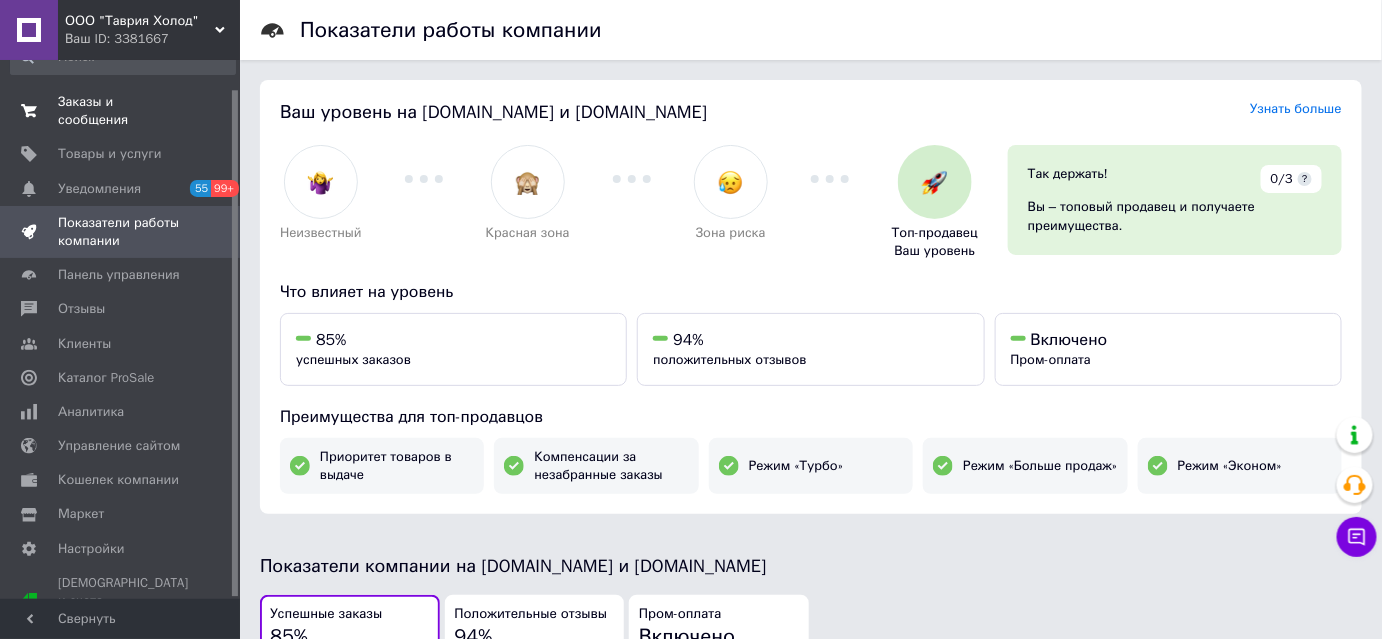 click on "Заказы и сообщения" at bounding box center [121, 111] 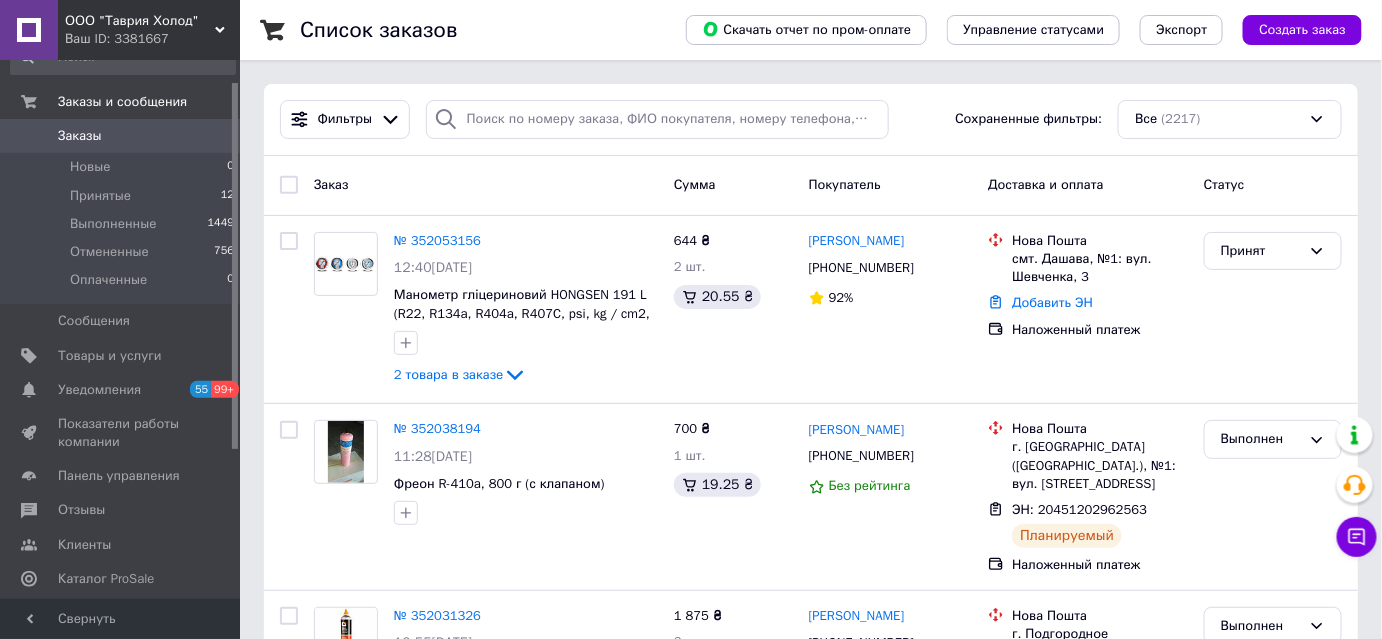 scroll, scrollTop: 127, scrollLeft: 0, axis: vertical 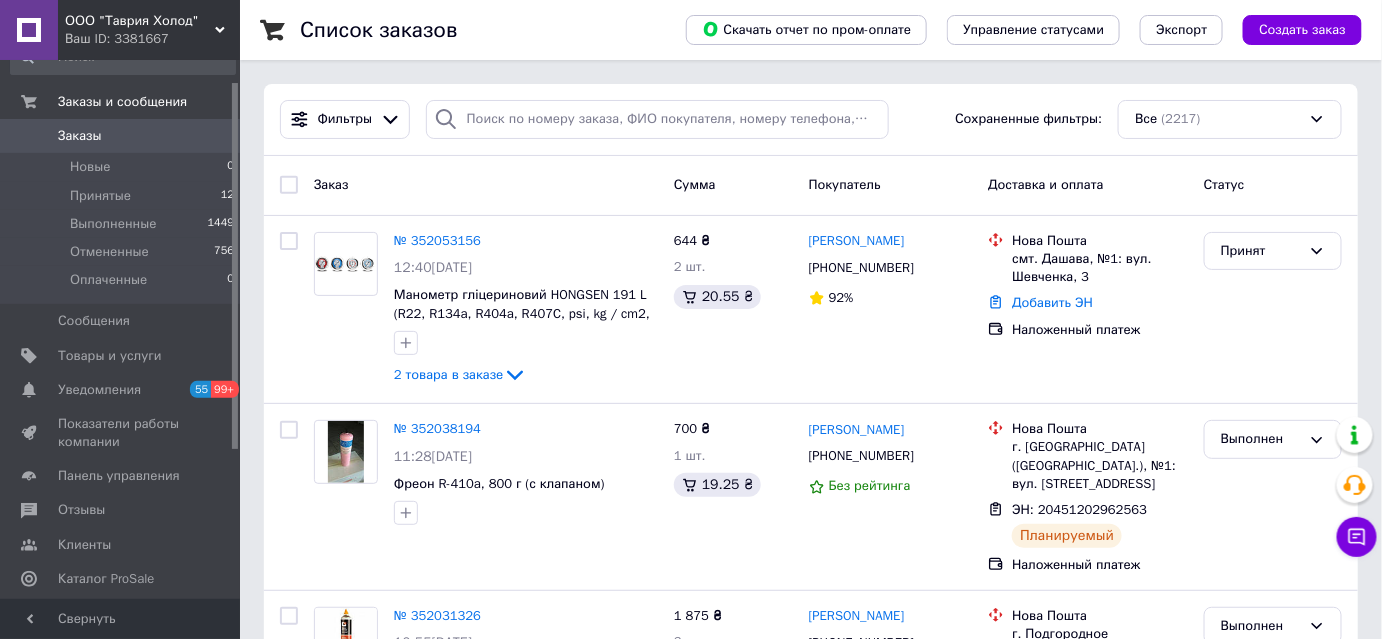 click on "Заказы" at bounding box center [121, 136] 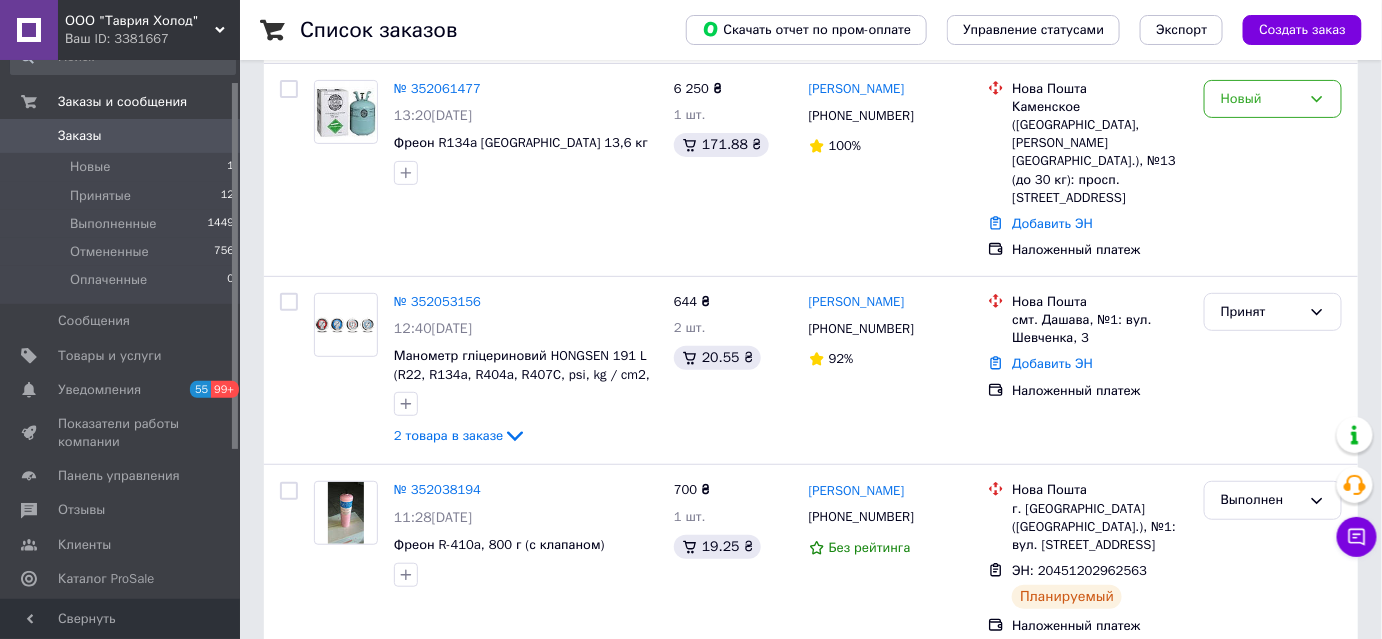 scroll, scrollTop: 0, scrollLeft: 0, axis: both 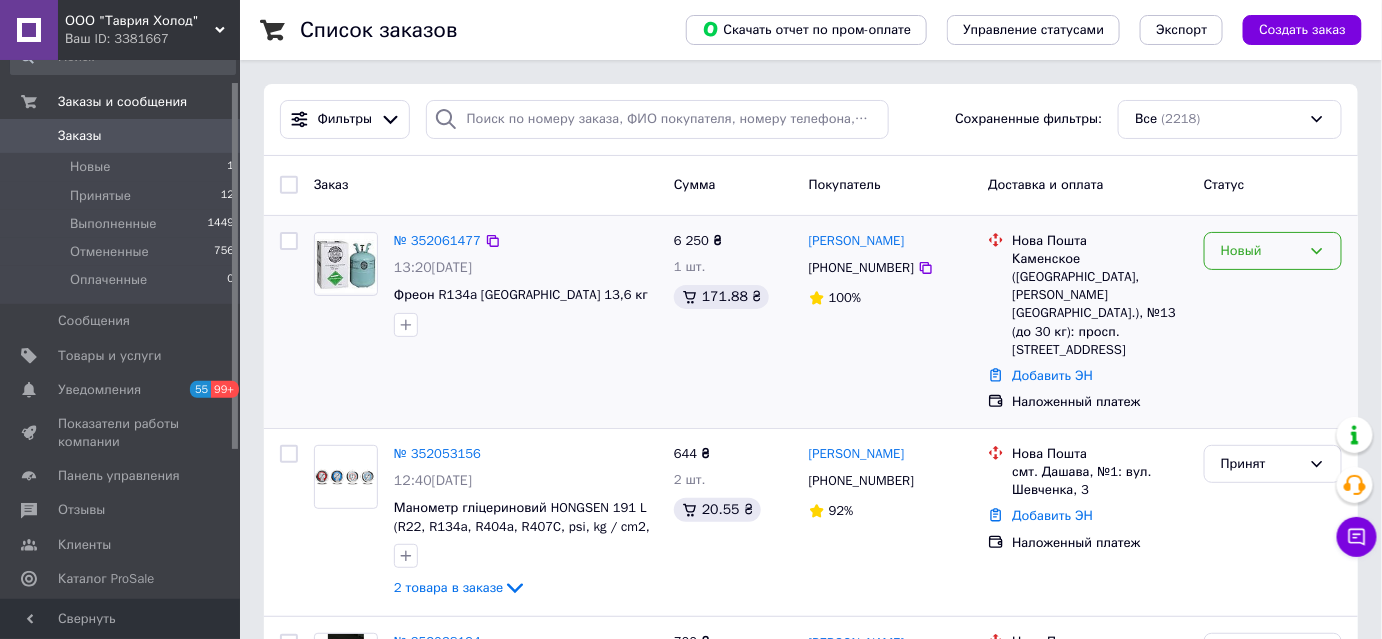 click on "Новый" at bounding box center (1273, 251) 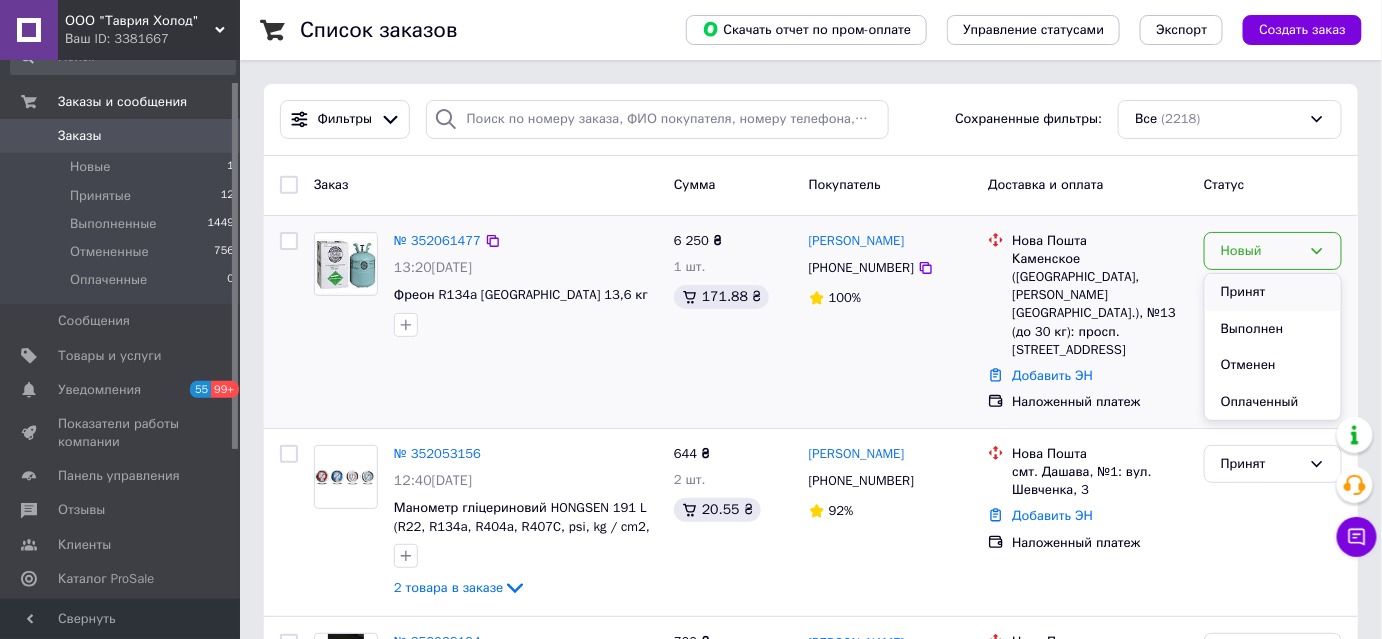 click on "Принят" at bounding box center [1273, 292] 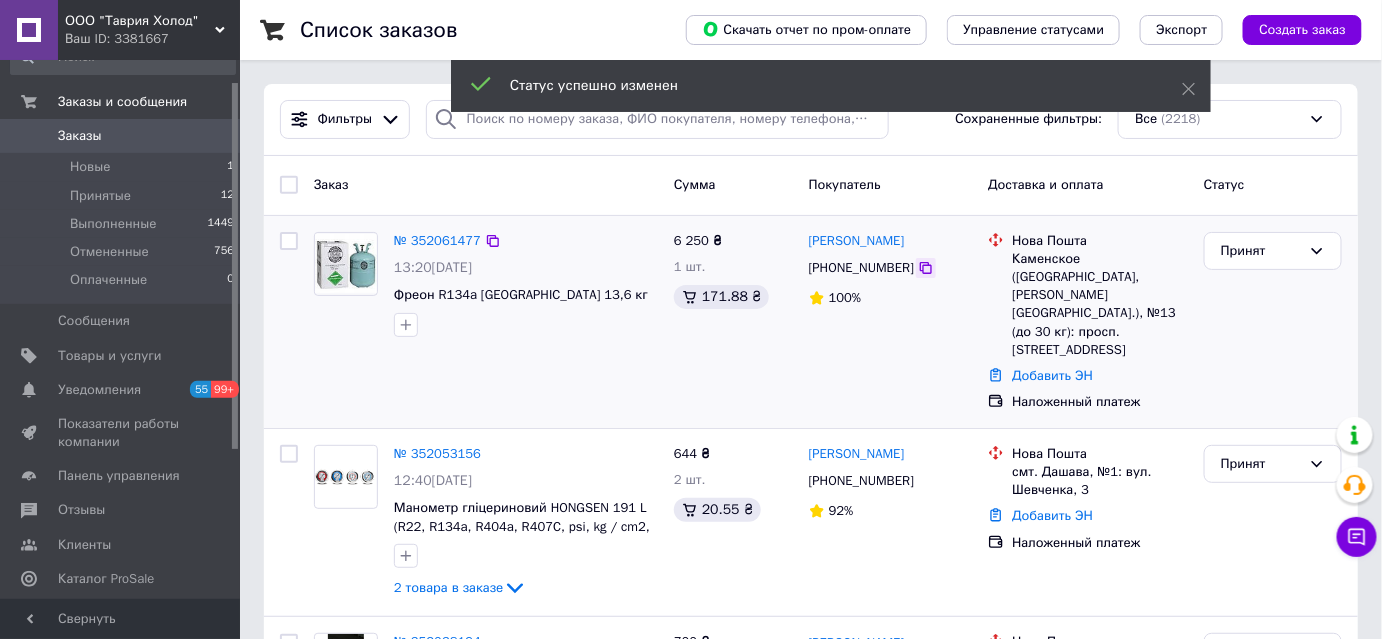 click 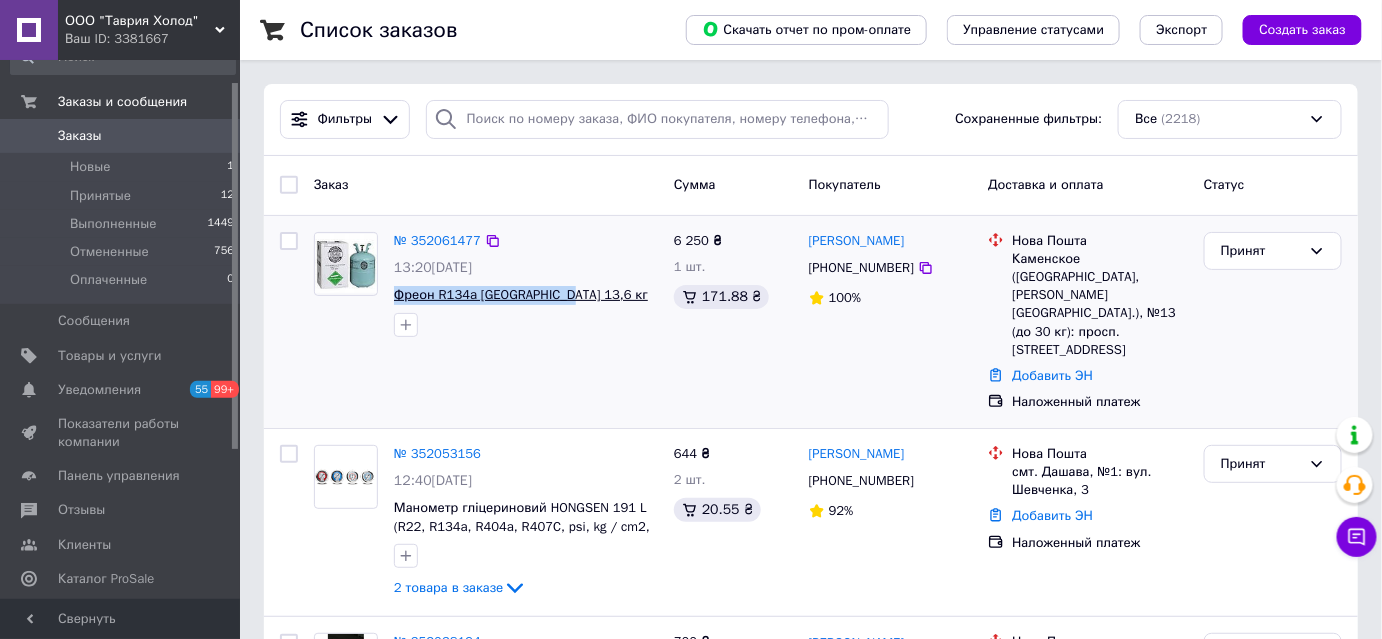 drag, startPoint x: 572, startPoint y: 295, endPoint x: 394, endPoint y: 301, distance: 178.10109 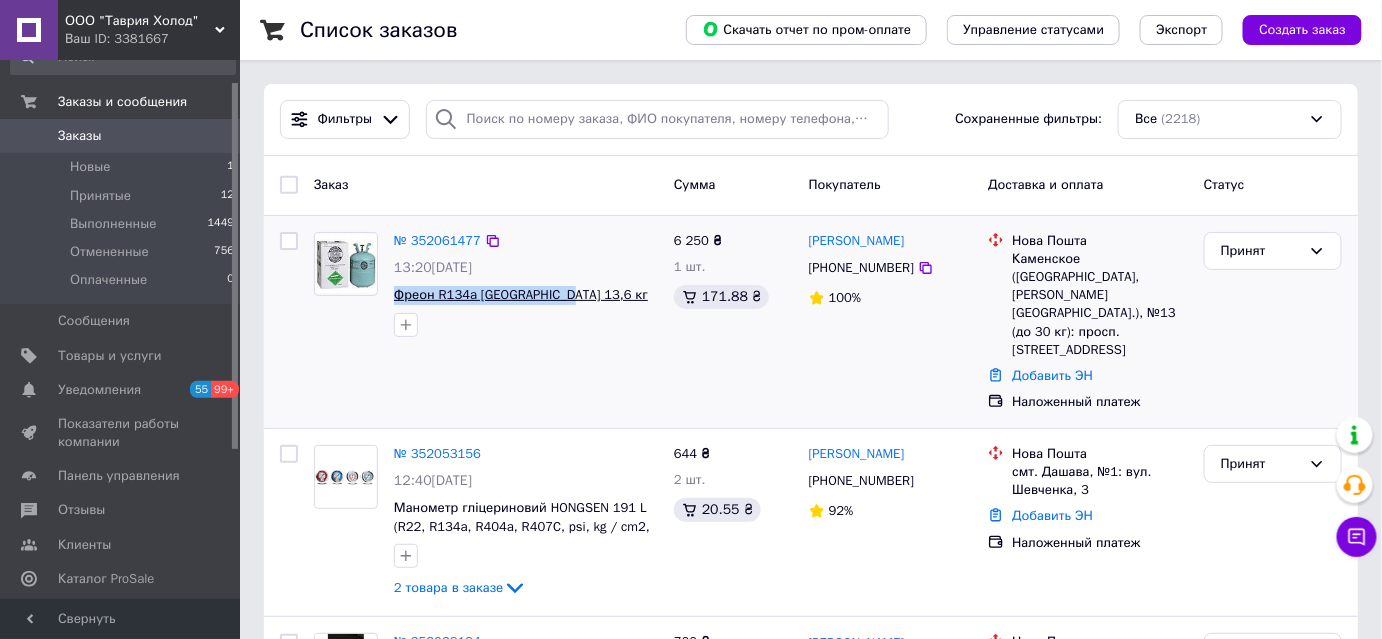 click on "Фреон R134a [GEOGRAPHIC_DATA] 13,6 кг" at bounding box center (526, 295) 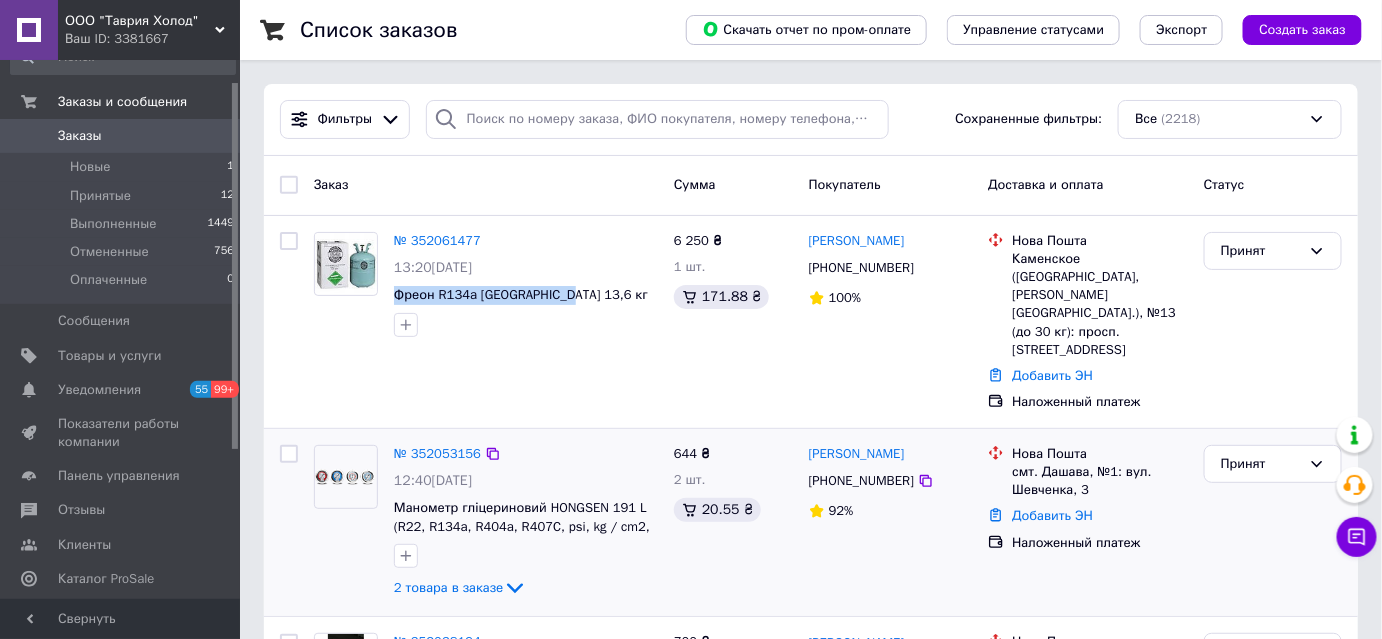 scroll, scrollTop: 90, scrollLeft: 0, axis: vertical 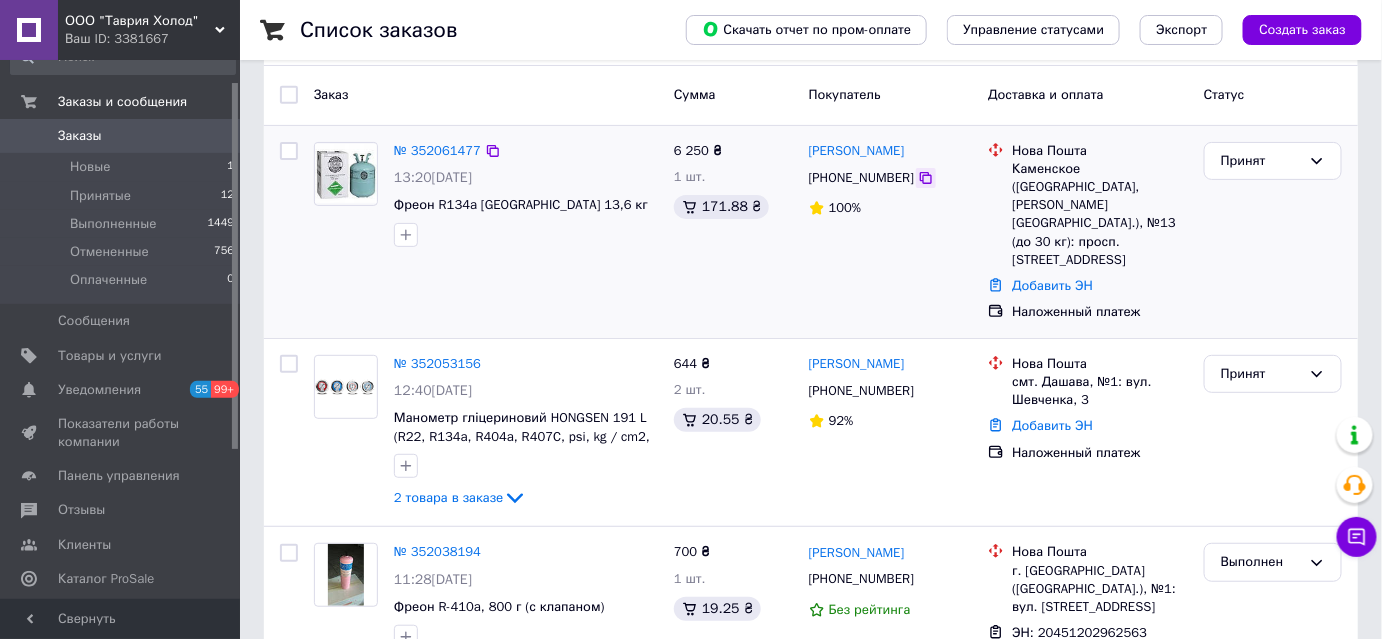 click 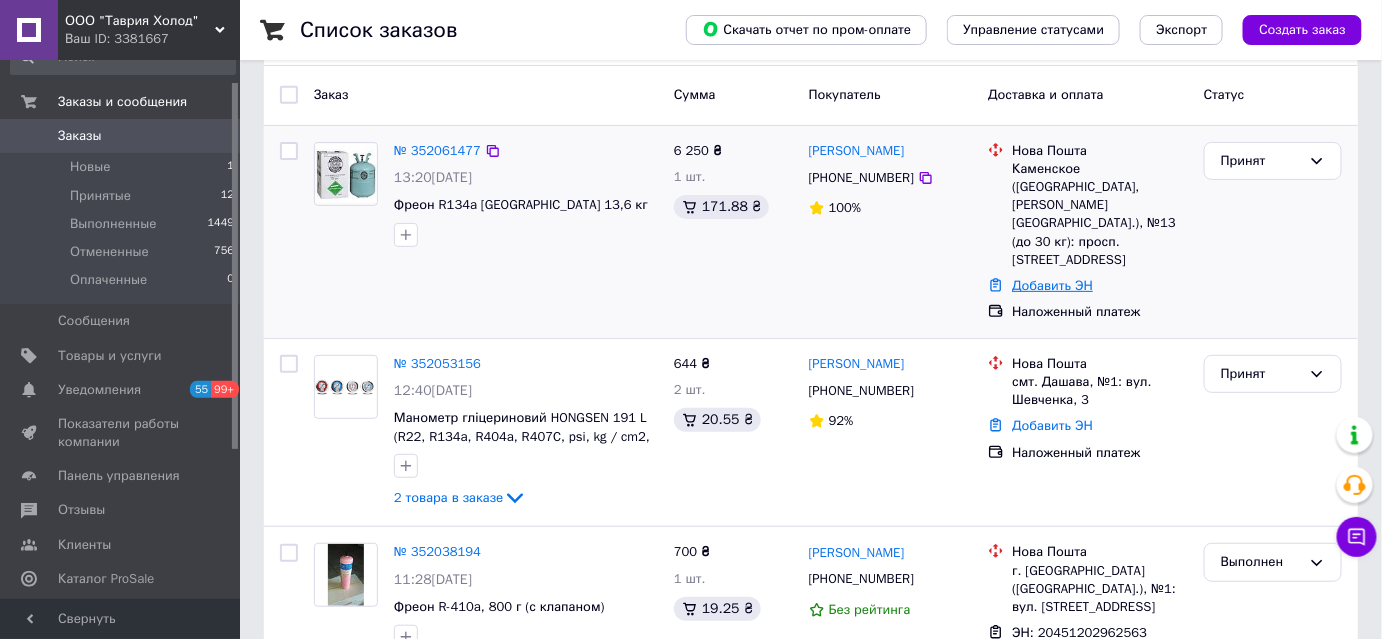 click on "Добавить ЭН" at bounding box center [1052, 285] 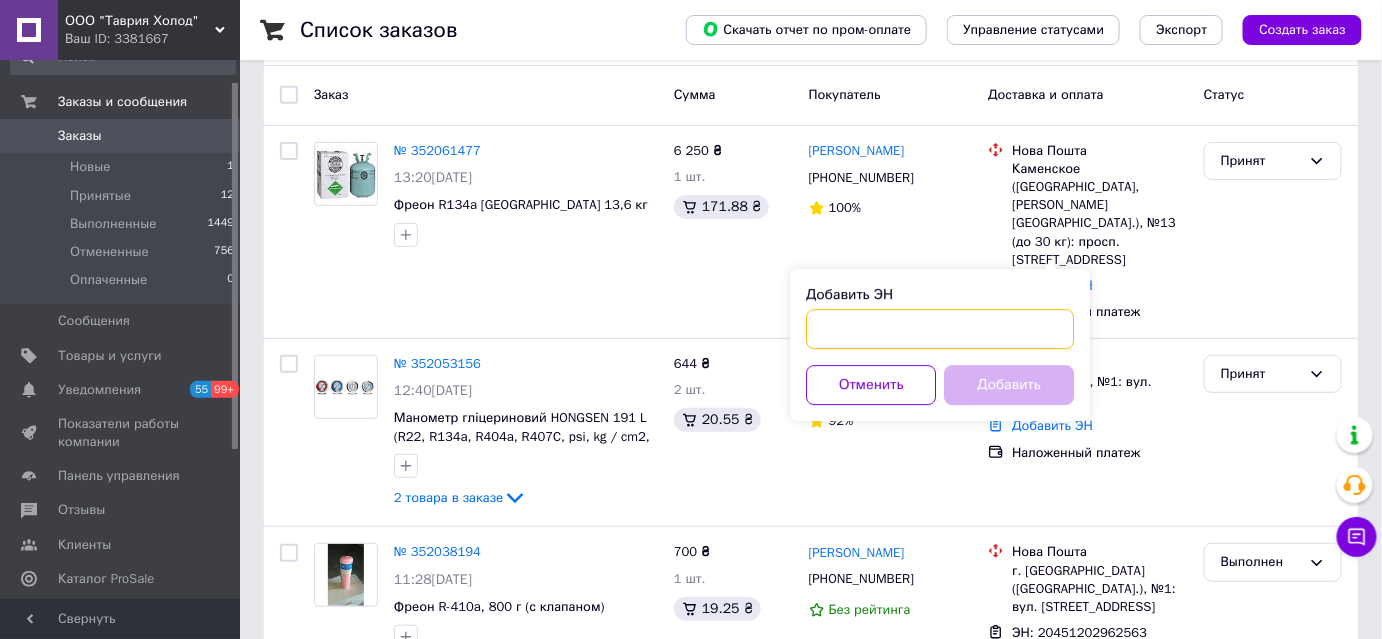 click on "Добавить ЭН" at bounding box center (940, 329) 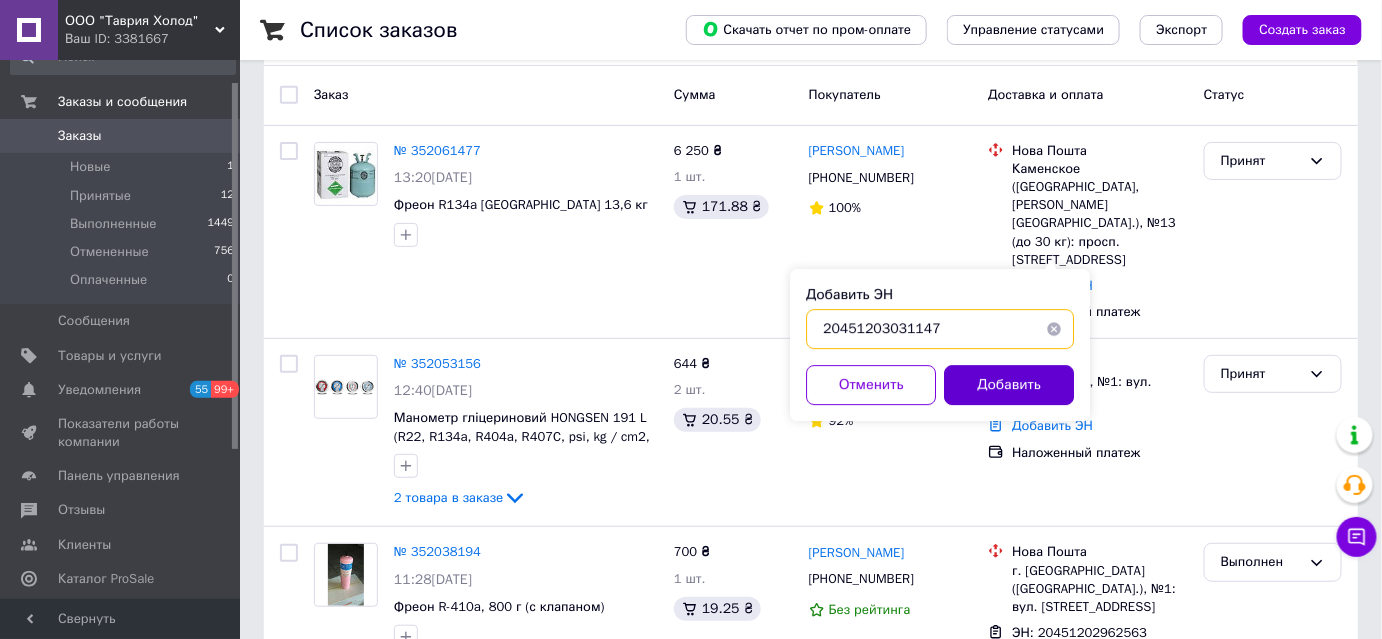 type on "20451203031147" 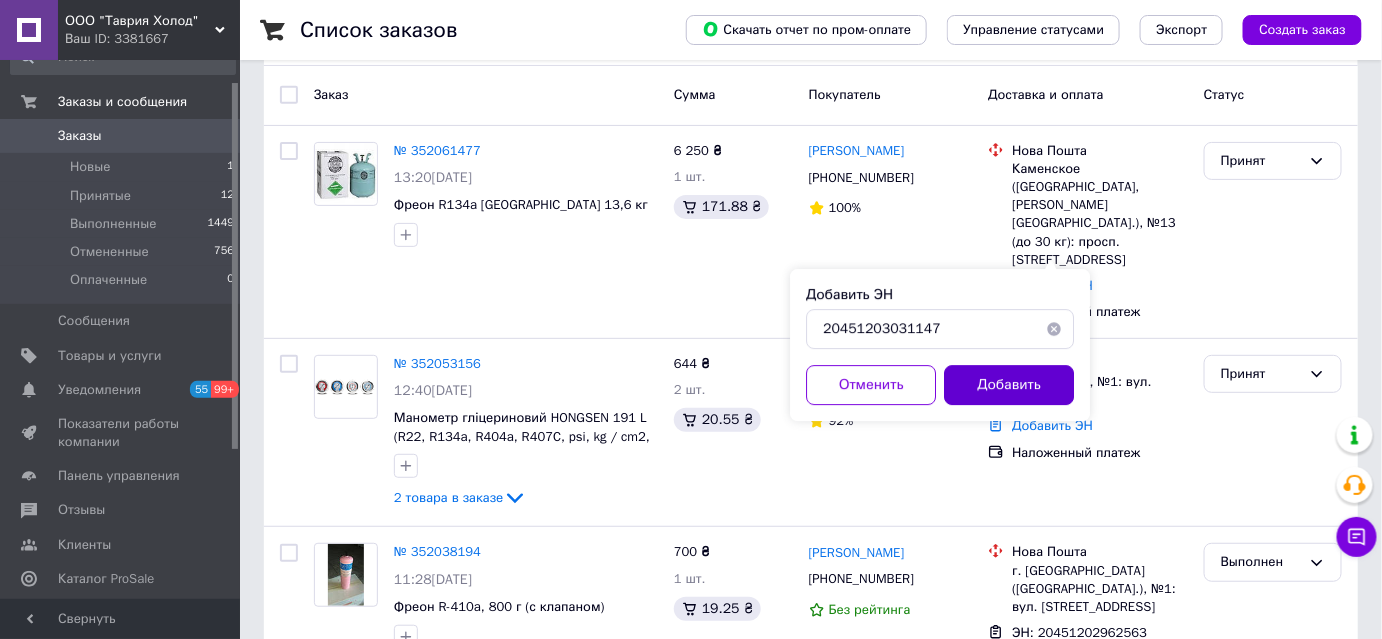 click on "Добавить" at bounding box center [1009, 385] 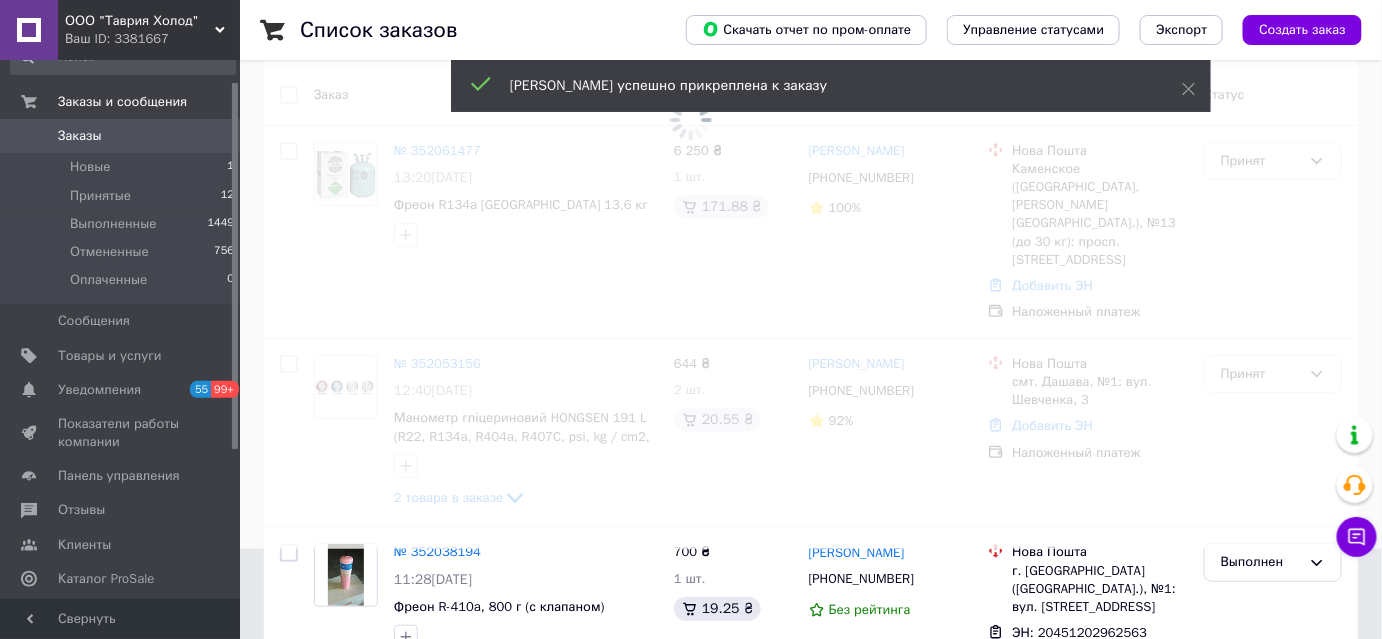 click at bounding box center (691, 229) 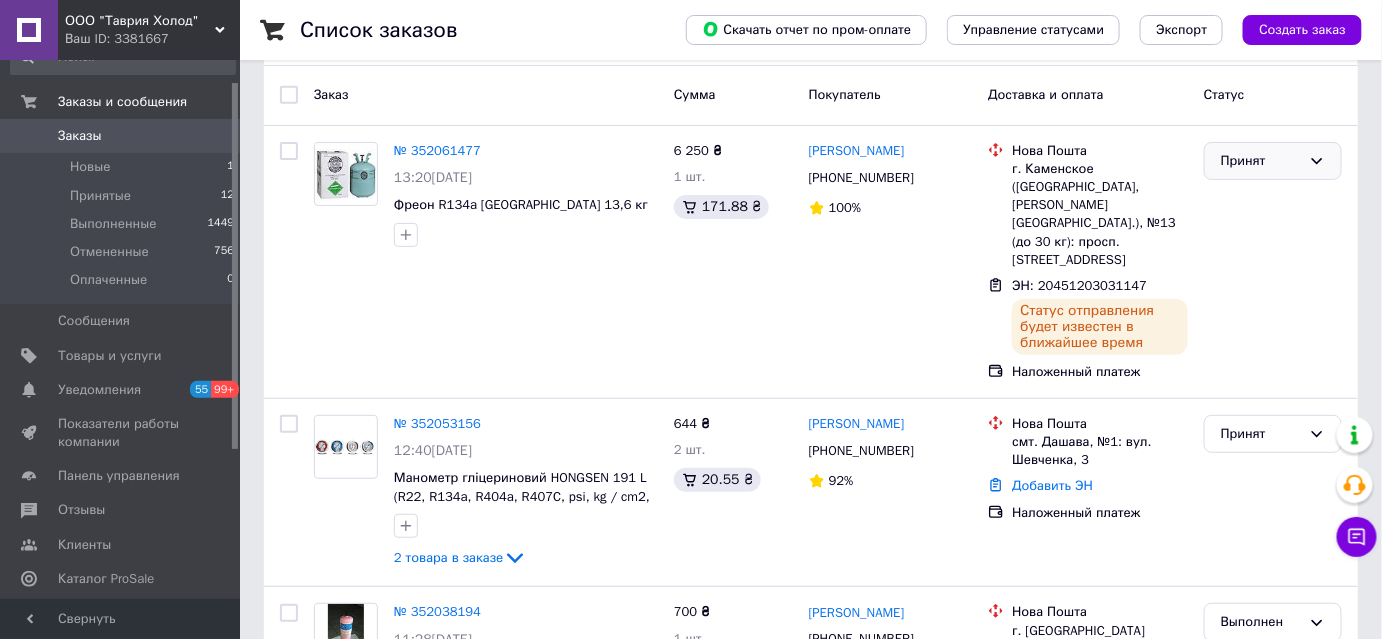 click 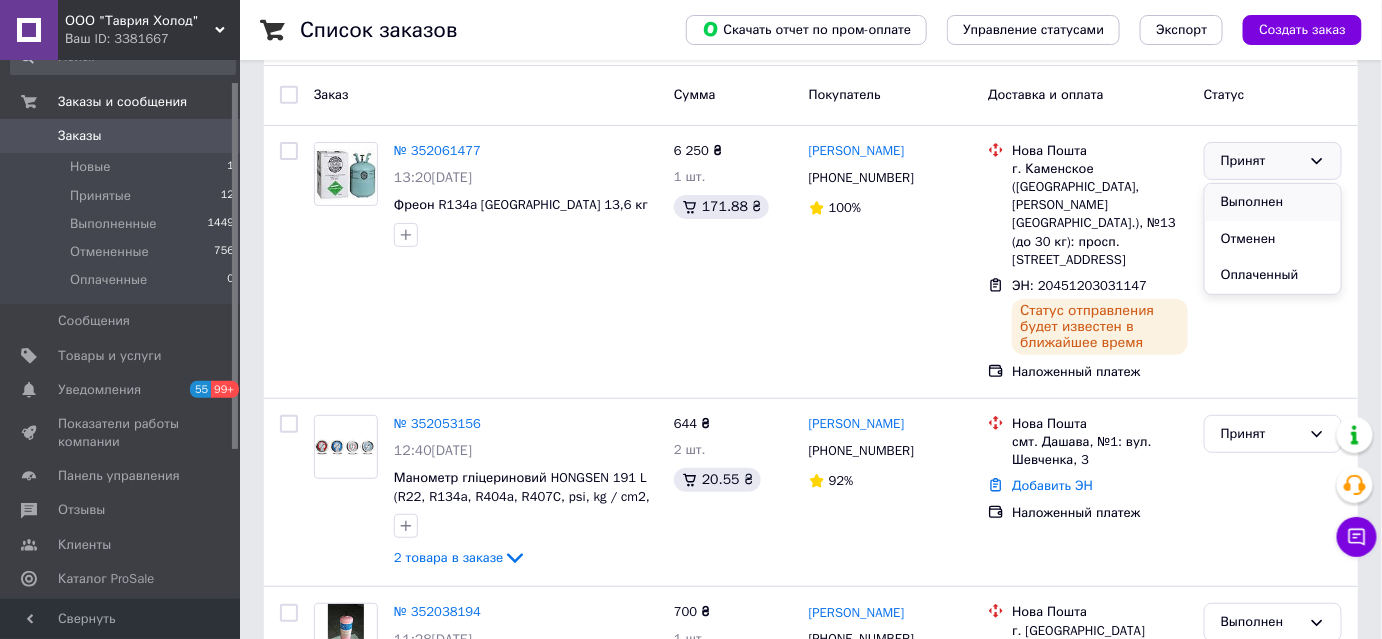 click on "Выполнен" at bounding box center [1273, 202] 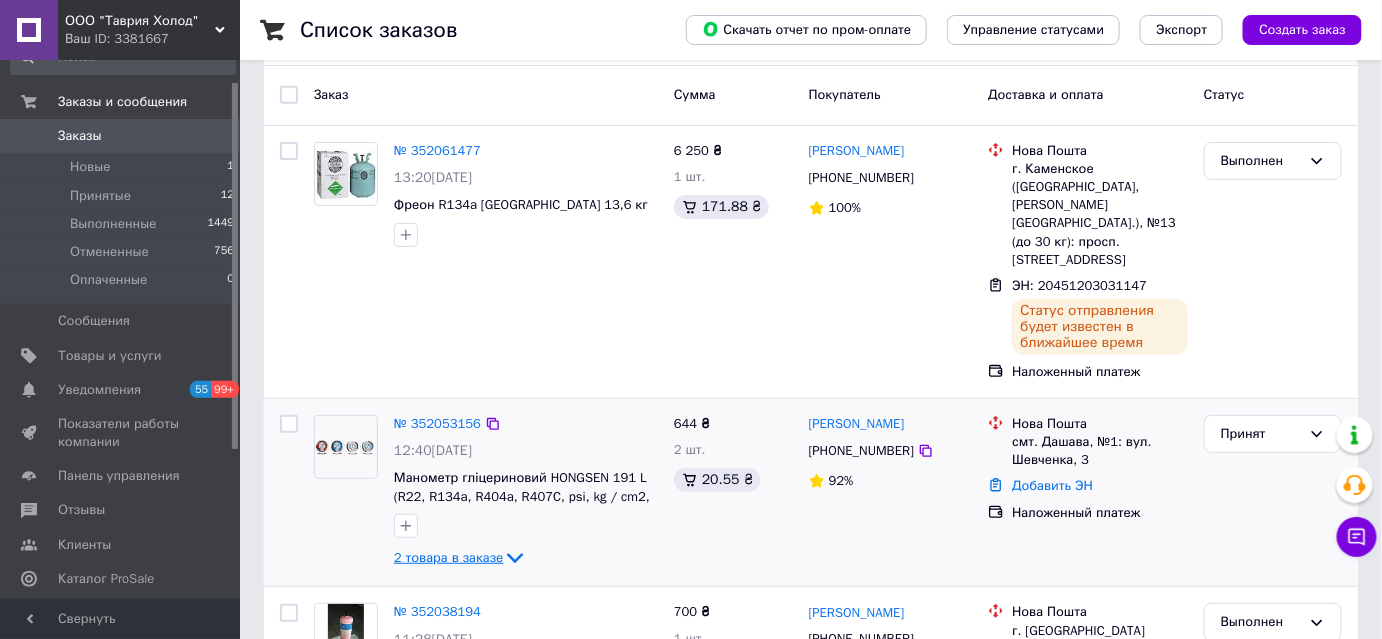 click on "2 товара в заказе" at bounding box center (448, 557) 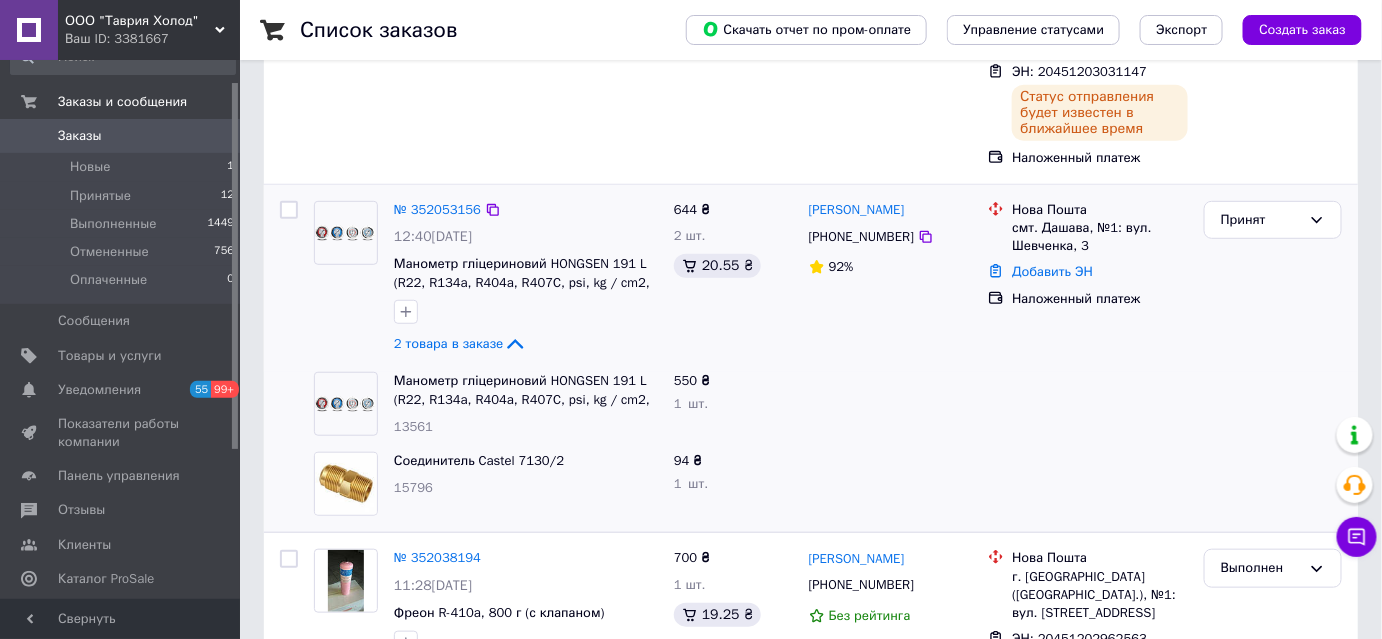 scroll, scrollTop: 305, scrollLeft: 0, axis: vertical 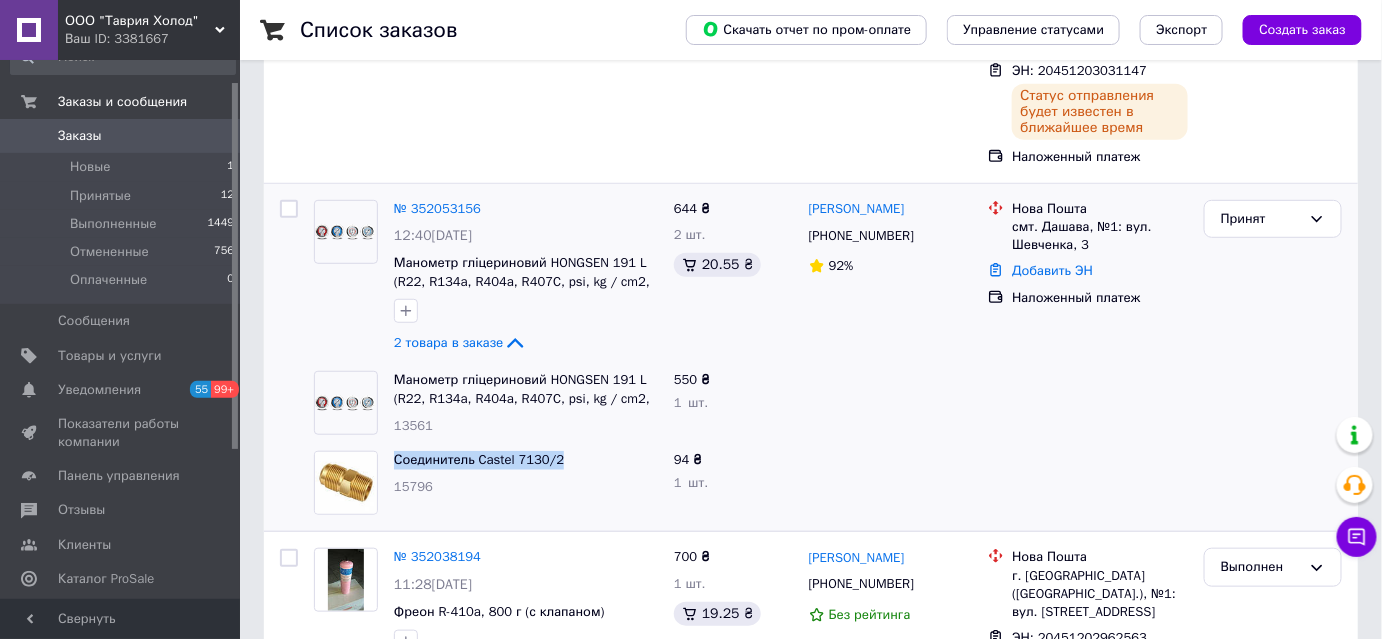 drag, startPoint x: 567, startPoint y: 434, endPoint x: 392, endPoint y: 441, distance: 175.13994 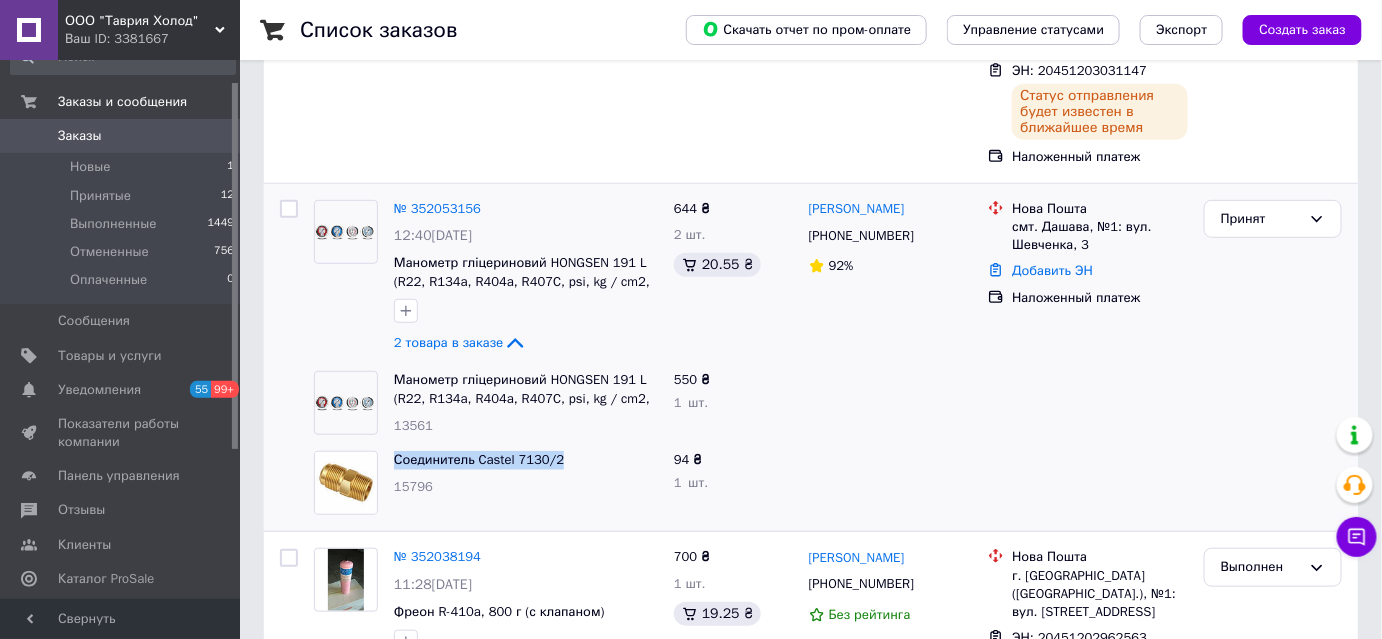copy on "Соединитель Castel 7130/2" 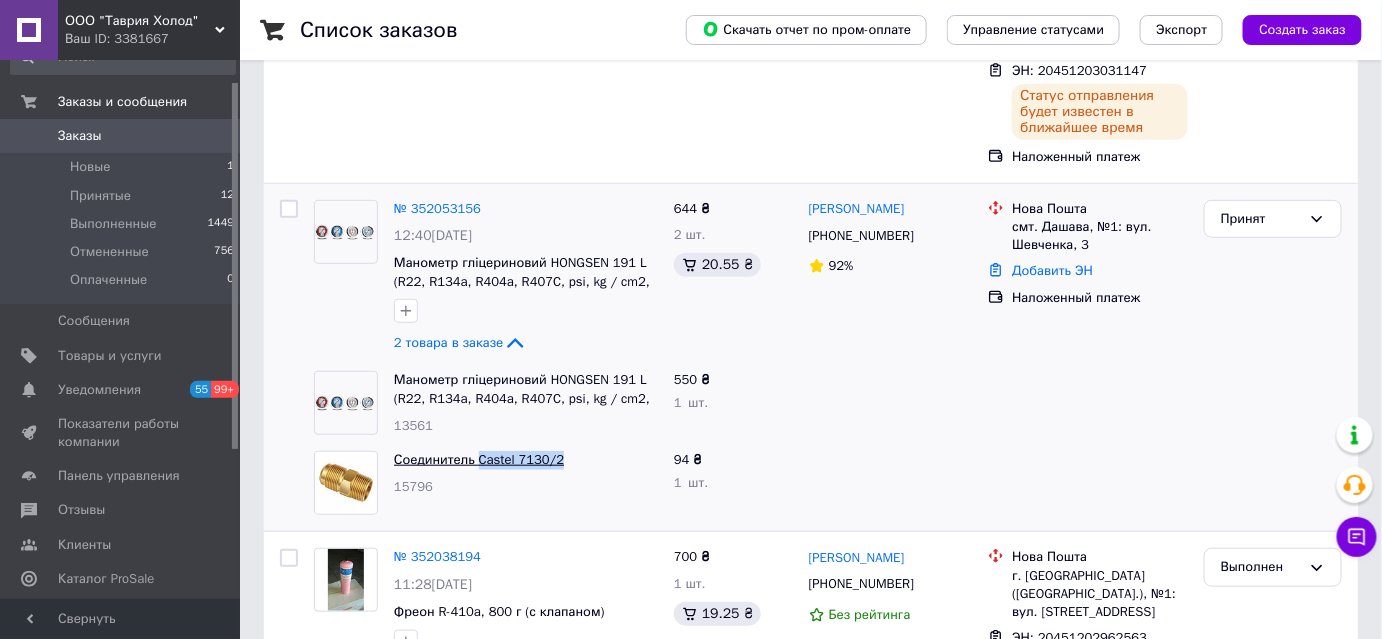 drag, startPoint x: 562, startPoint y: 435, endPoint x: 475, endPoint y: 435, distance: 87 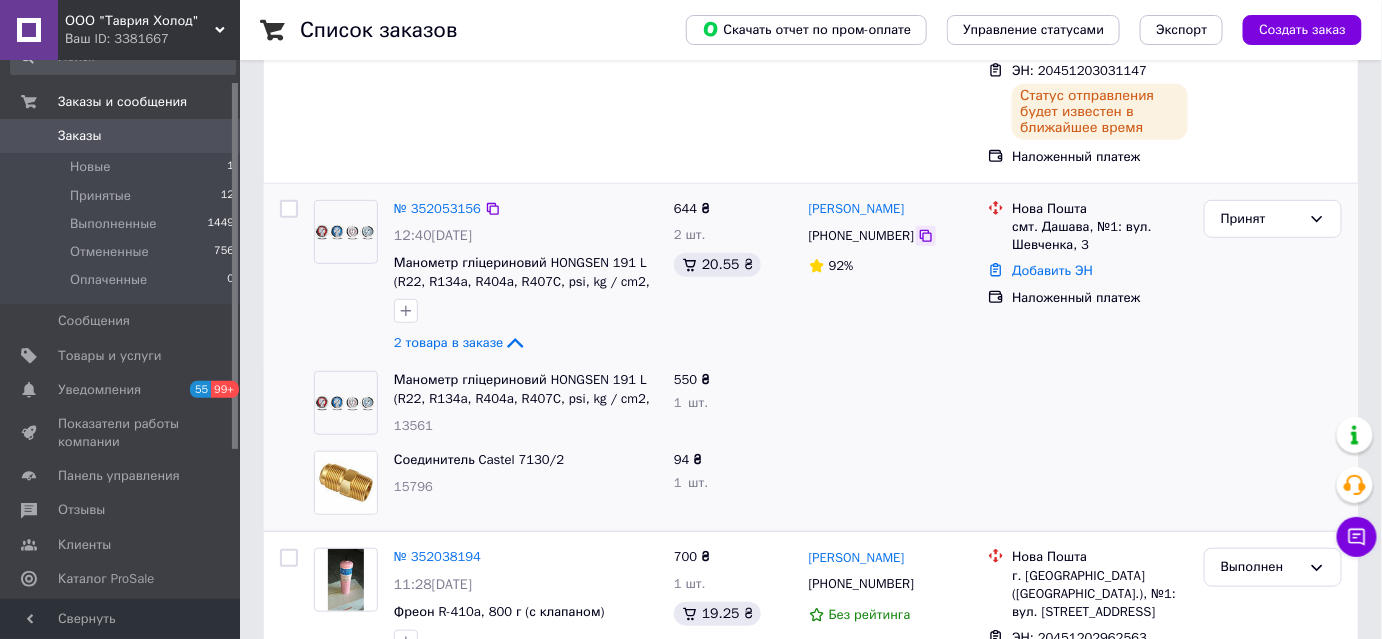 click 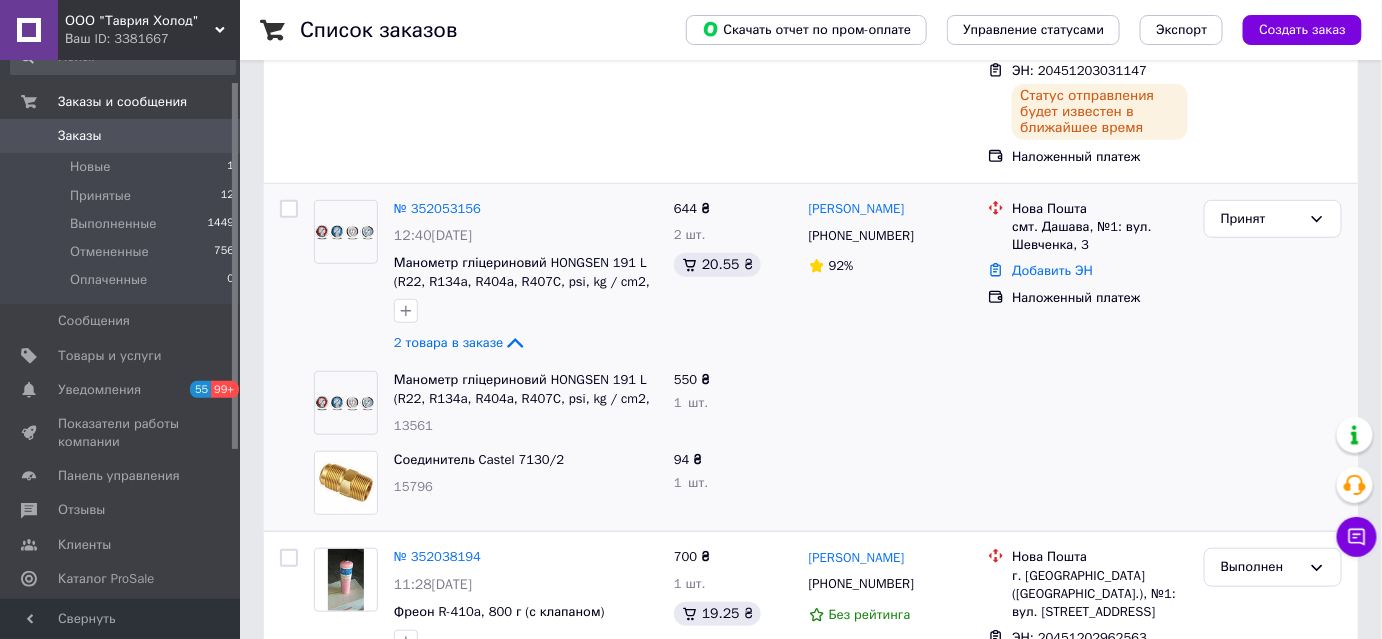 scroll, scrollTop: 0, scrollLeft: 0, axis: both 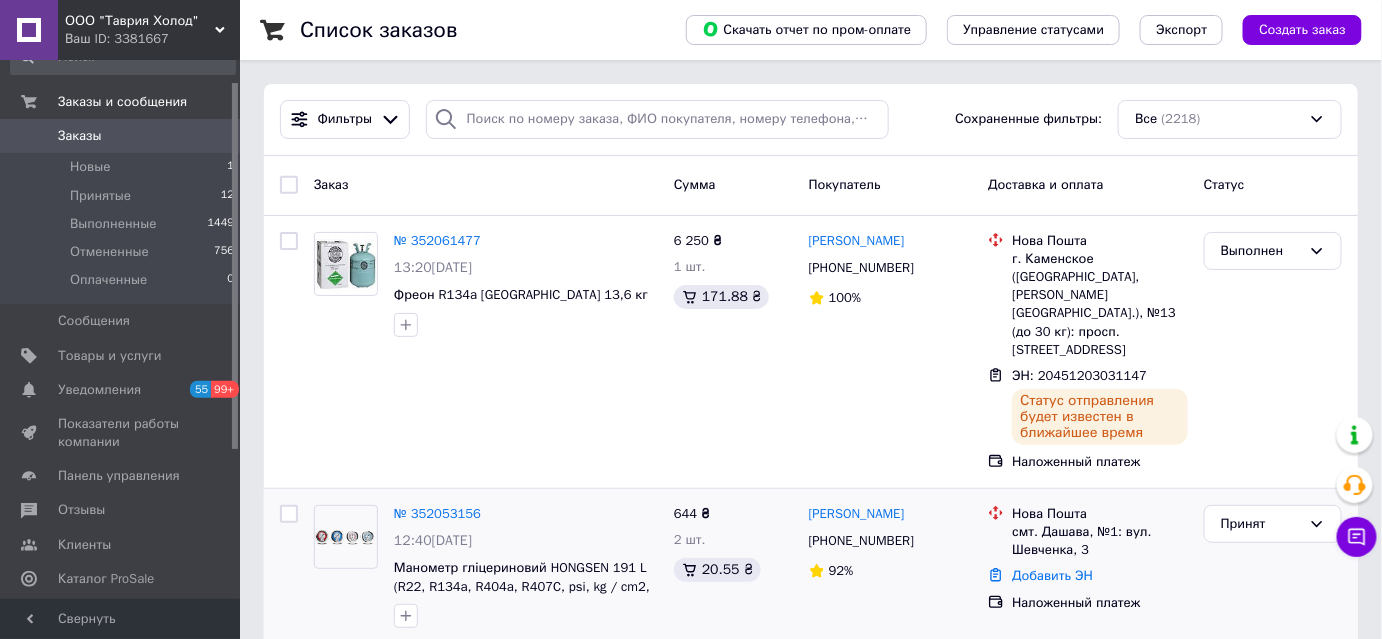 click on "Заказы" at bounding box center [121, 136] 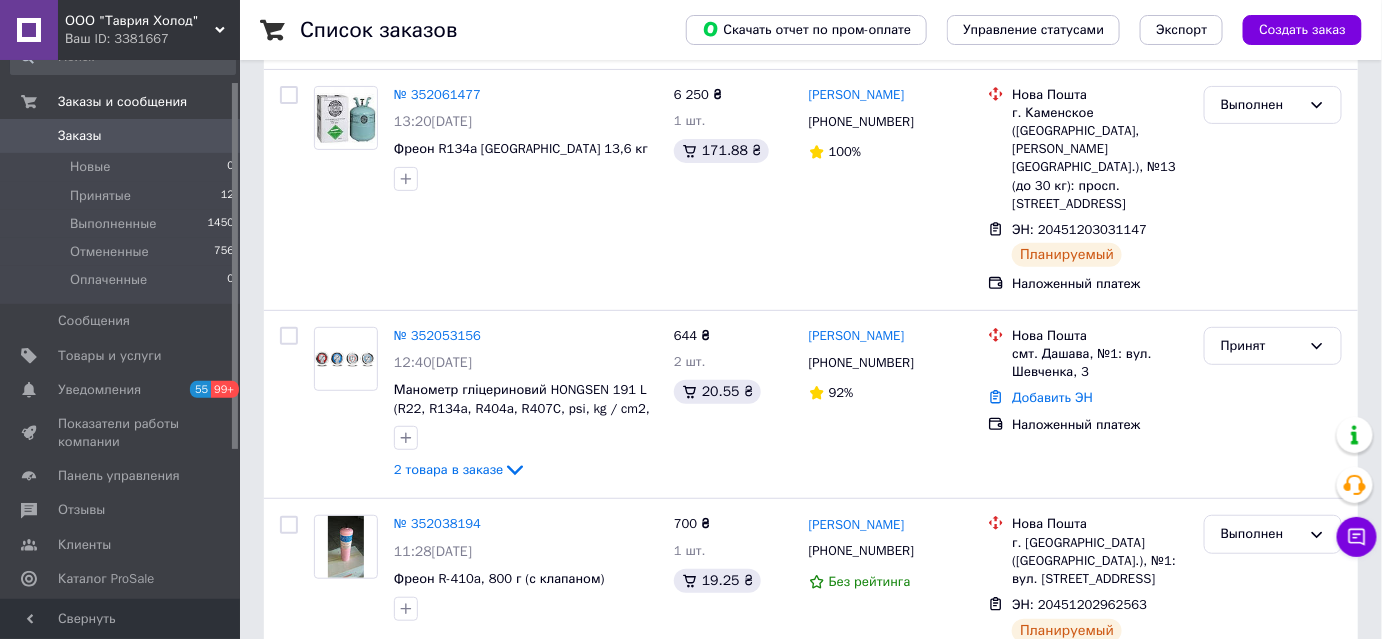 scroll, scrollTop: 148, scrollLeft: 0, axis: vertical 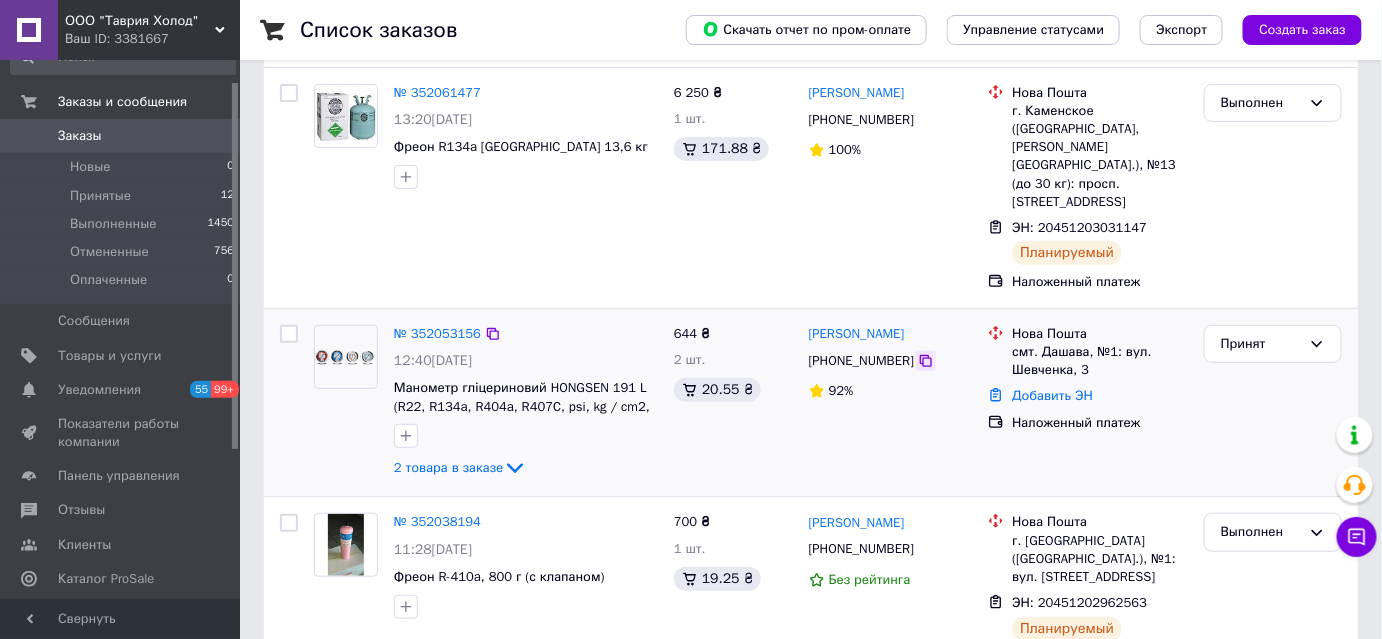 click 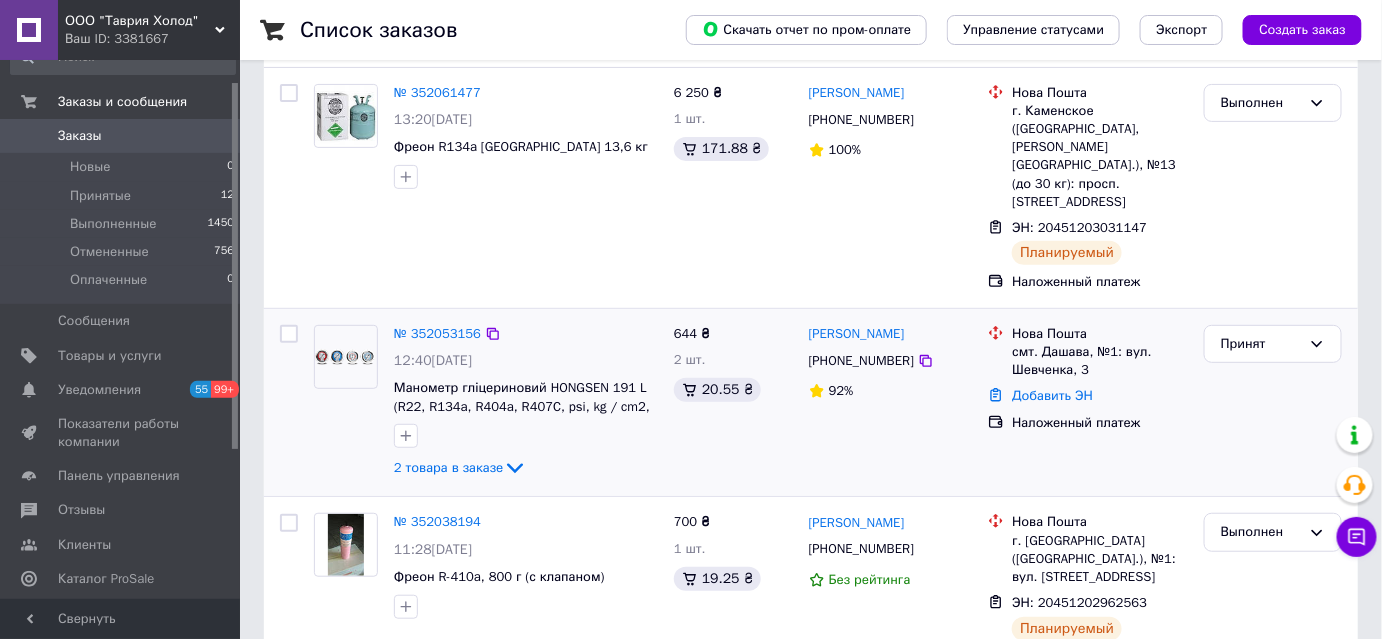 scroll, scrollTop: 170, scrollLeft: 0, axis: vertical 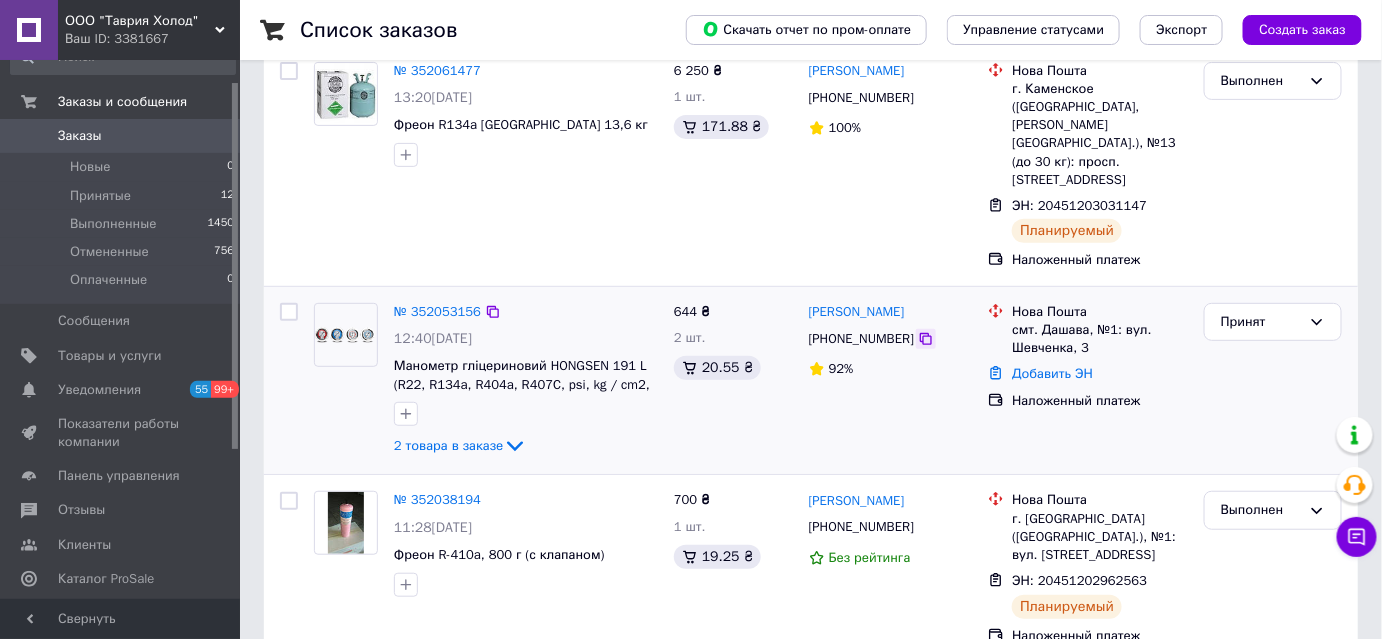 click 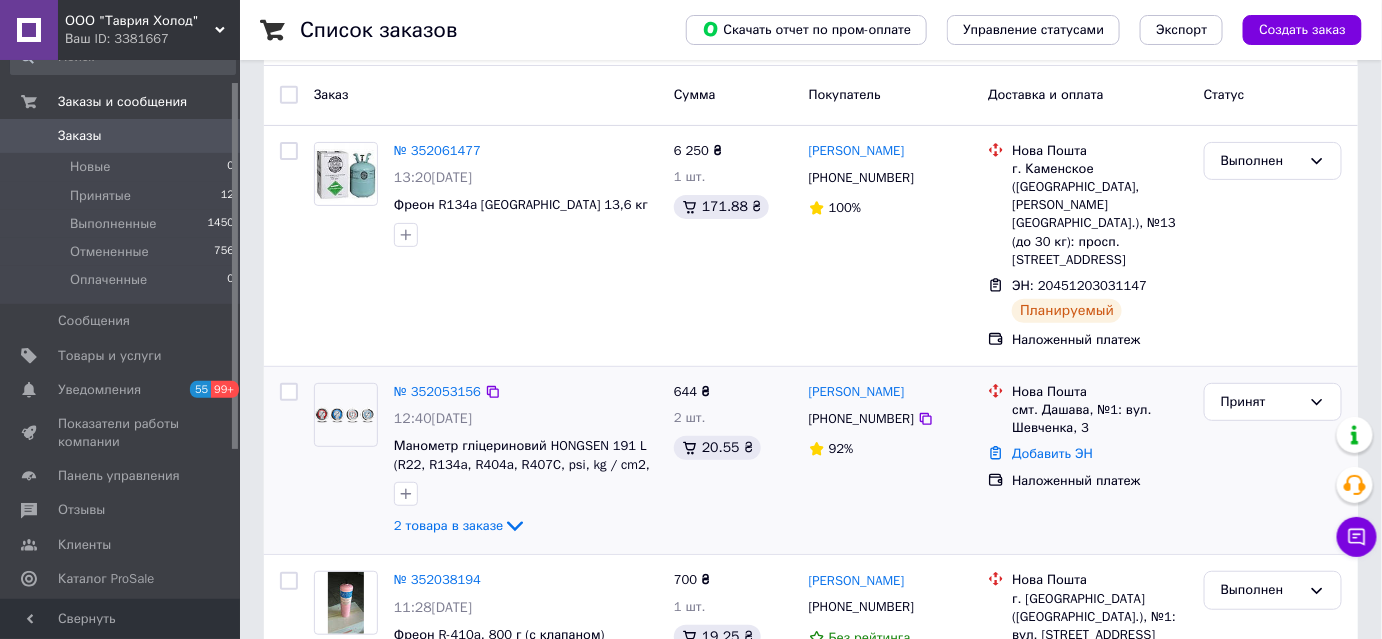 scroll, scrollTop: 89, scrollLeft: 0, axis: vertical 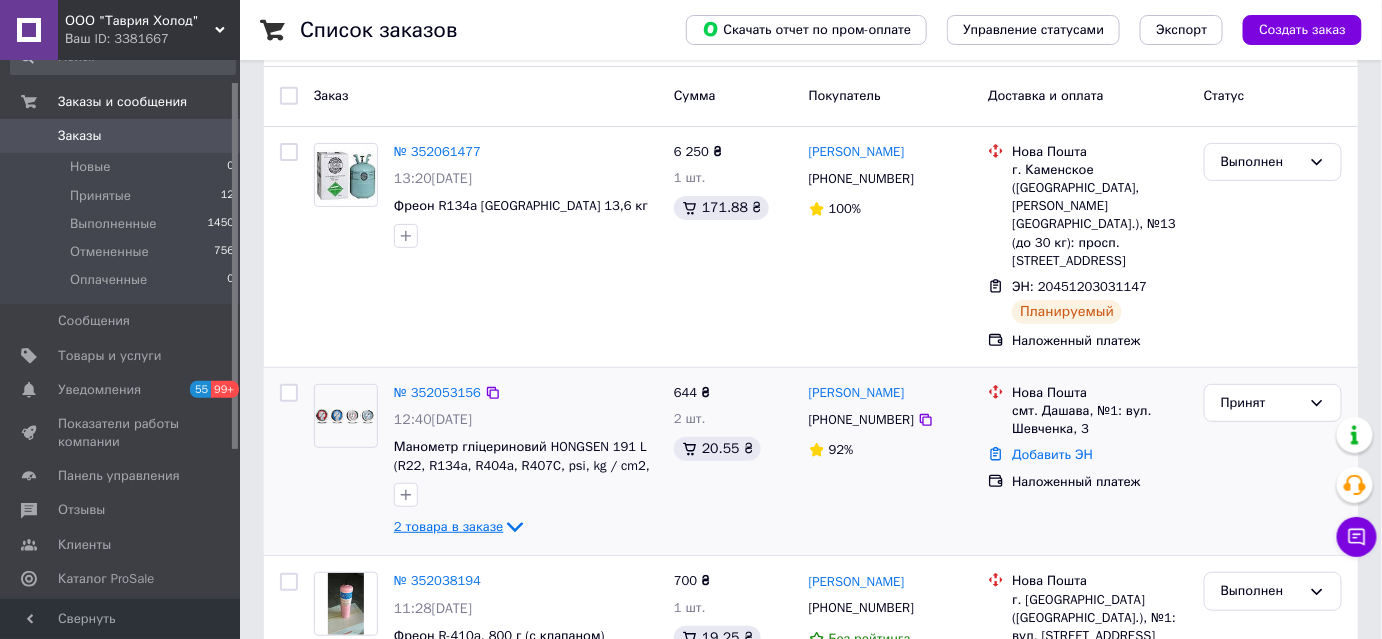 click on "2 товара в заказе" at bounding box center [448, 526] 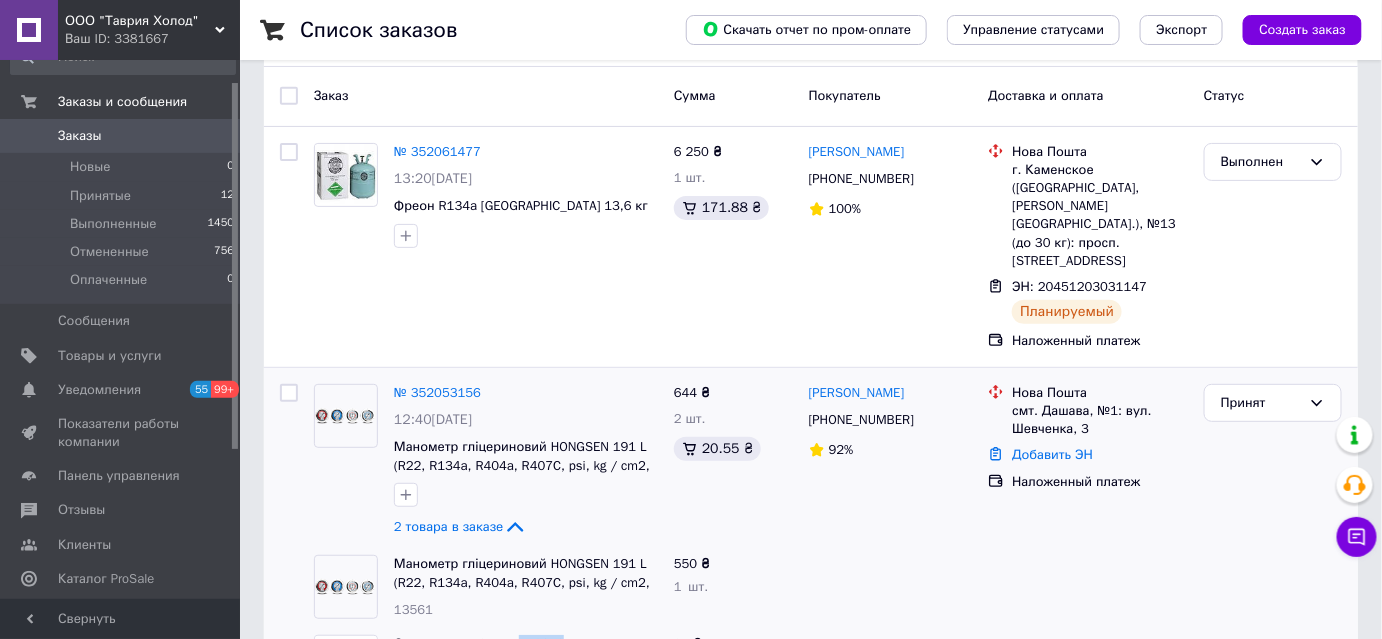 drag, startPoint x: 572, startPoint y: 610, endPoint x: 513, endPoint y: 610, distance: 59 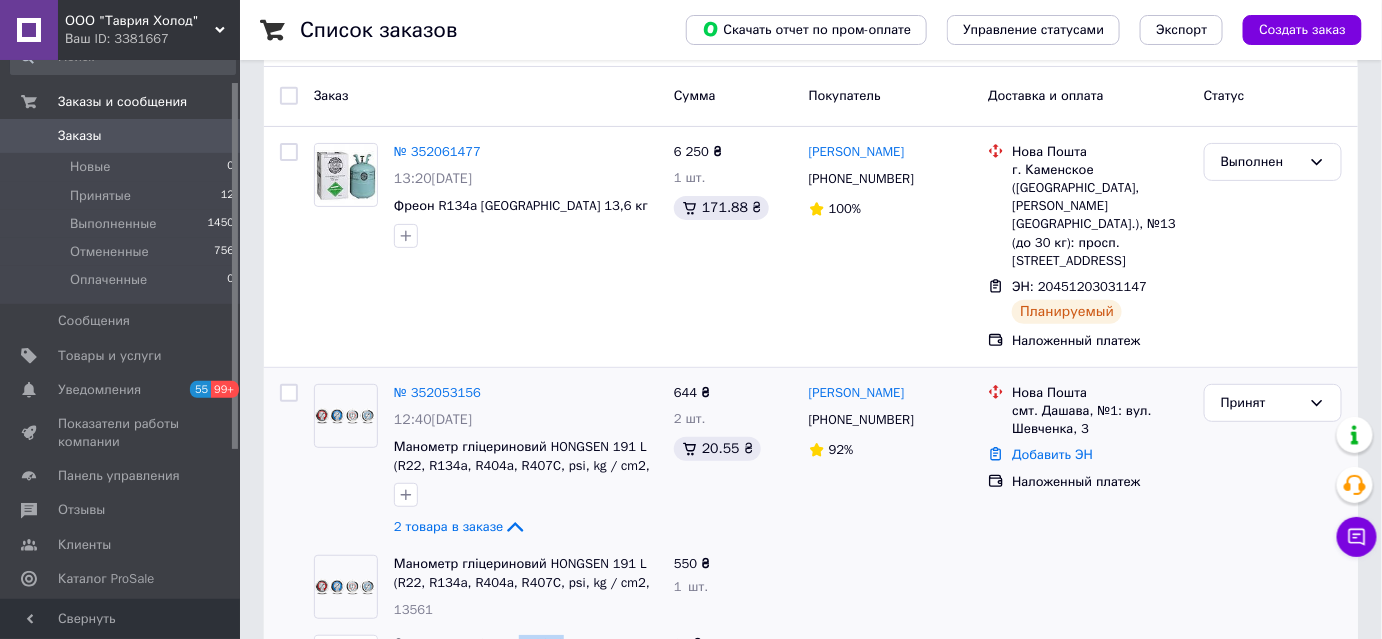 click on "Соединитель Castel 7130/2" at bounding box center [526, 644] 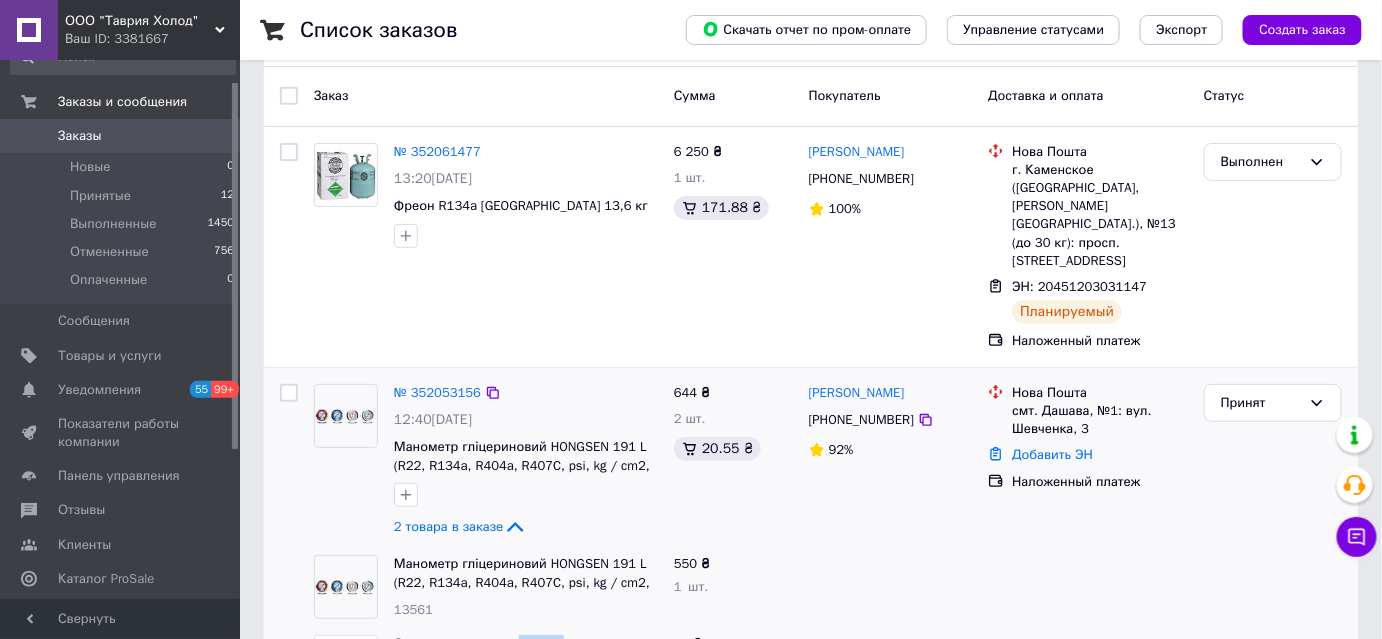 scroll, scrollTop: 228, scrollLeft: 0, axis: vertical 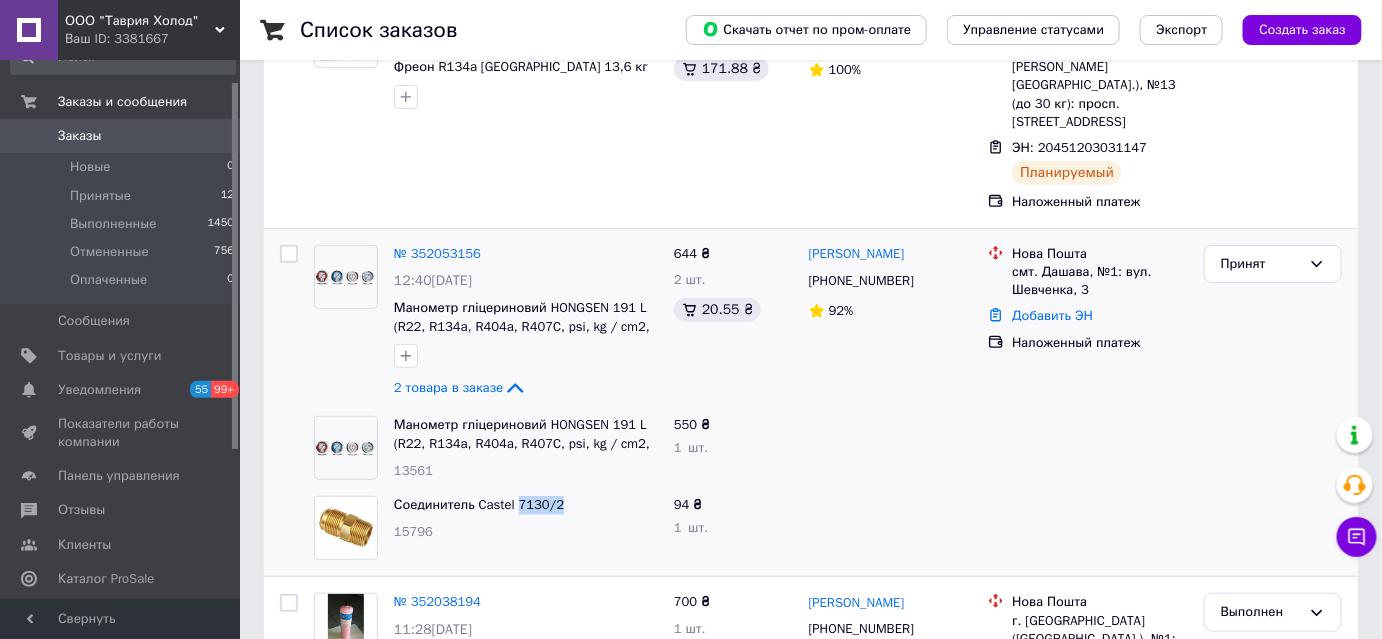 click on "Заказы" at bounding box center (80, 136) 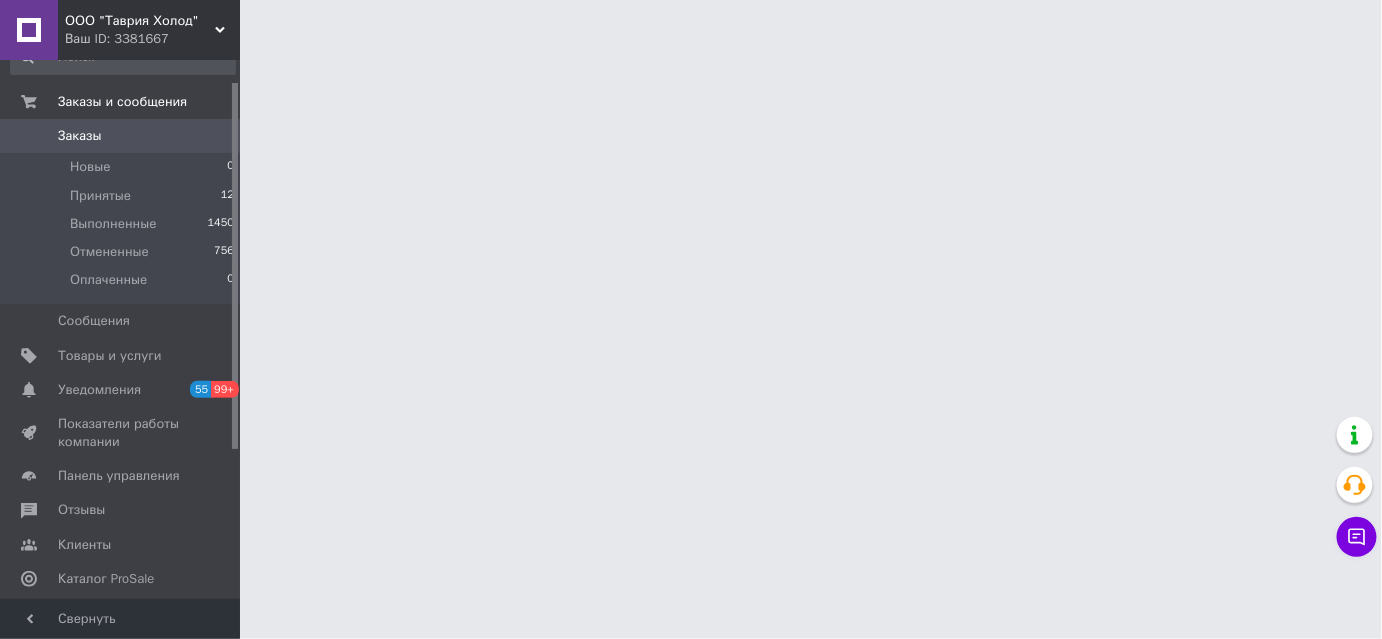 scroll, scrollTop: 0, scrollLeft: 0, axis: both 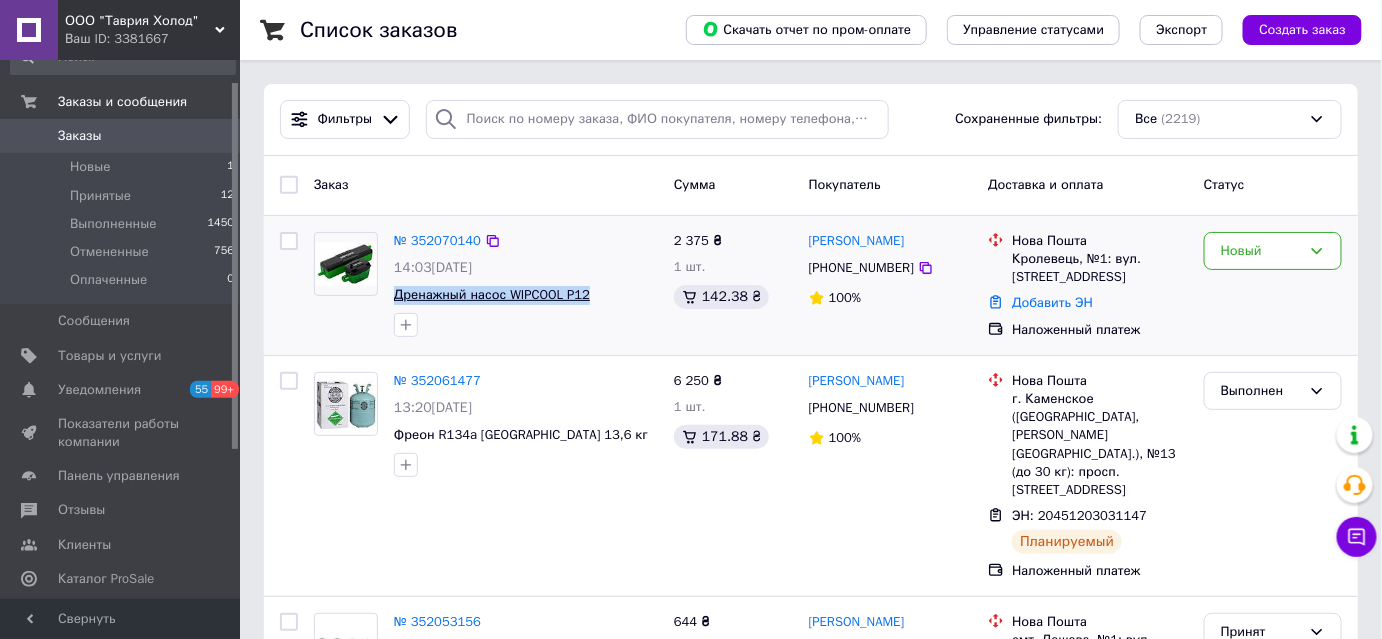 drag, startPoint x: 608, startPoint y: 297, endPoint x: 394, endPoint y: 302, distance: 214.05841 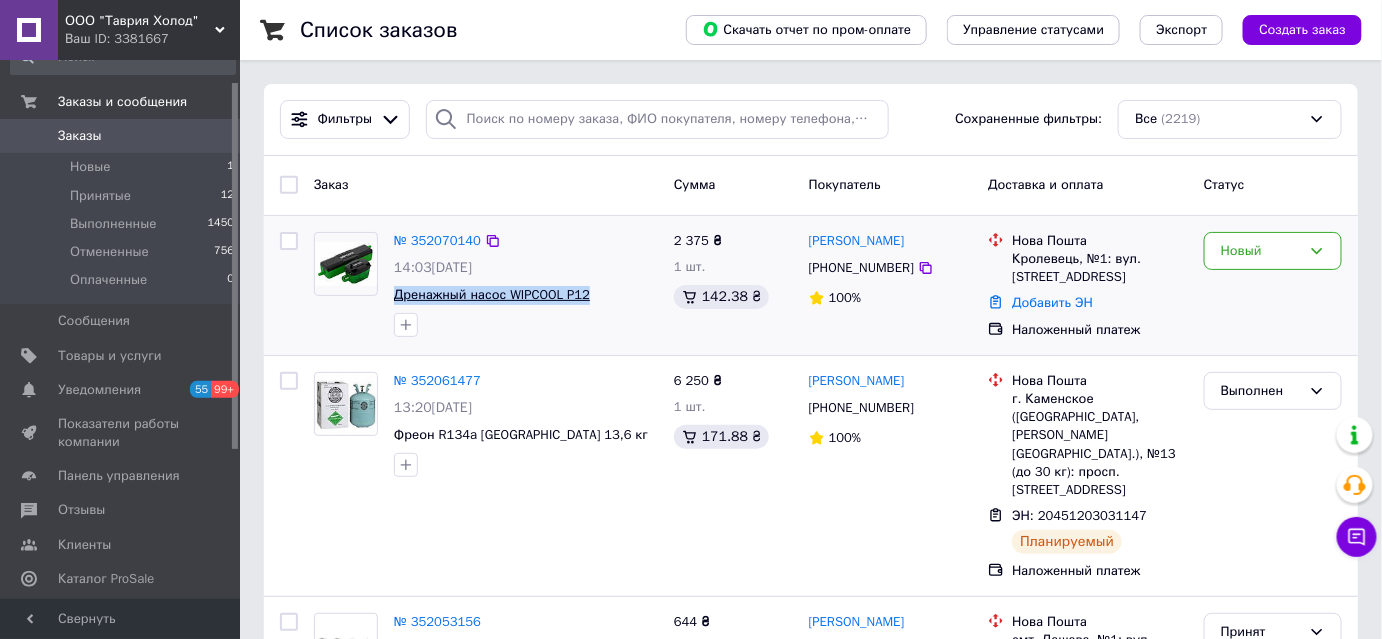 click on "Дренажный насос WIPCOOL P12" at bounding box center [526, 295] 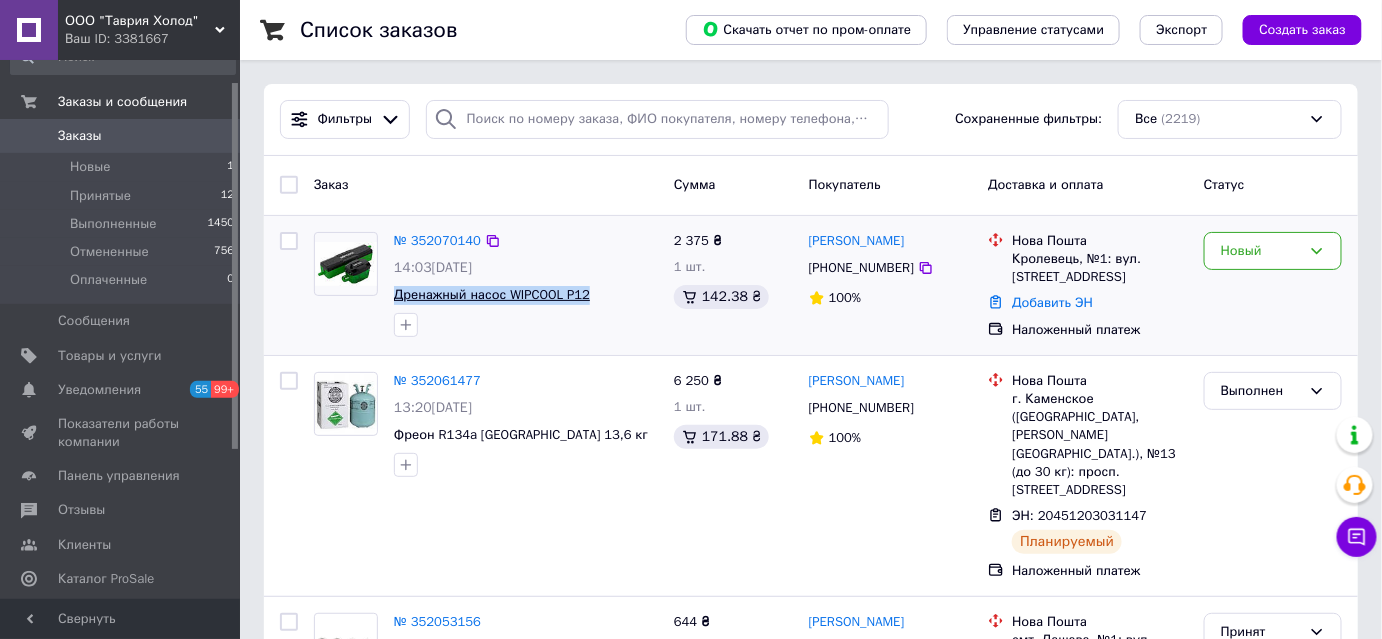 copy on "Дренажный насос WIPCOOL P12" 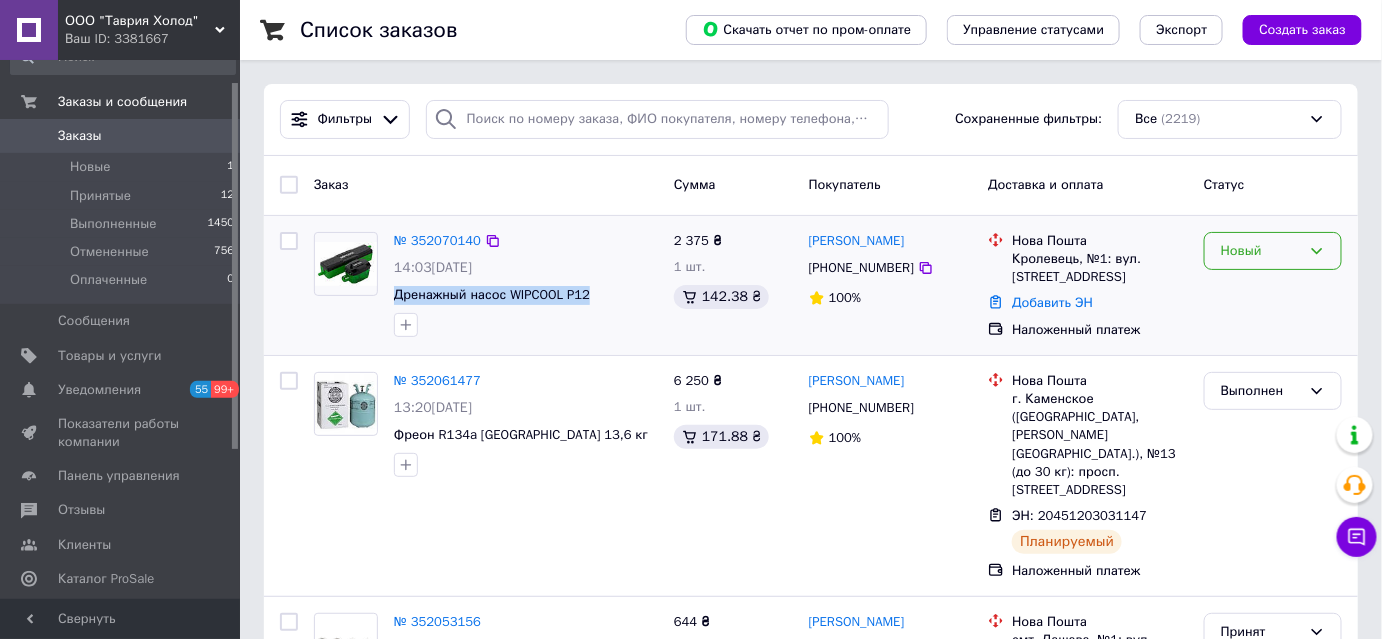 click on "Новый" at bounding box center (1273, 251) 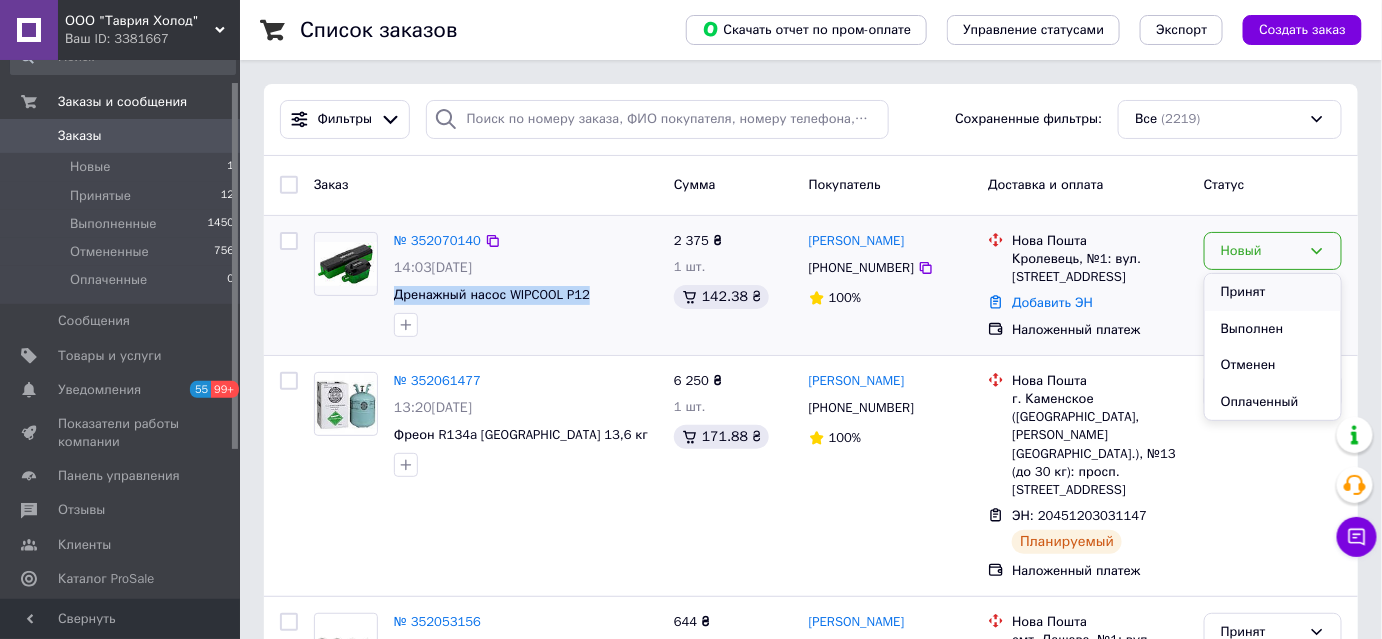 click on "Принят" at bounding box center (1273, 292) 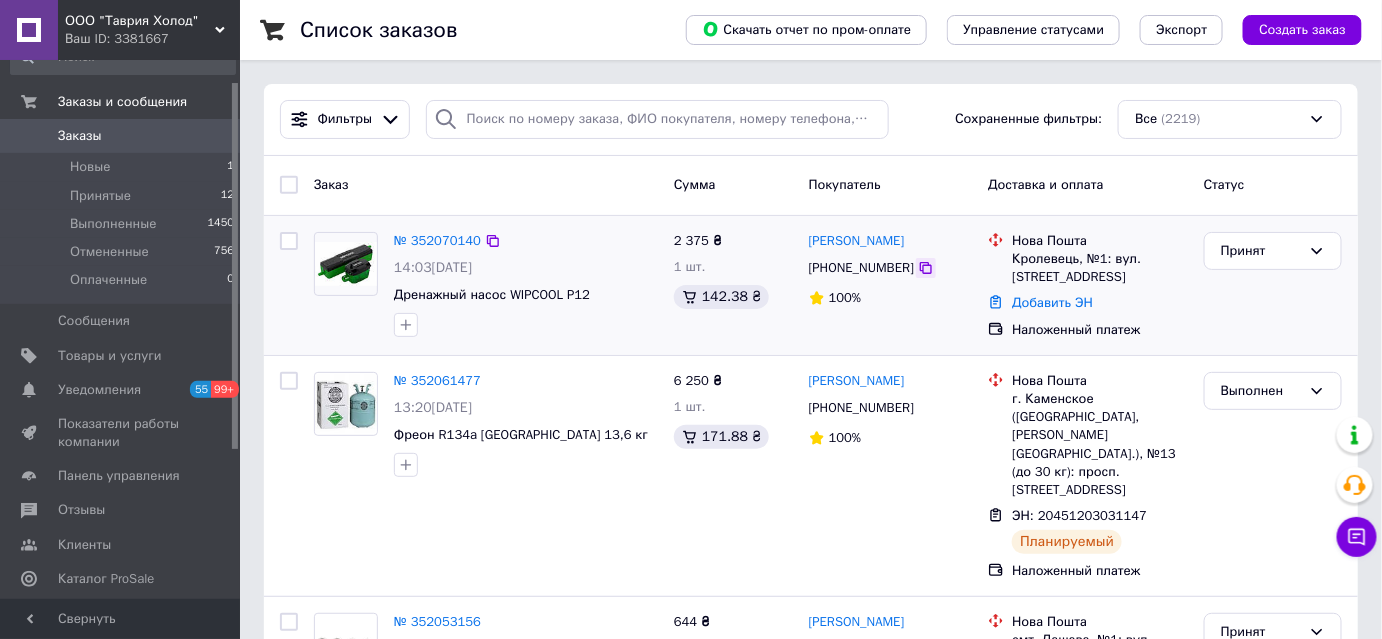 click 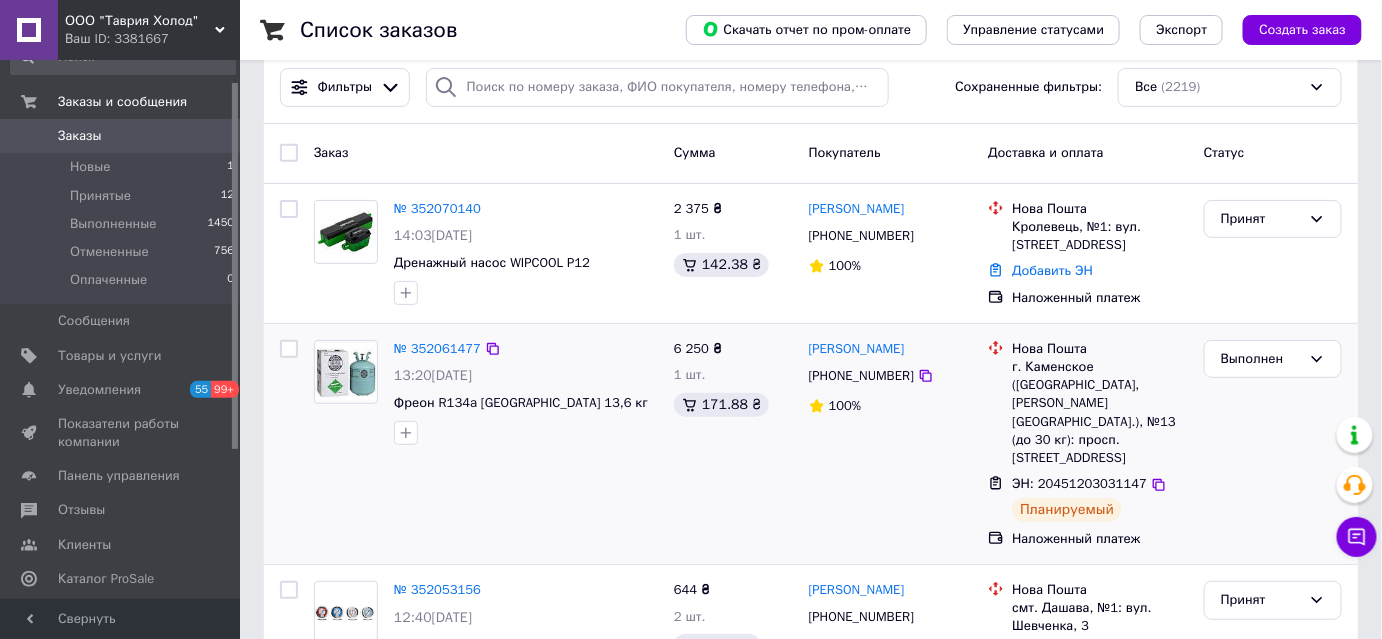 scroll, scrollTop: 0, scrollLeft: 0, axis: both 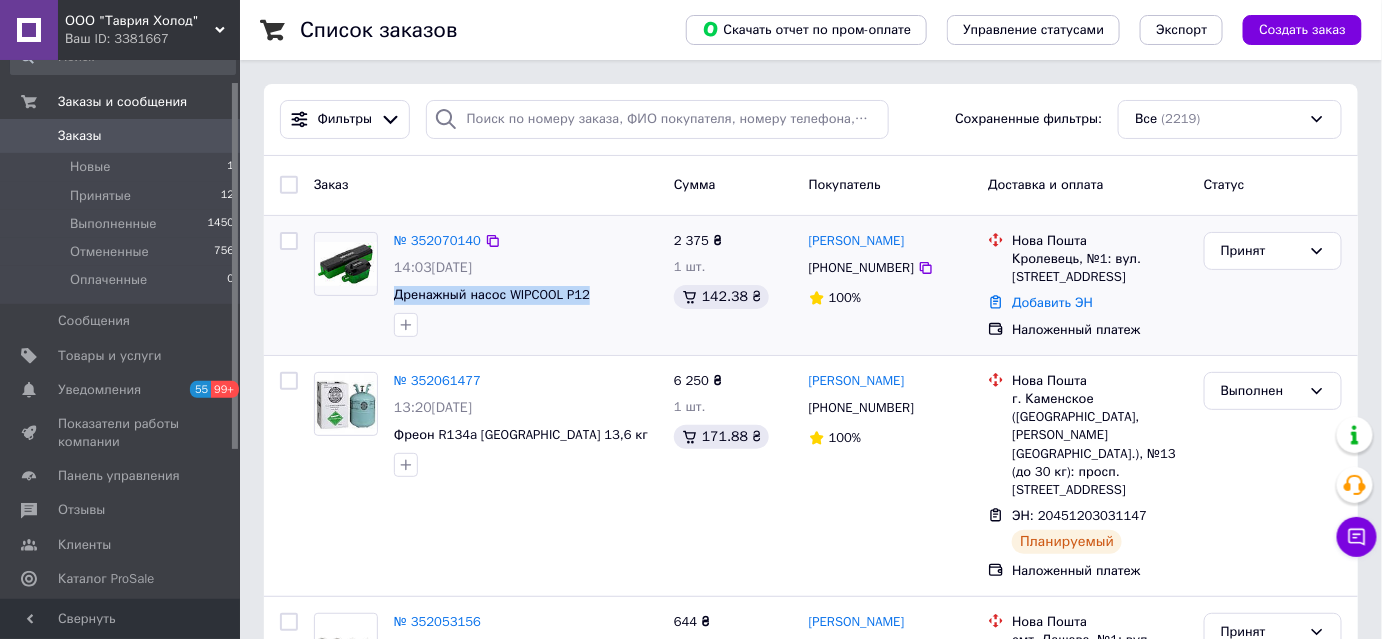 drag, startPoint x: 600, startPoint y: 295, endPoint x: 392, endPoint y: 304, distance: 208.19463 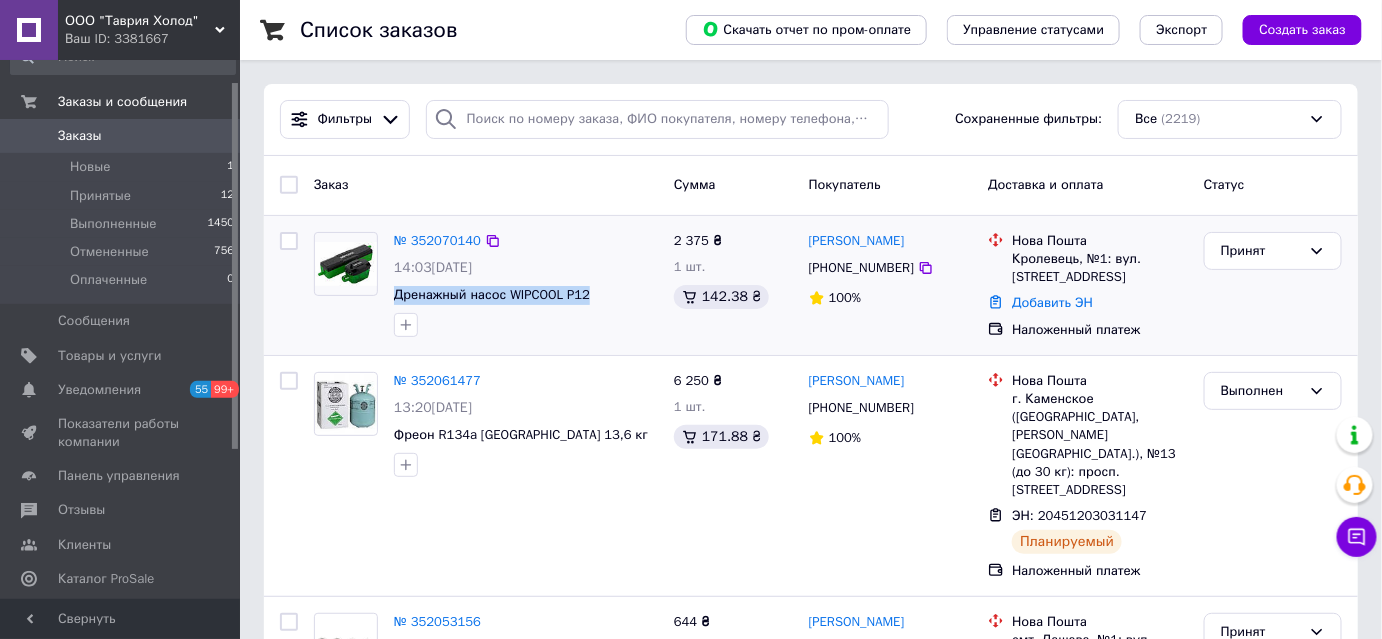 click on "№ 352070140 14:03, 10.07.2025 Дренажный насос WIPCOOL P12" at bounding box center [526, 284] 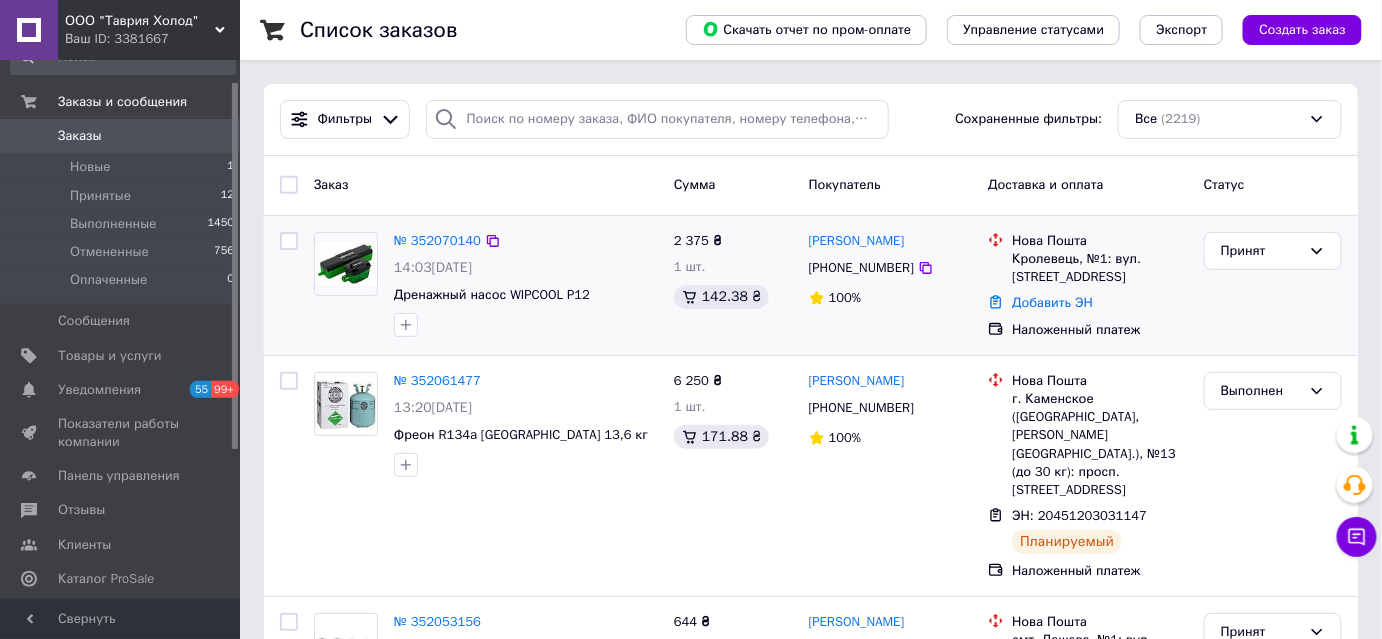 click at bounding box center [526, 325] 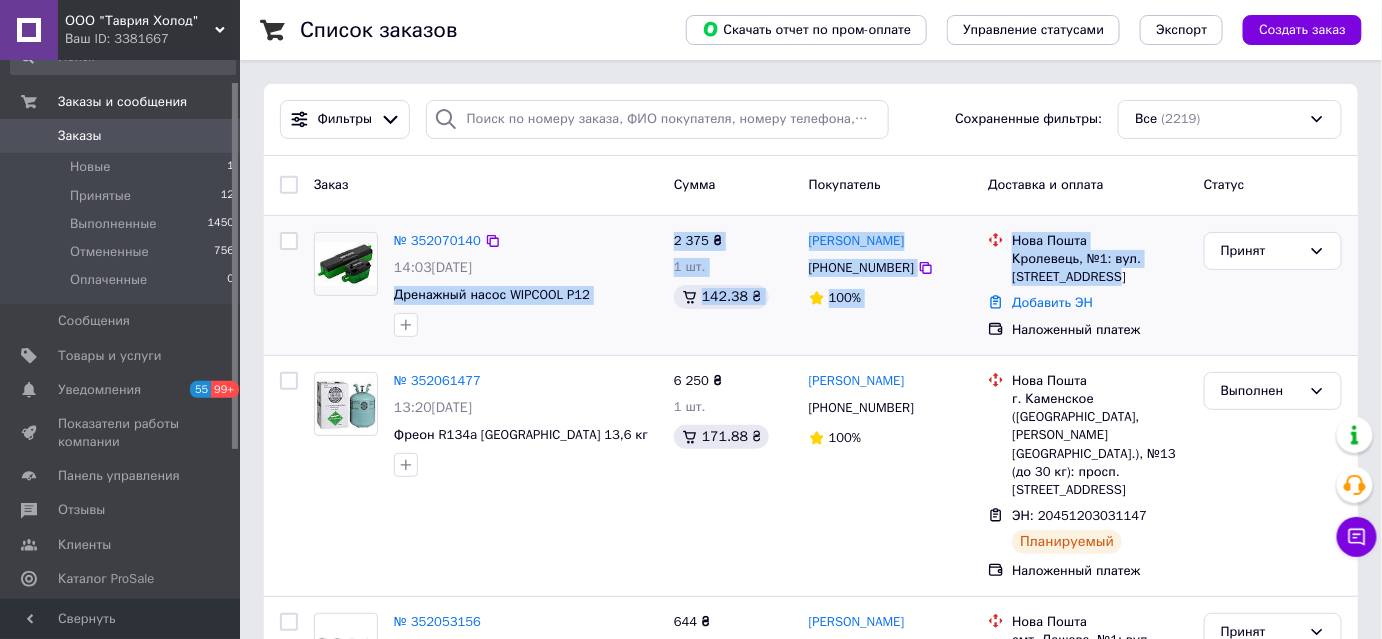 drag, startPoint x: 386, startPoint y: 300, endPoint x: 1118, endPoint y: 282, distance: 732.22125 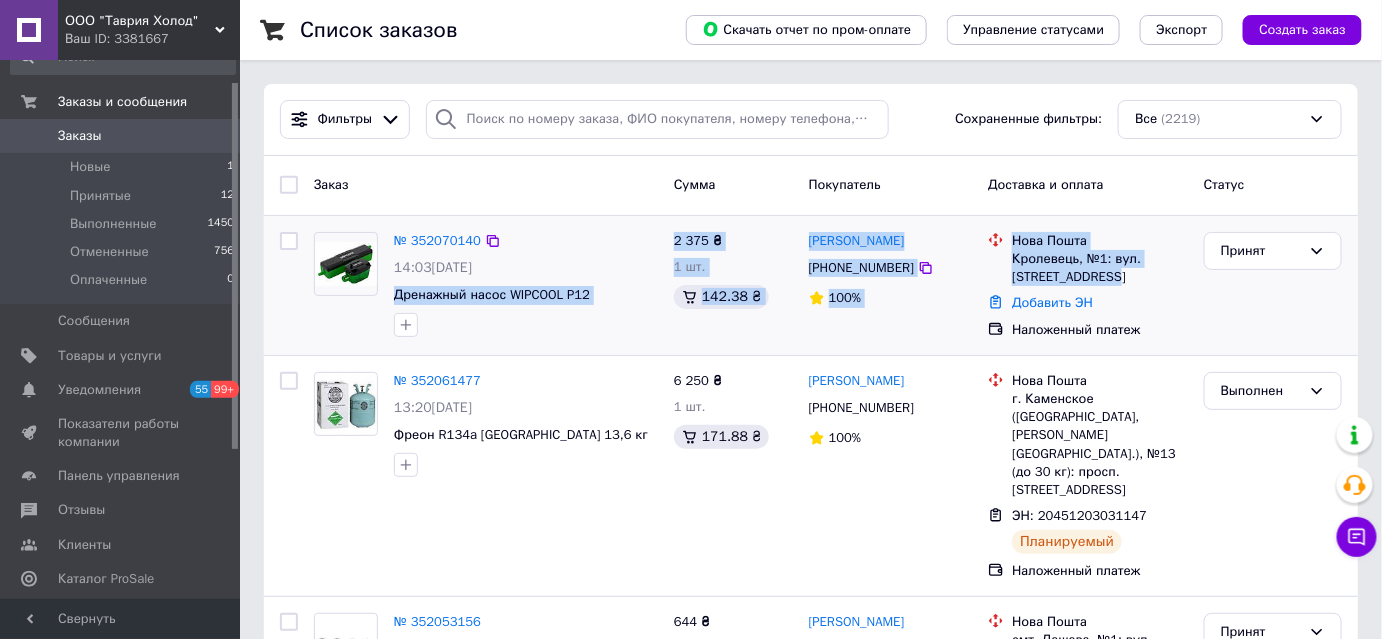click on "№ 352070140 14:03, 10.07.2025 Дренажный насос WIPCOOL P12 2 375 ₴ 1 шт. 142.38 ₴ Николай Коваль +380667905602 100% Нова Пошта Кролевець, №1: вул. Героїв Крут, 15 Добавить ЭН Наложенный платеж Принят" at bounding box center (811, 285) 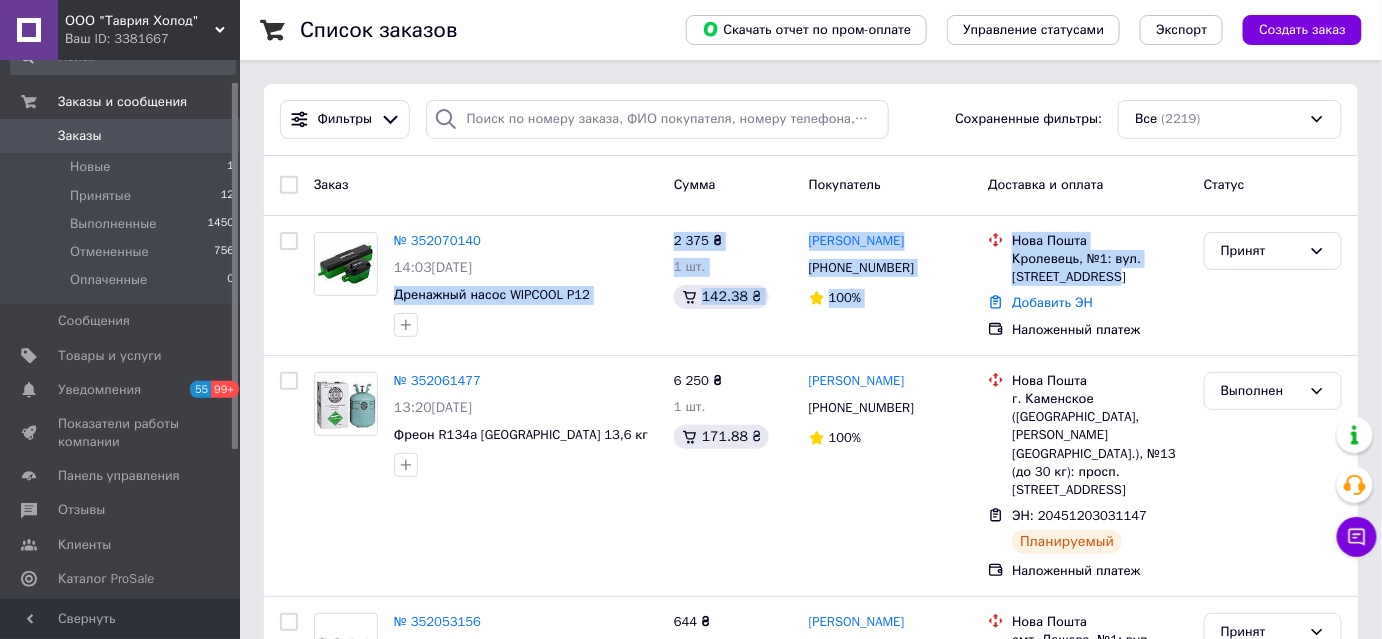 click on "Заказы" at bounding box center (121, 136) 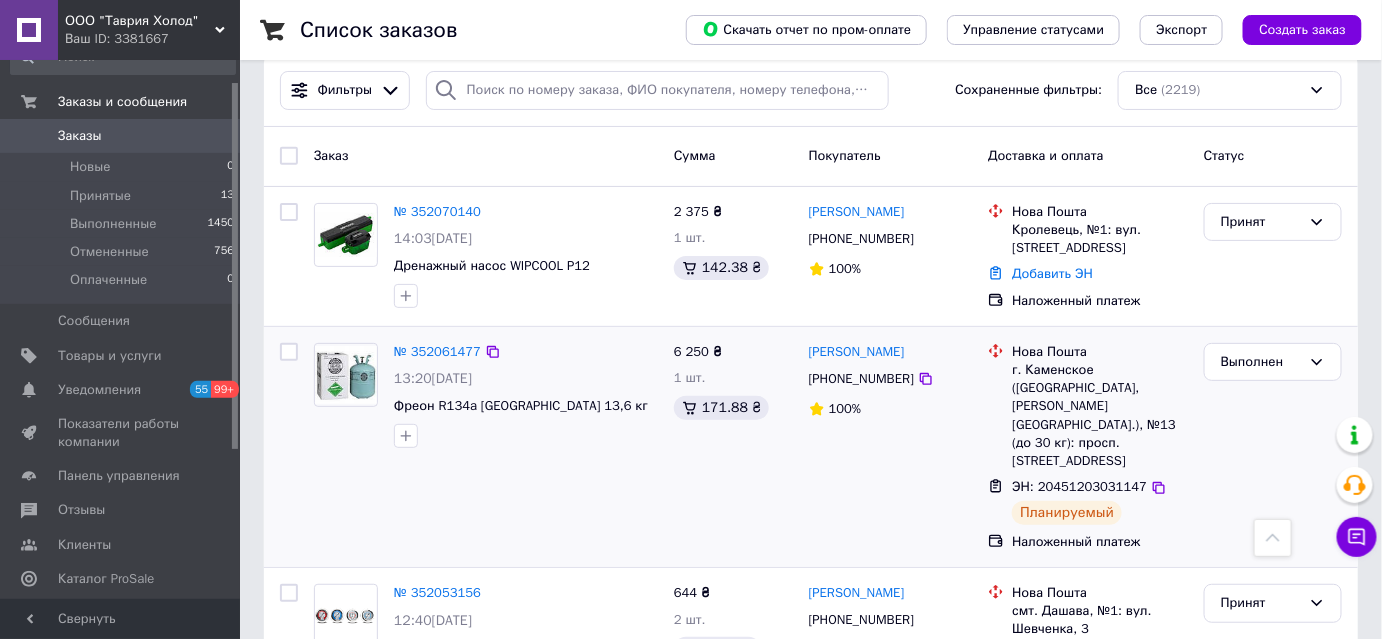 scroll, scrollTop: 0, scrollLeft: 0, axis: both 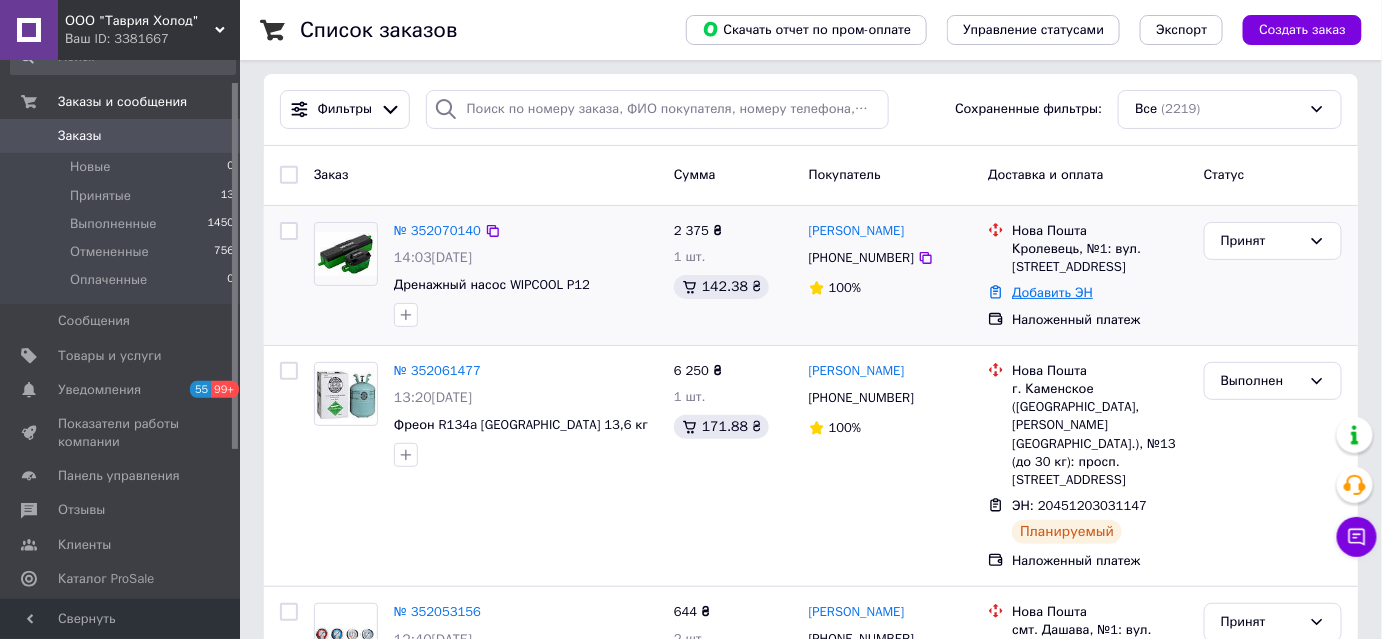 click on "Добавить ЭН" at bounding box center [1052, 292] 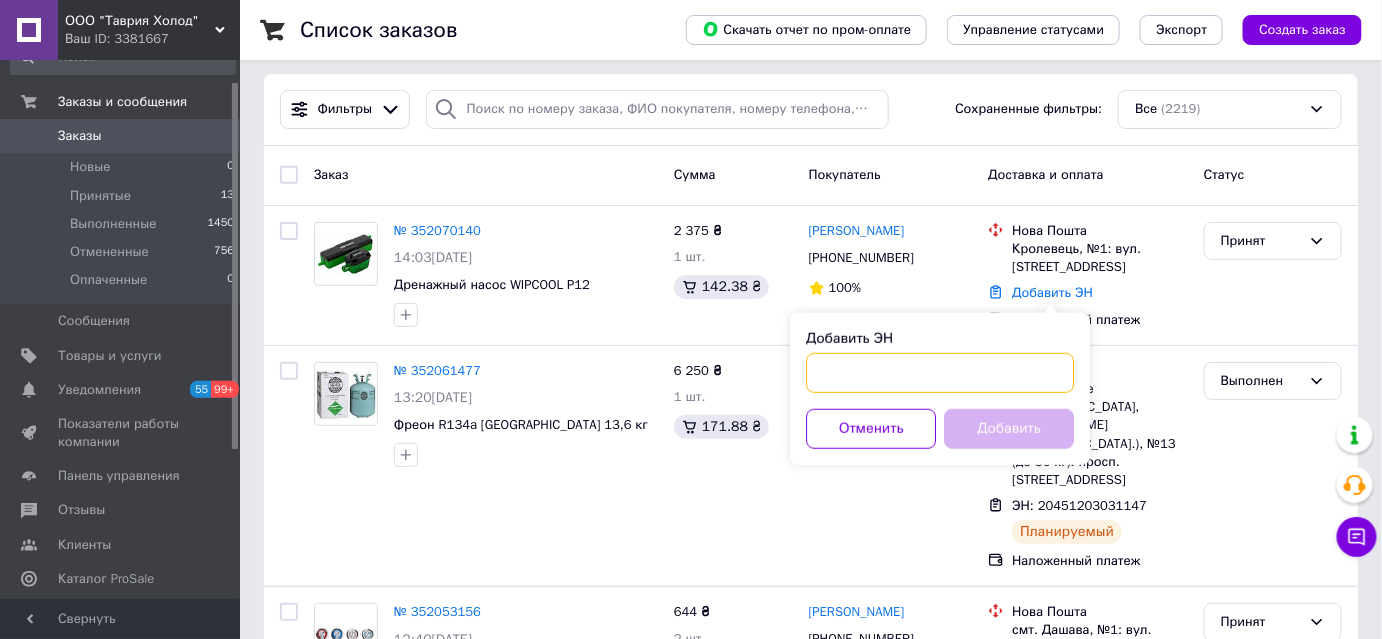 click on "Добавить ЭН" at bounding box center [940, 373] 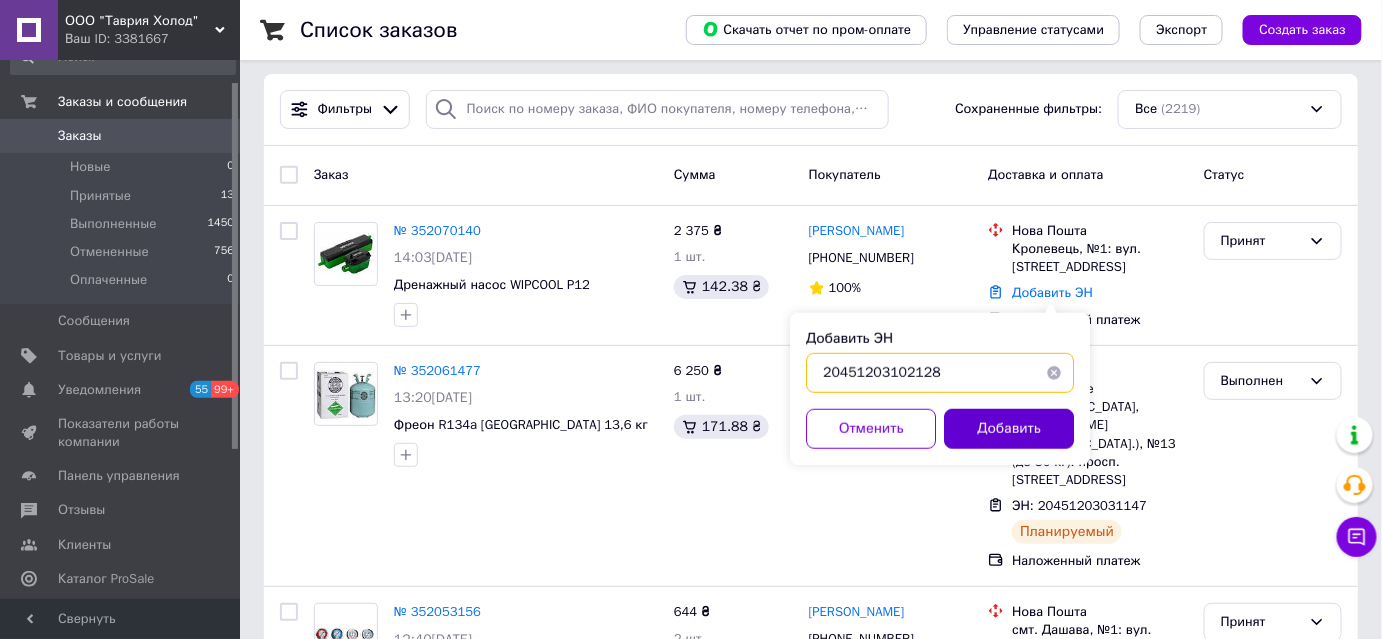 type on "20451203102128" 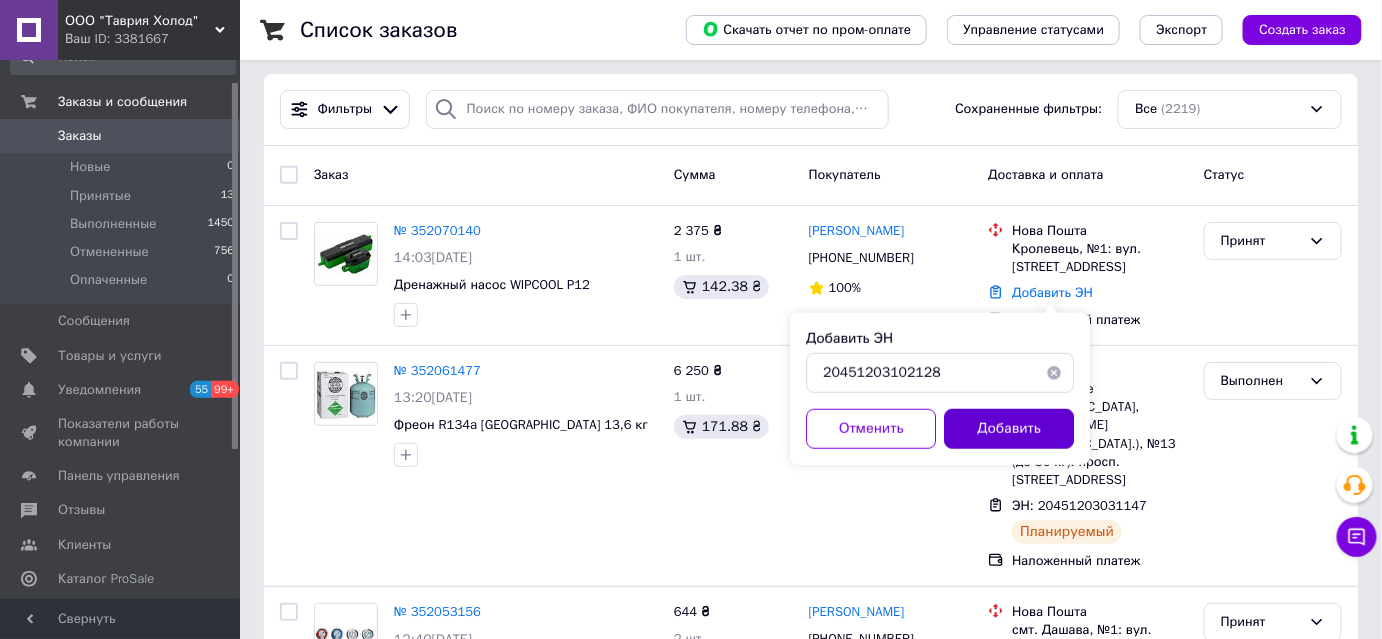 click on "Добавить" at bounding box center (1009, 429) 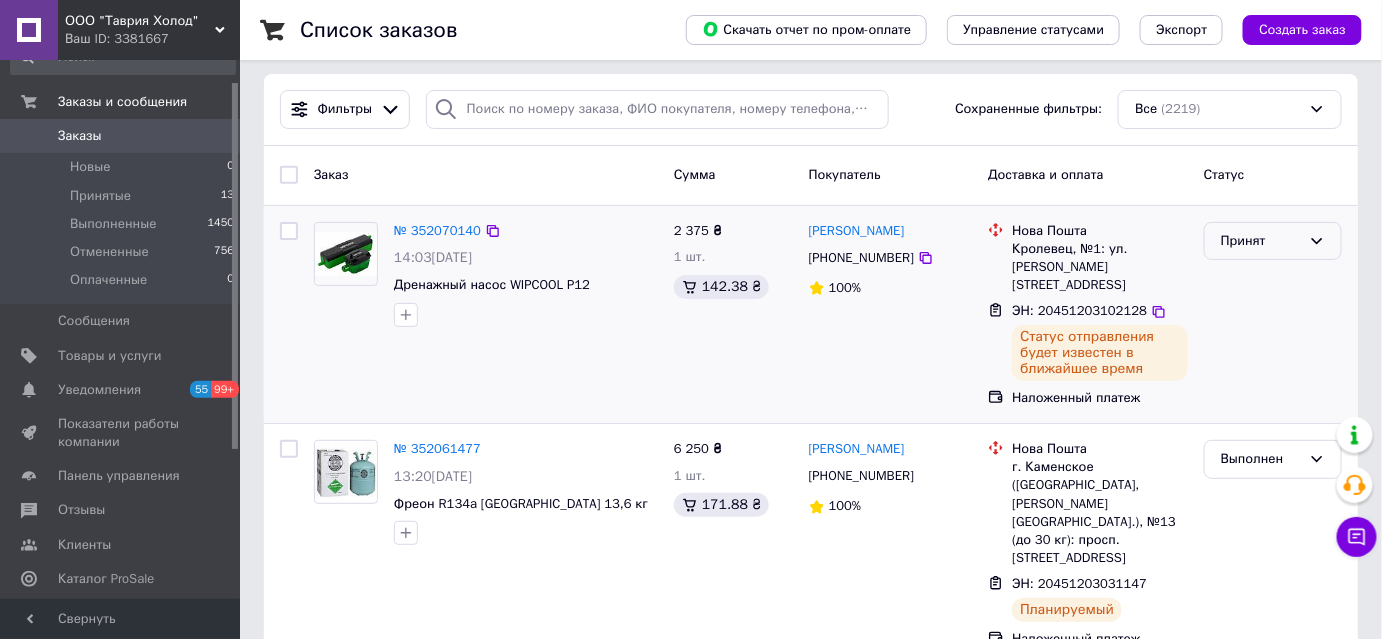 click 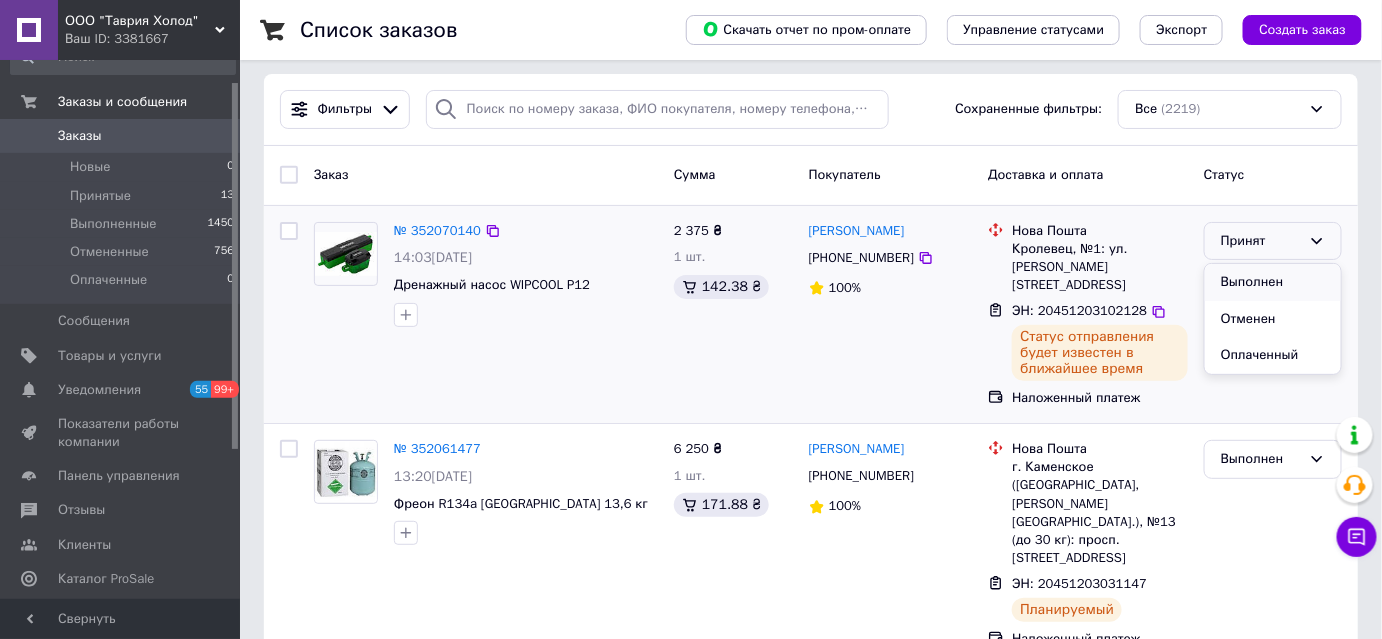 click on "Выполнен" at bounding box center (1273, 282) 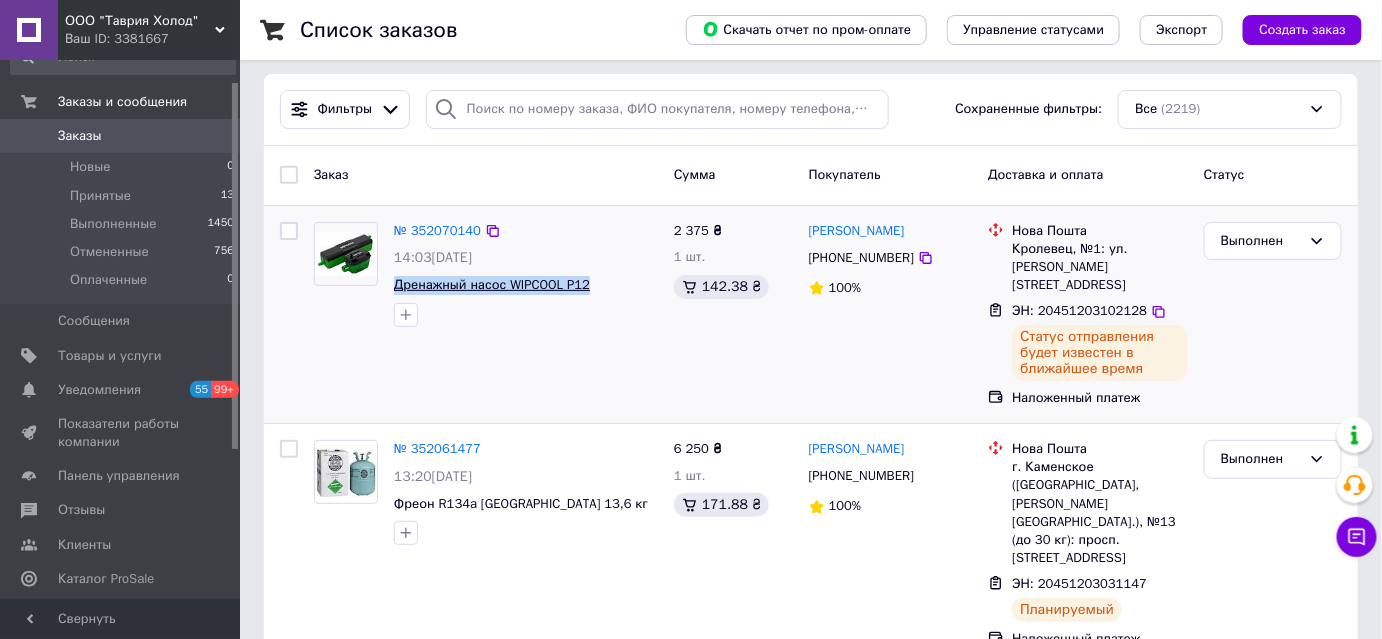drag, startPoint x: 600, startPoint y: 284, endPoint x: 397, endPoint y: 295, distance: 203.2978 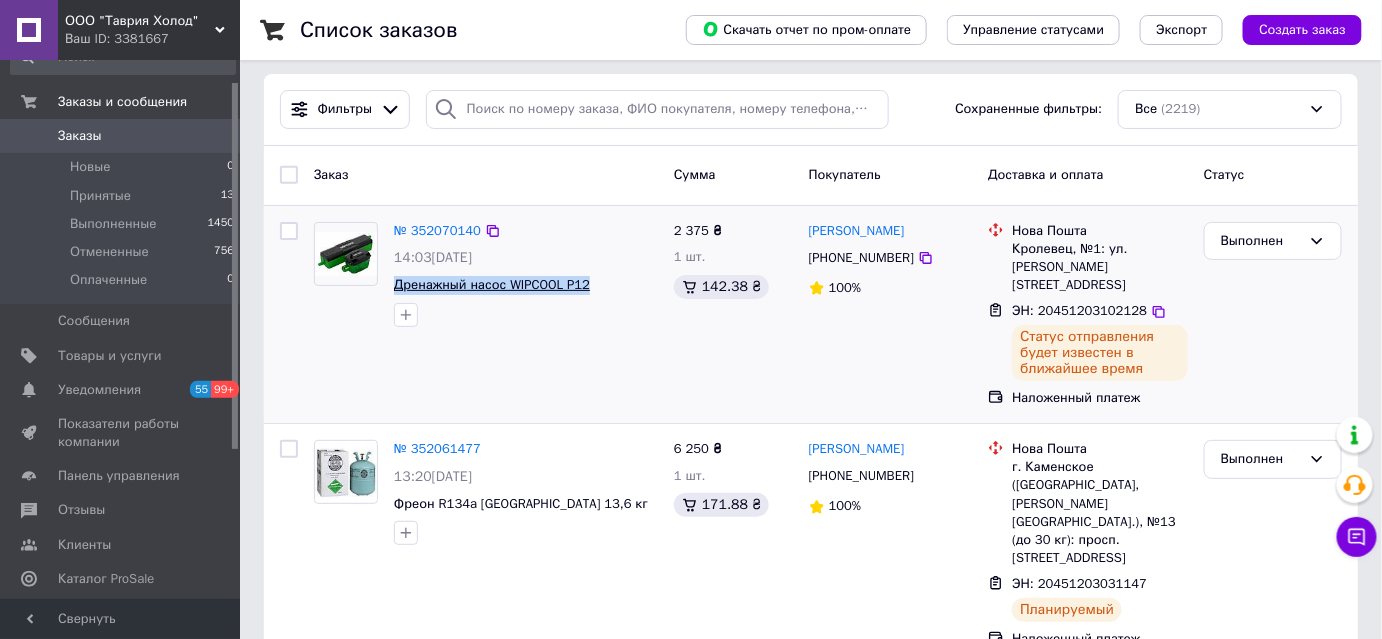 click on "Дренажный насос WIPCOOL P12" at bounding box center [526, 285] 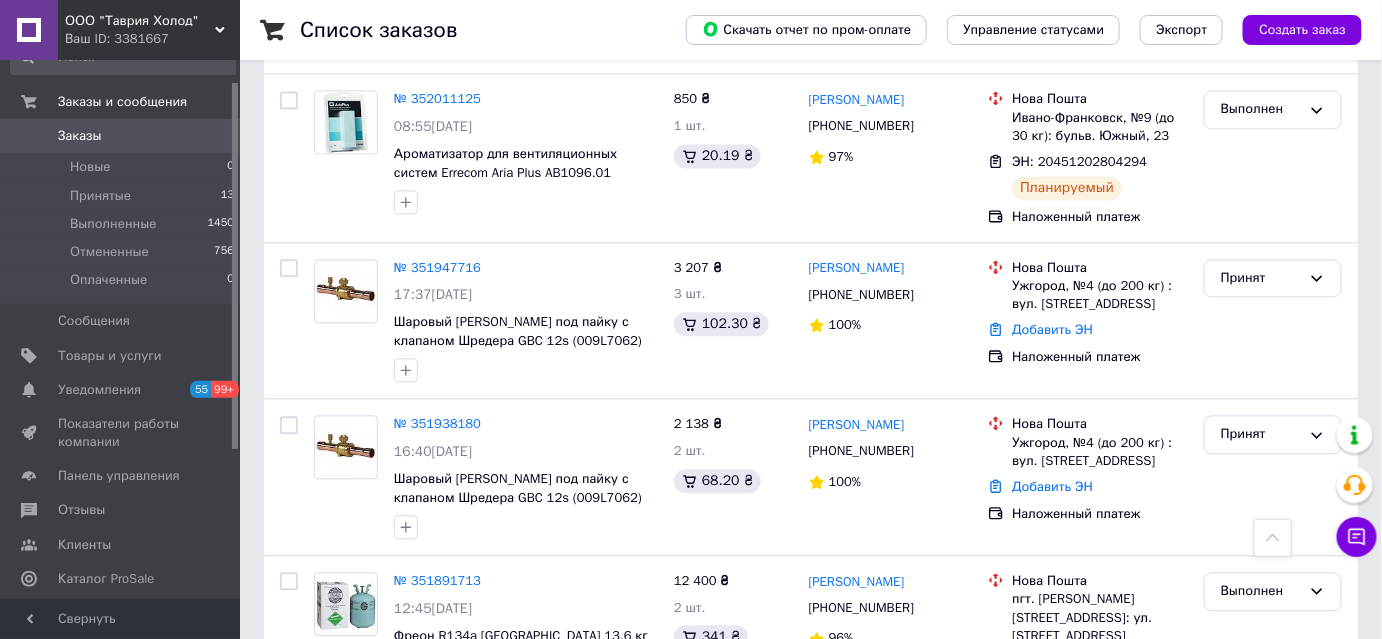 scroll, scrollTop: 1371, scrollLeft: 0, axis: vertical 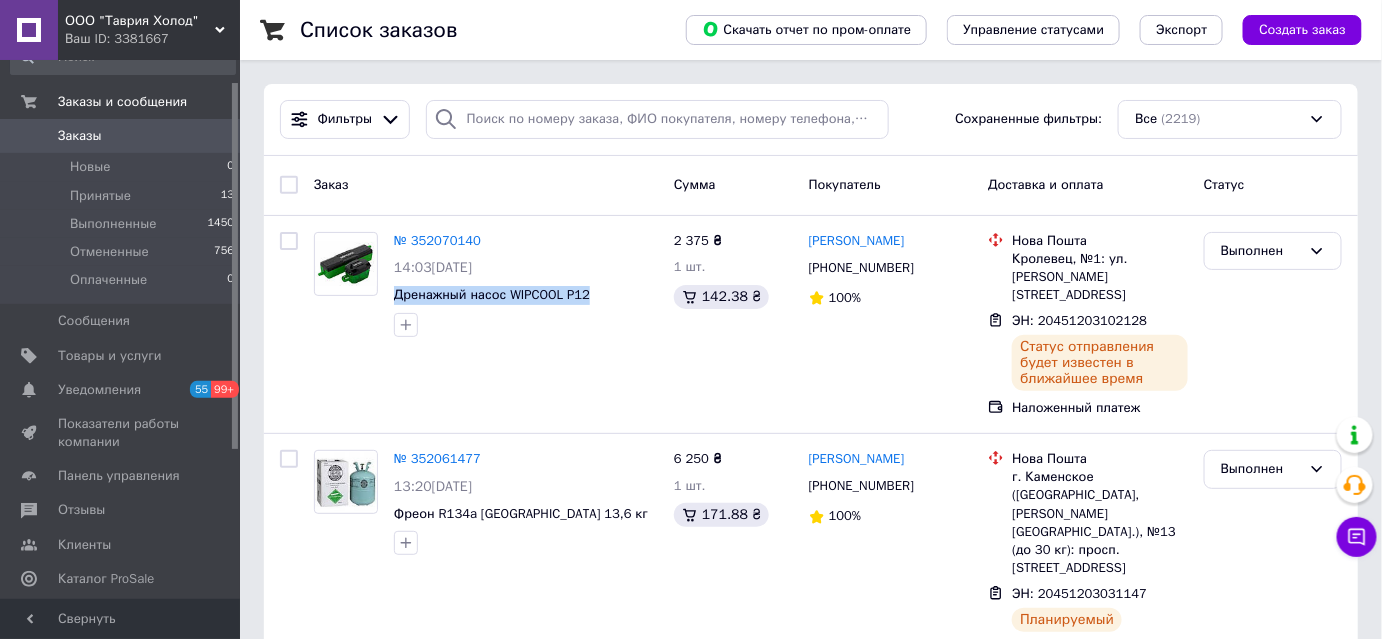 click on "Заказы" at bounding box center [121, 136] 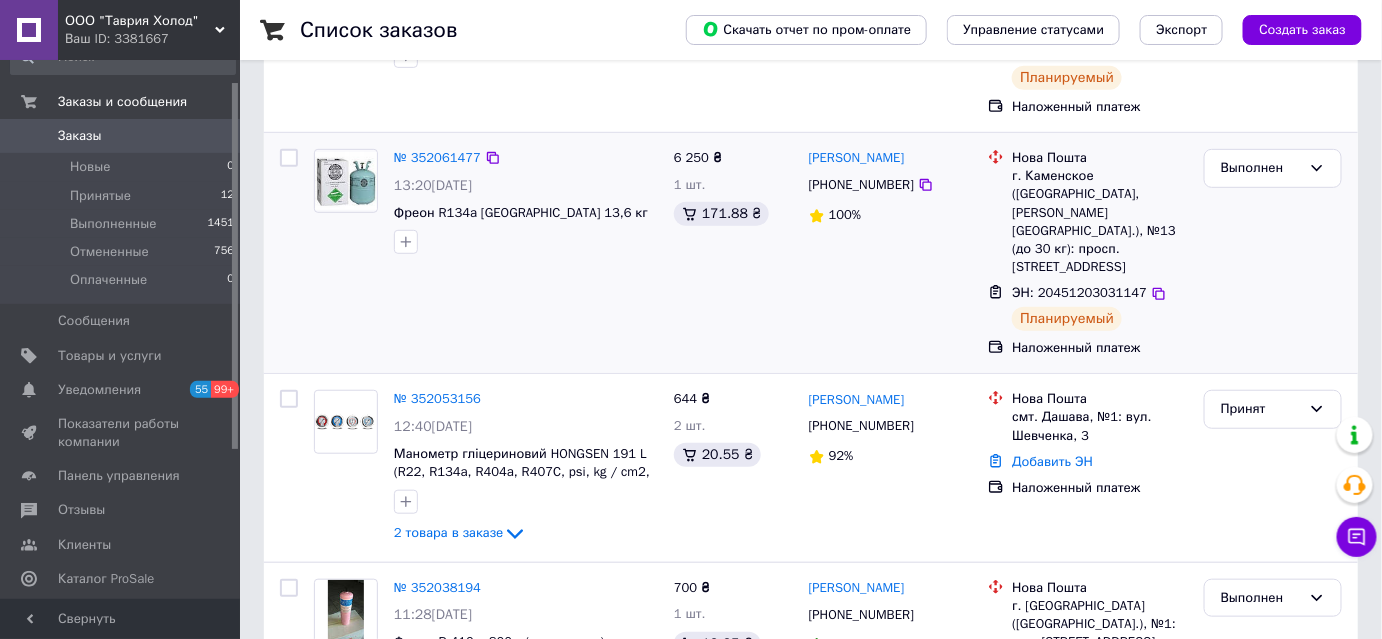 scroll, scrollTop: 0, scrollLeft: 0, axis: both 